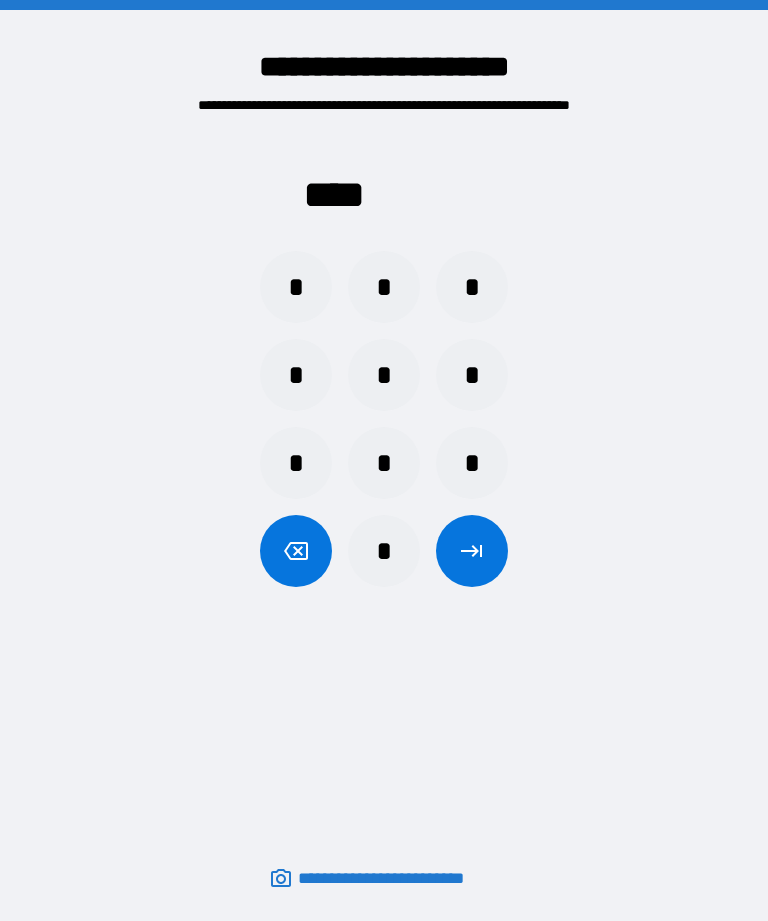 scroll, scrollTop: 64, scrollLeft: 0, axis: vertical 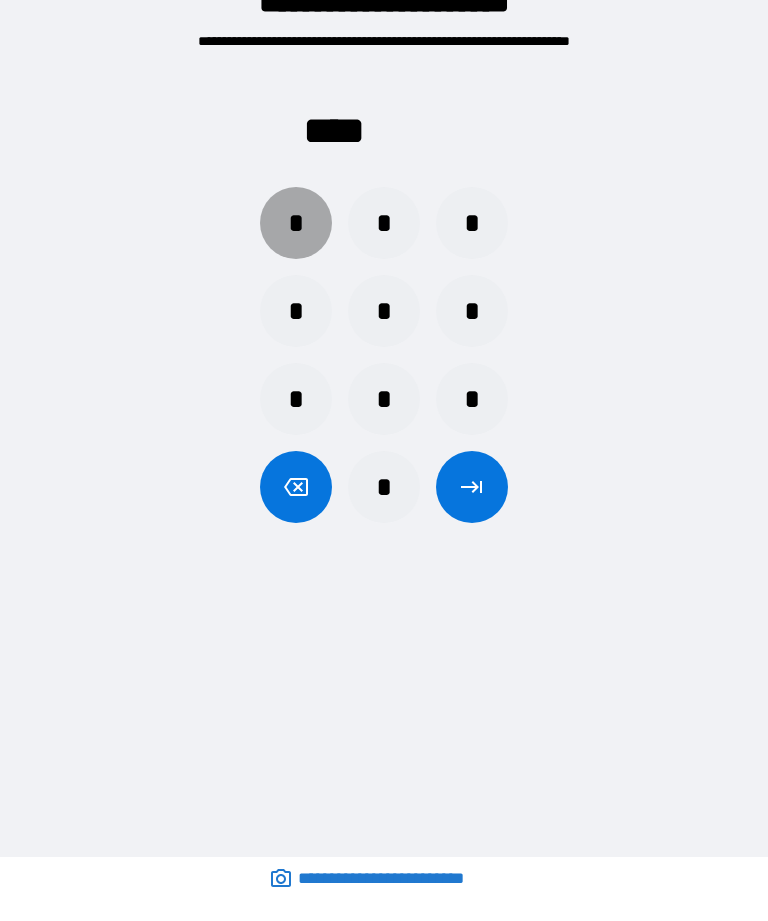 click on "*" at bounding box center [296, 223] 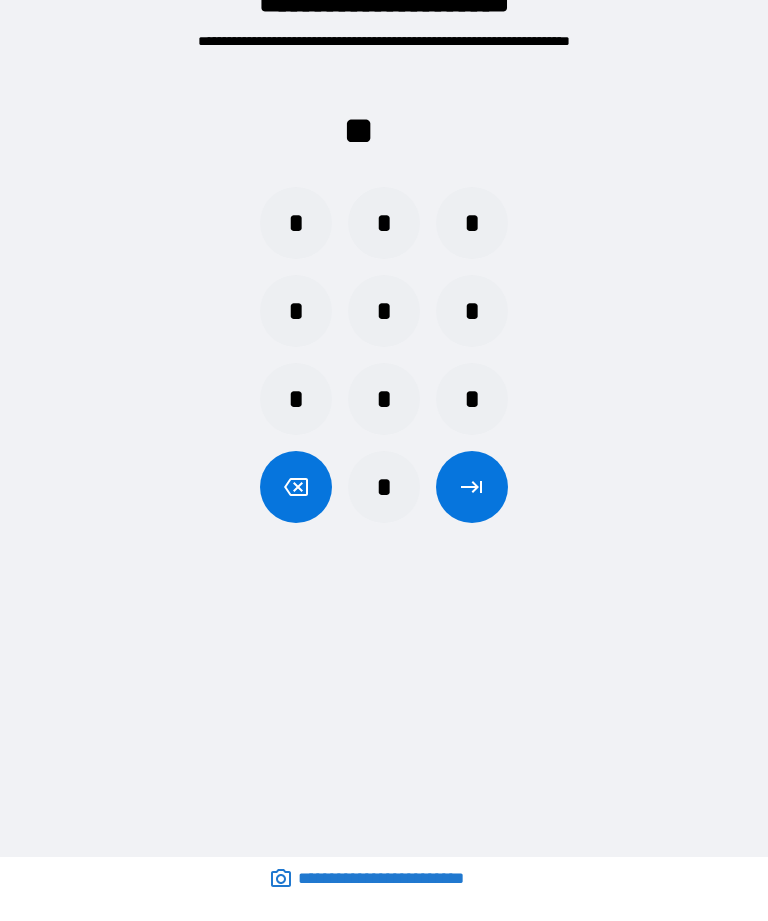 click on "*" at bounding box center [472, 223] 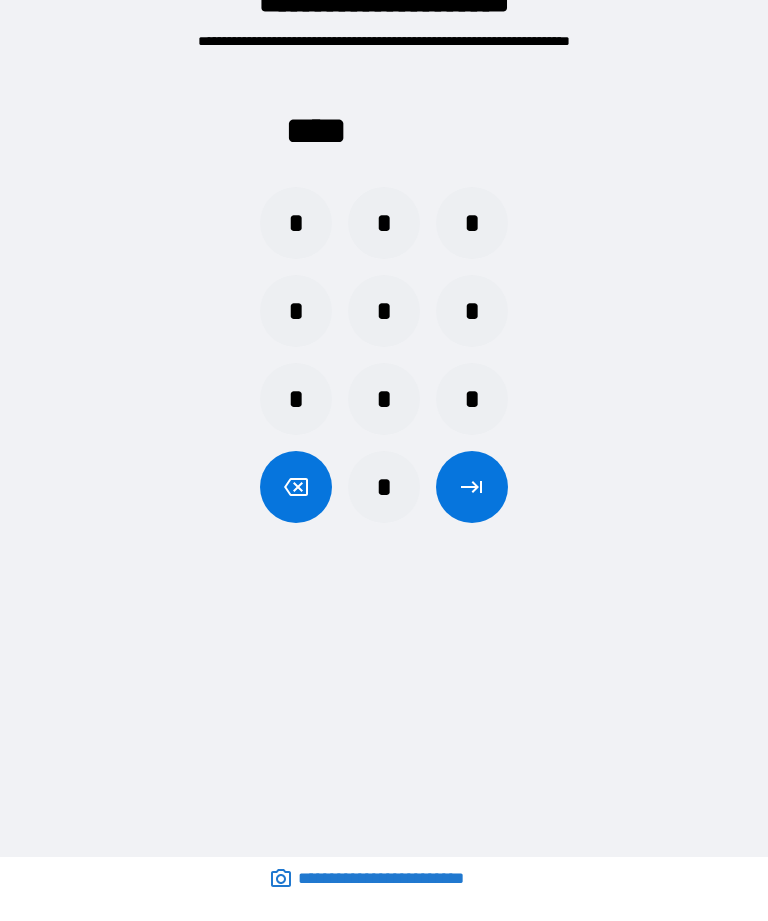 click at bounding box center [472, 487] 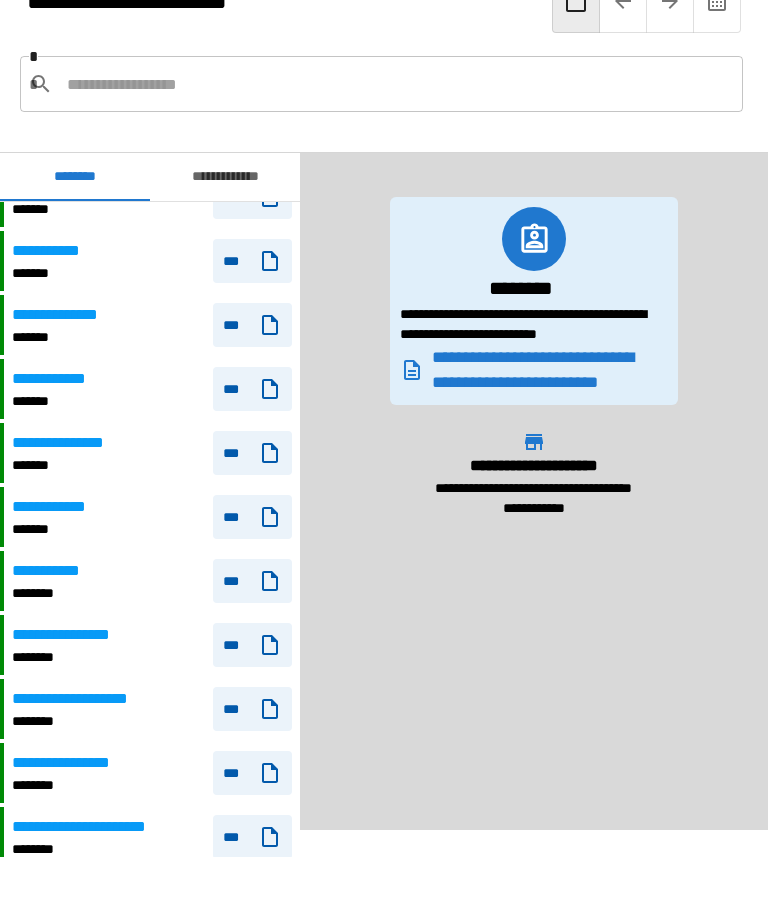 scroll, scrollTop: 281, scrollLeft: 0, axis: vertical 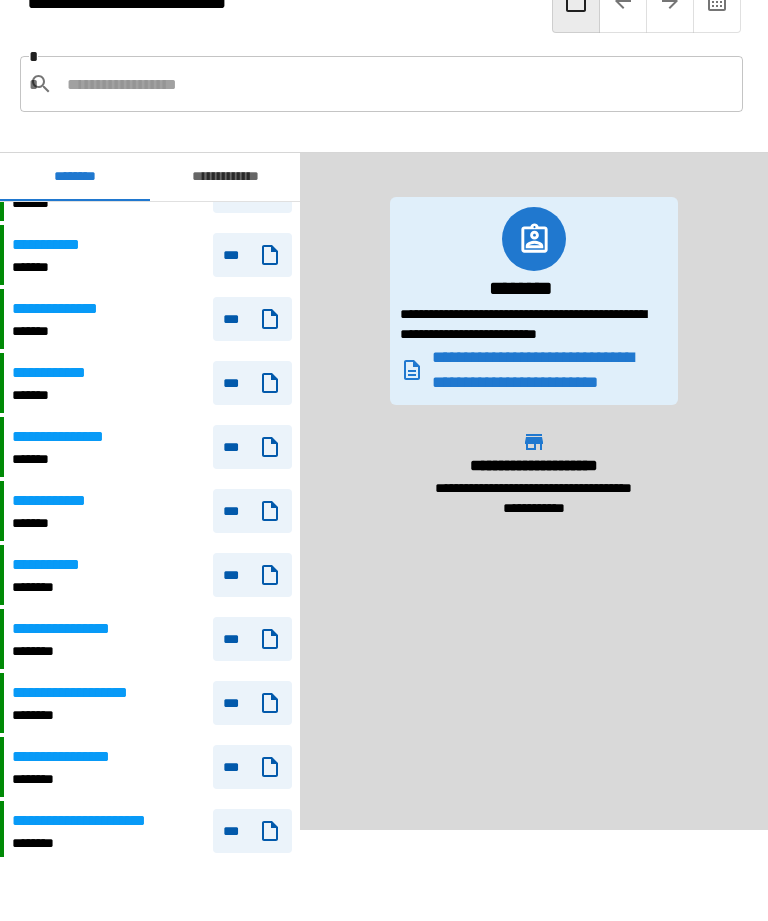 click on "**********" at bounding box center (79, 693) 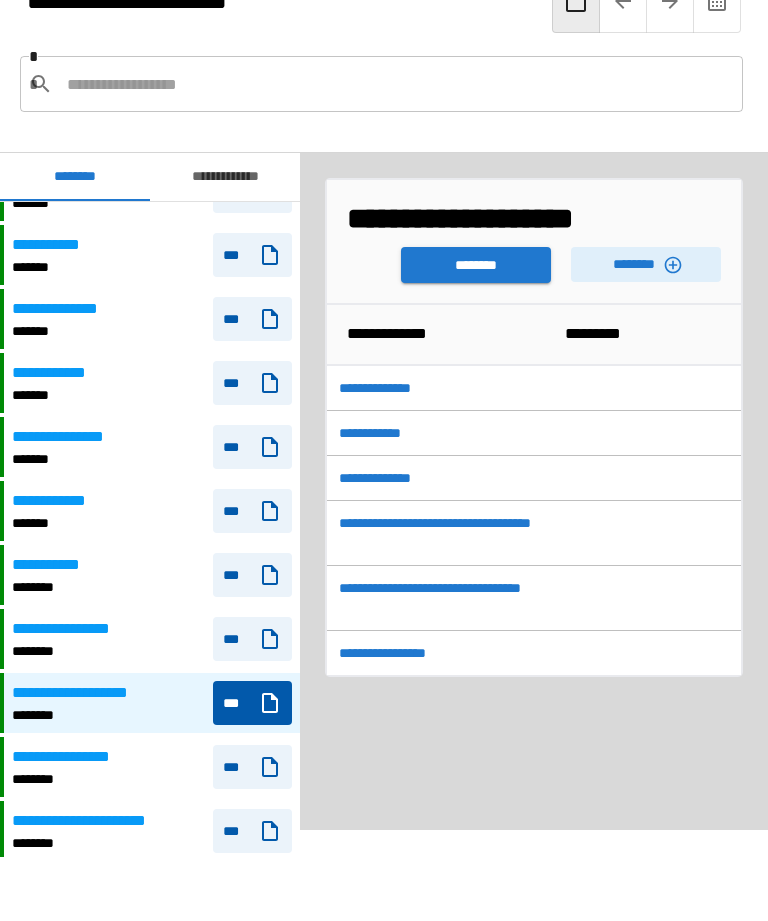 click on "********" at bounding box center [476, 265] 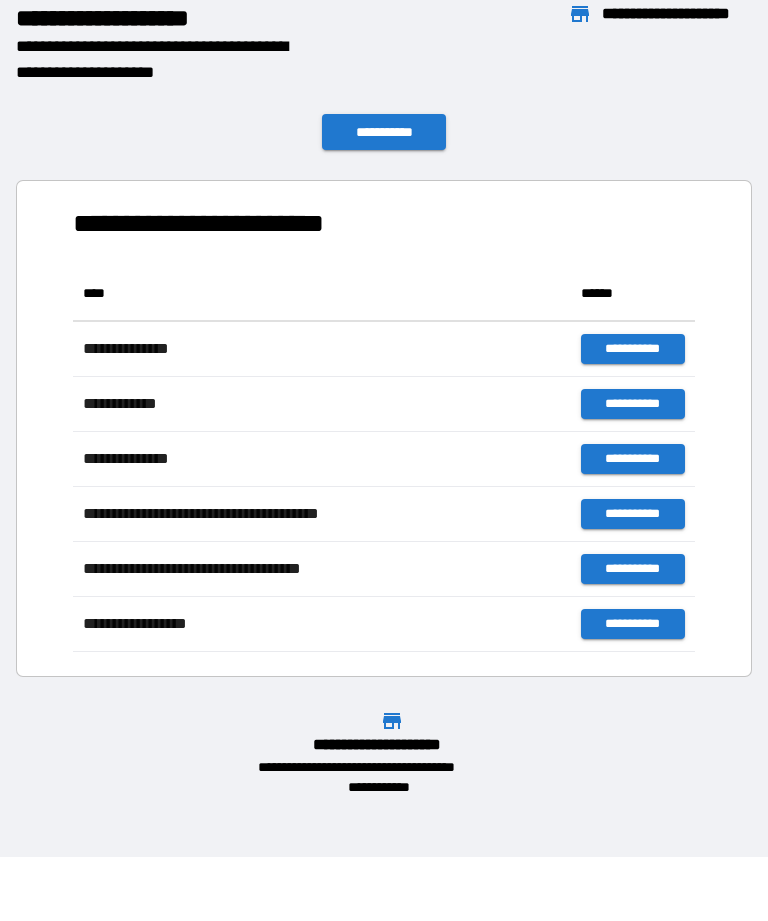 scroll, scrollTop: 386, scrollLeft: 622, axis: both 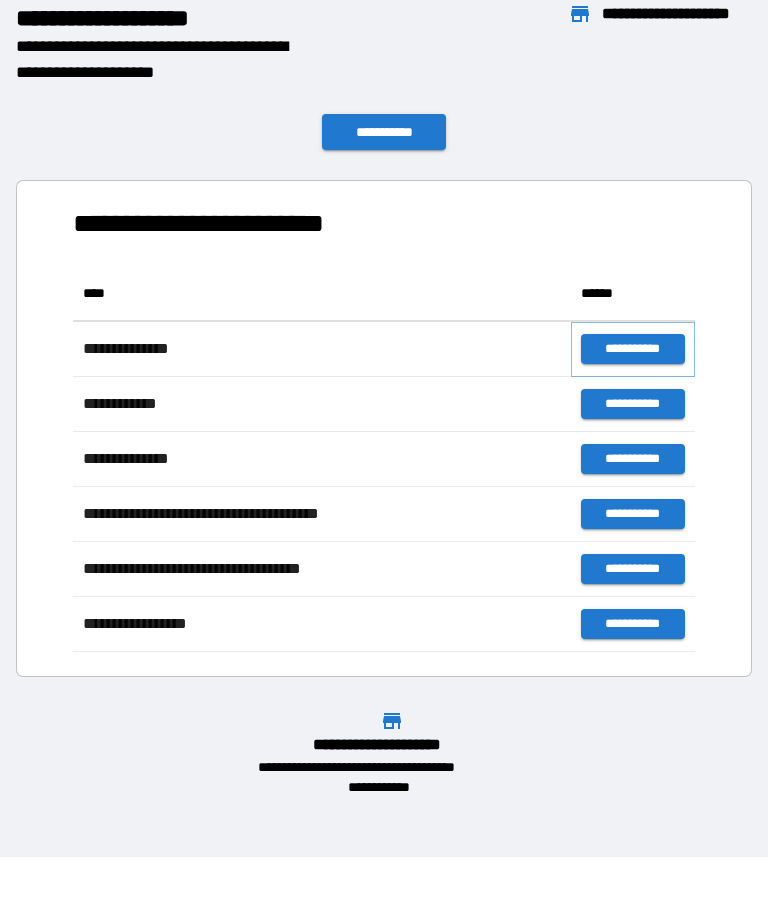 click on "**********" at bounding box center (633, 349) 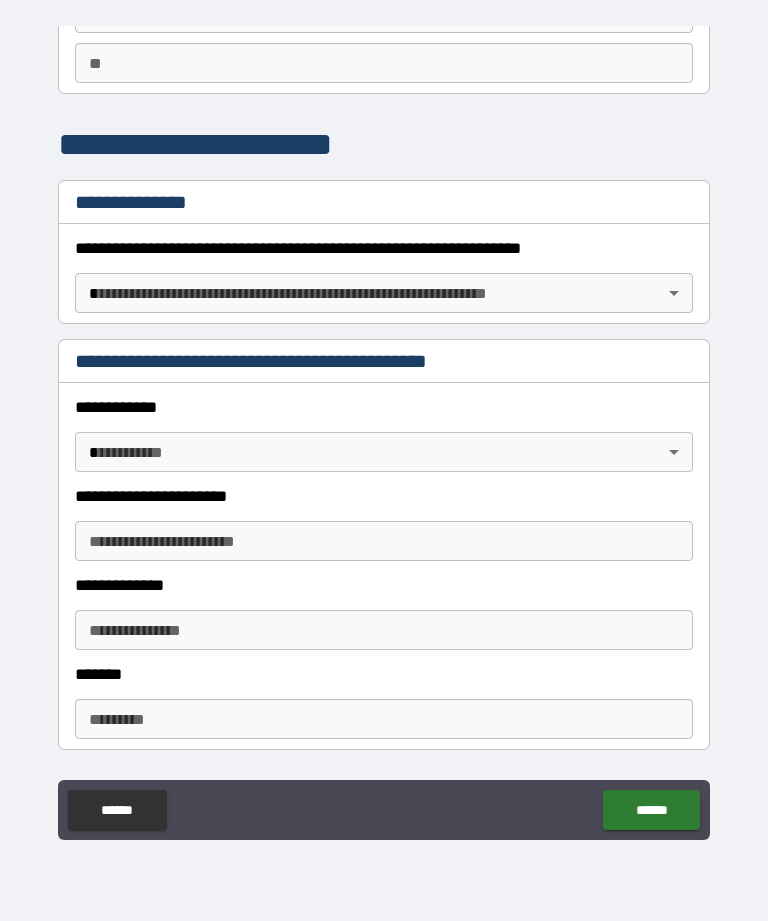 scroll, scrollTop: 177, scrollLeft: 0, axis: vertical 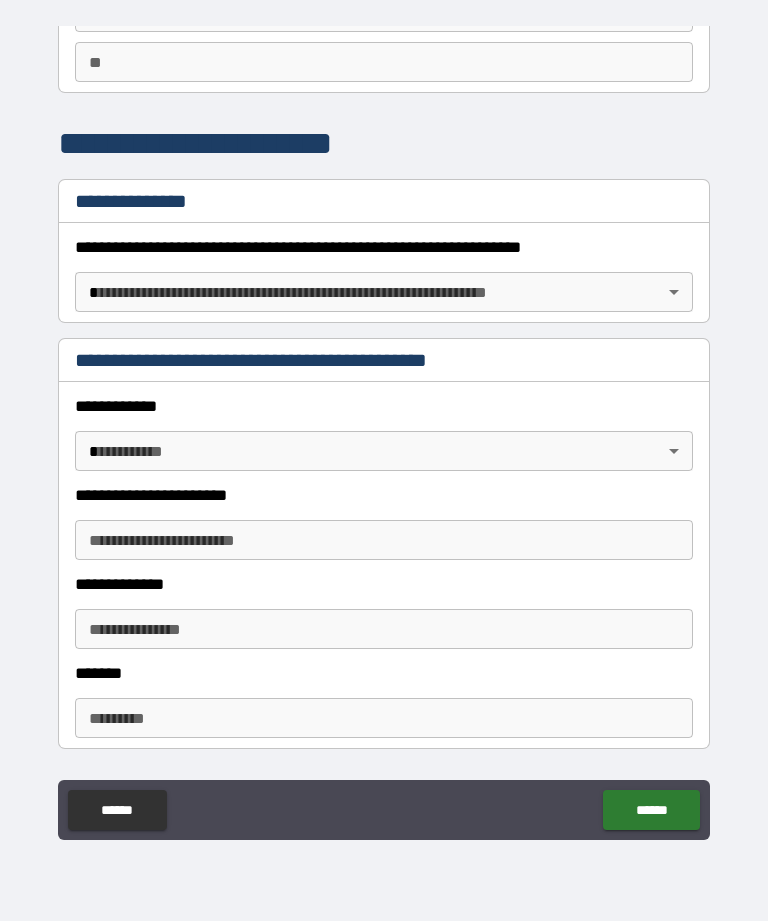 click on "**********" at bounding box center (384, 428) 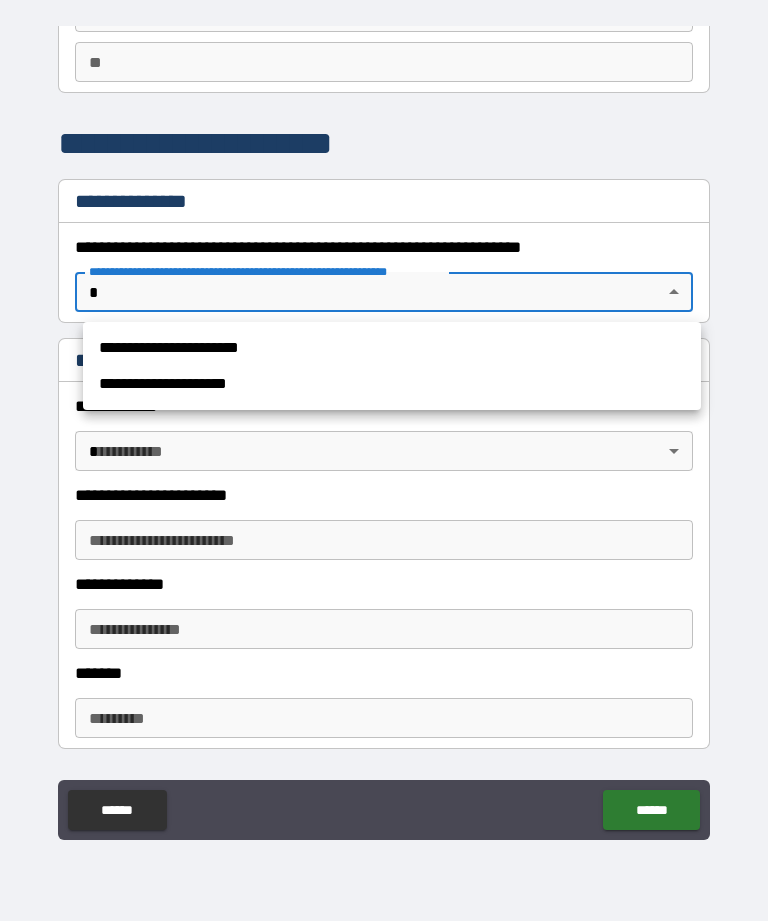 click on "**********" at bounding box center [392, 348] 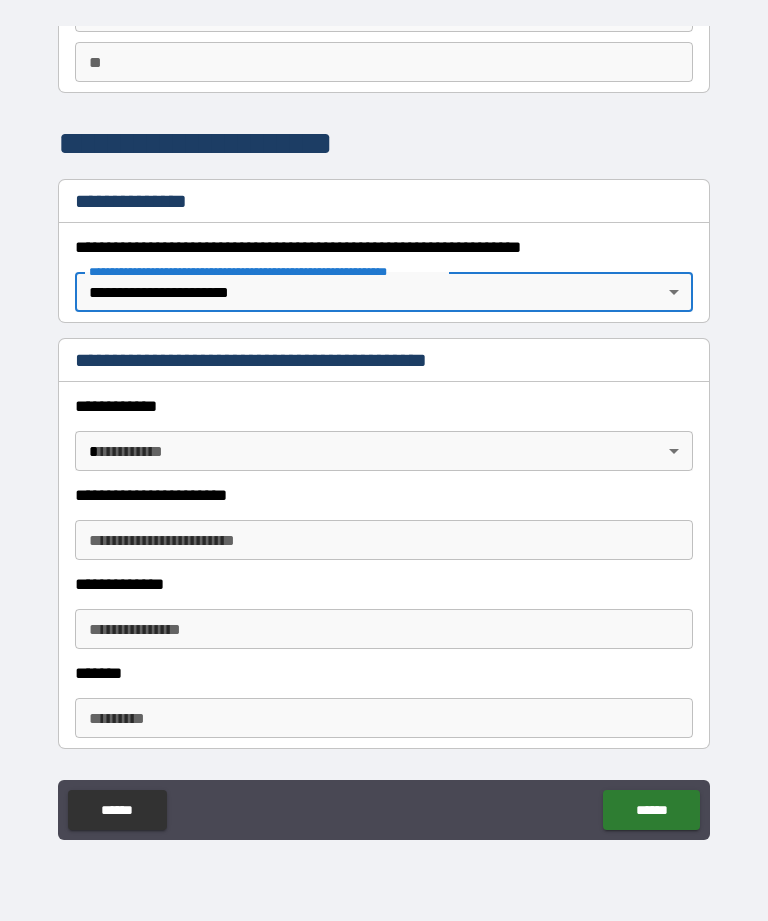 type on "*" 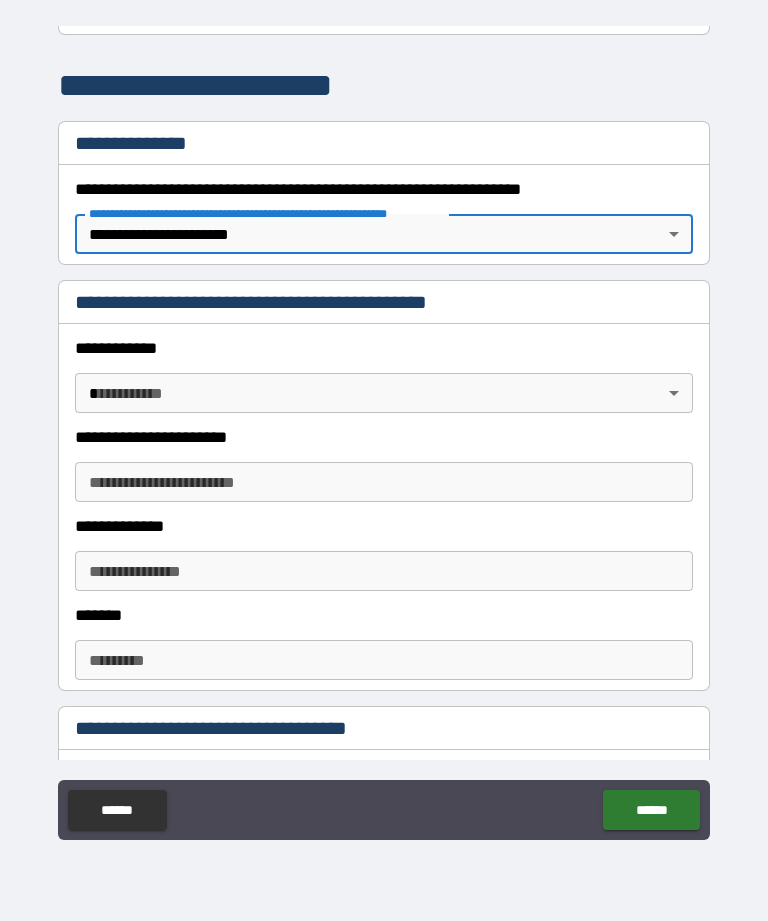 scroll, scrollTop: 238, scrollLeft: 0, axis: vertical 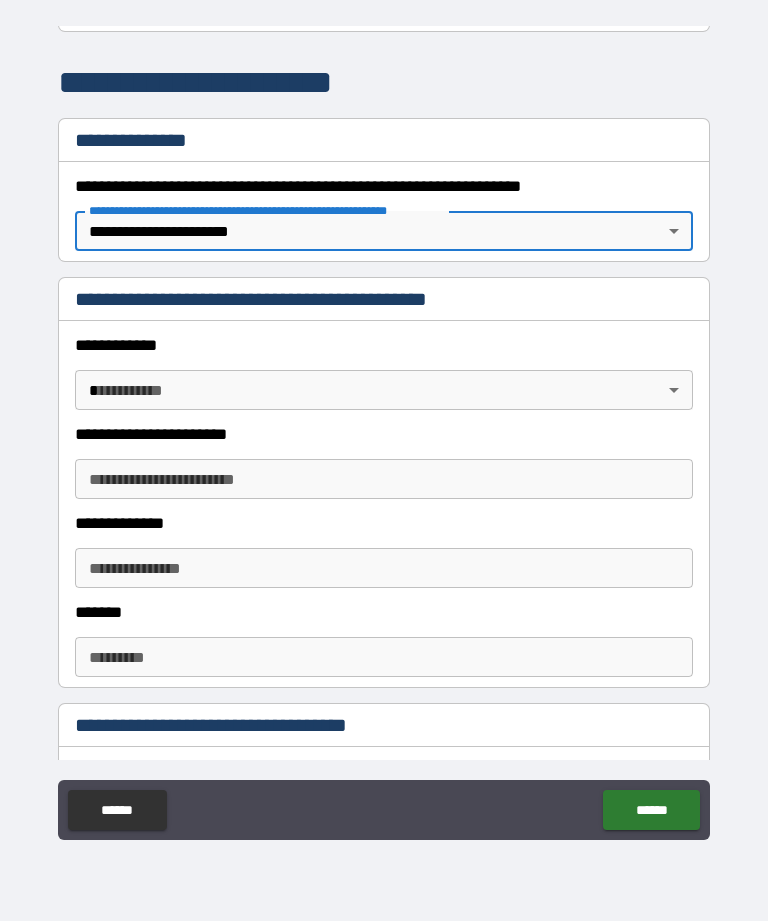click on "**********" at bounding box center [384, 428] 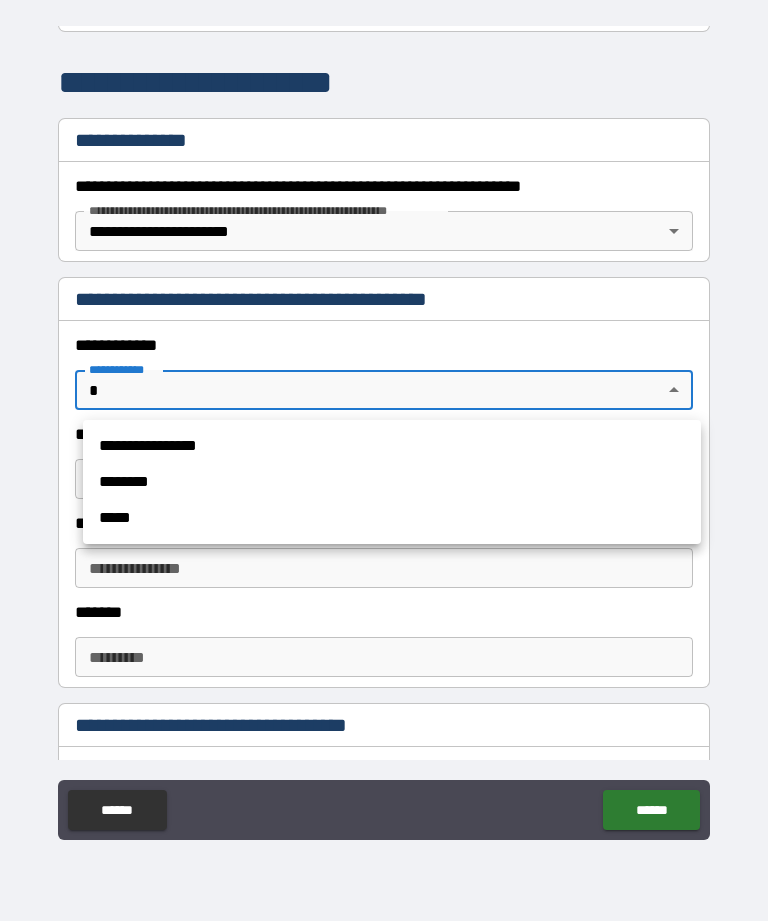 click on "**********" at bounding box center [392, 446] 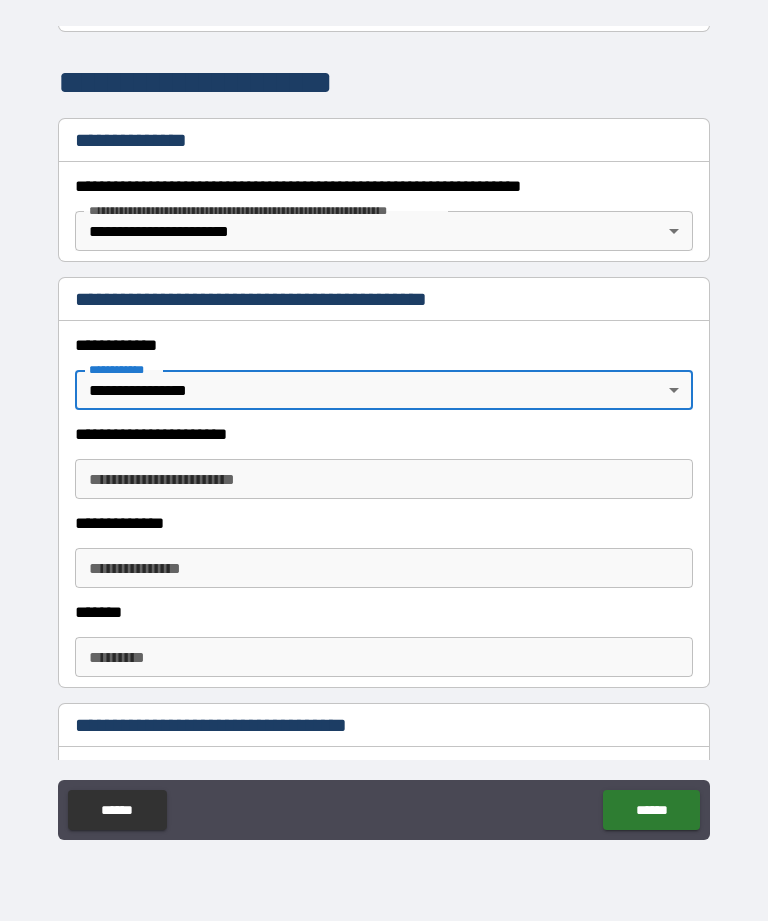 type on "*" 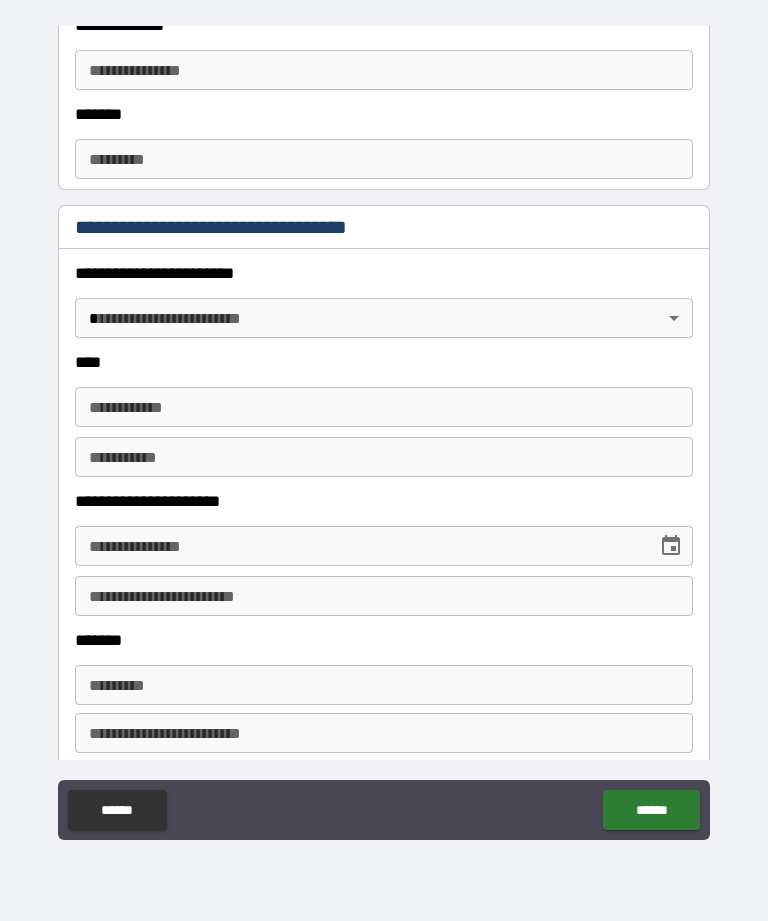 scroll, scrollTop: 738, scrollLeft: 0, axis: vertical 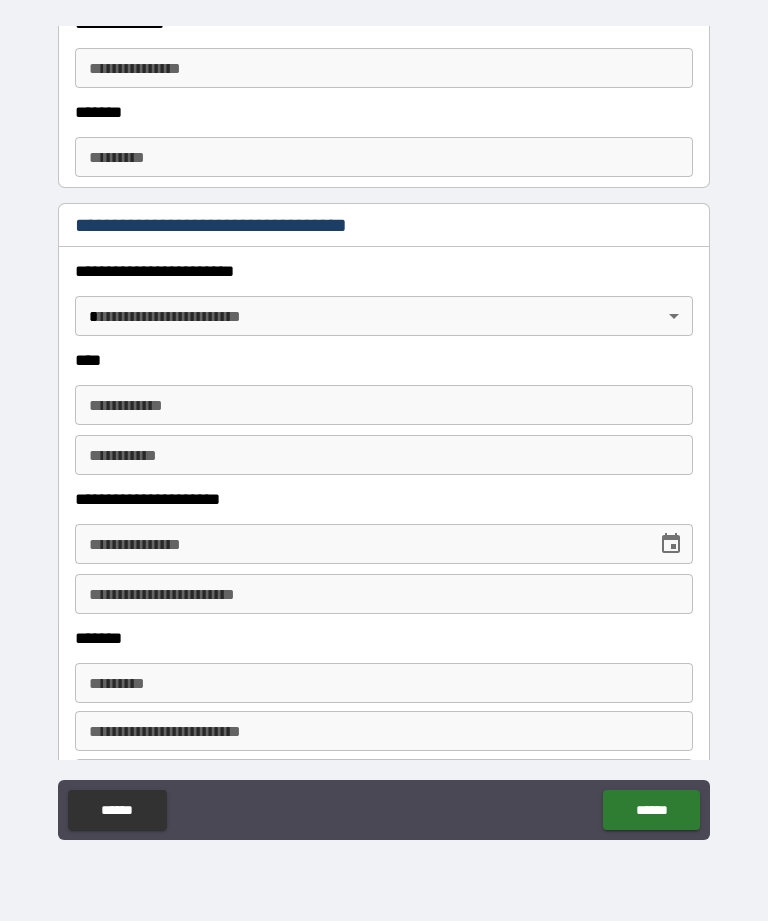 type on "**********" 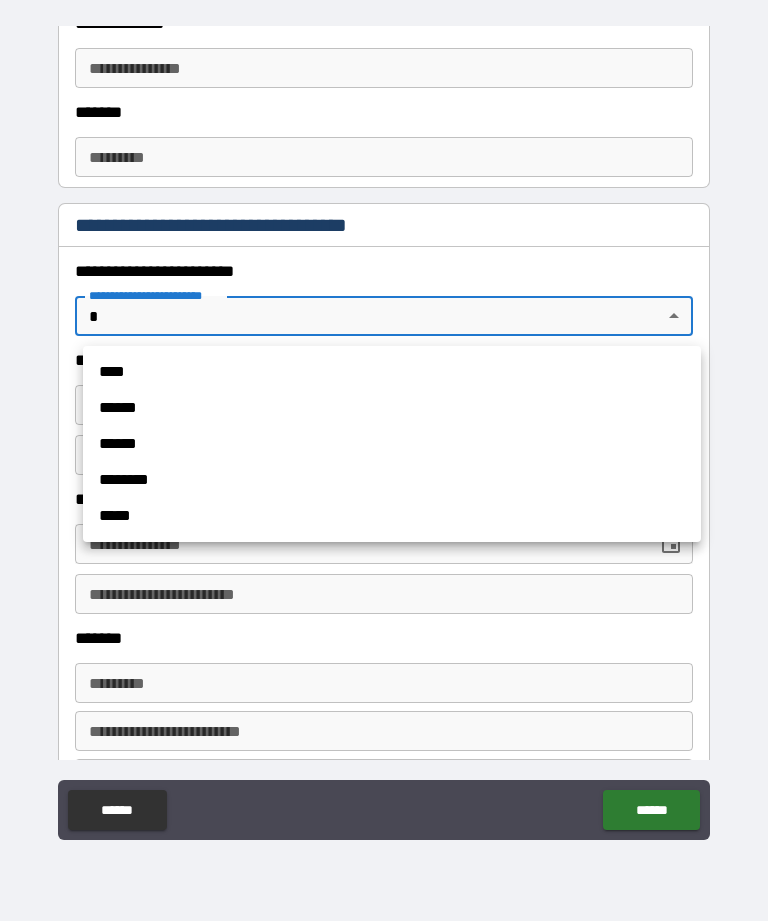 click on "********" at bounding box center [392, 480] 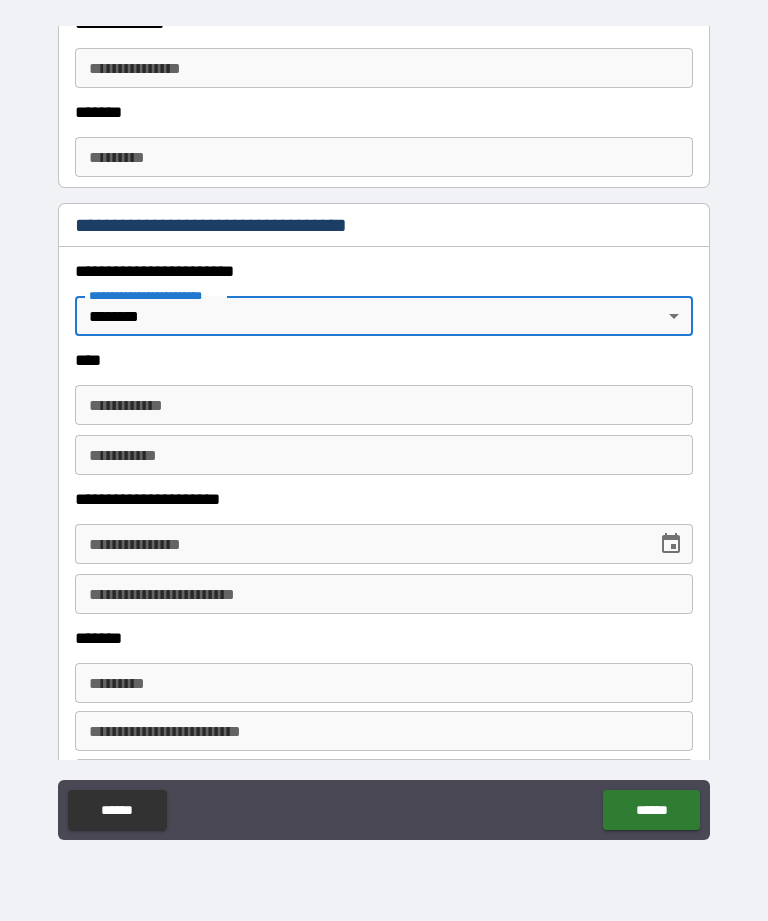 click on "**********" at bounding box center [384, 428] 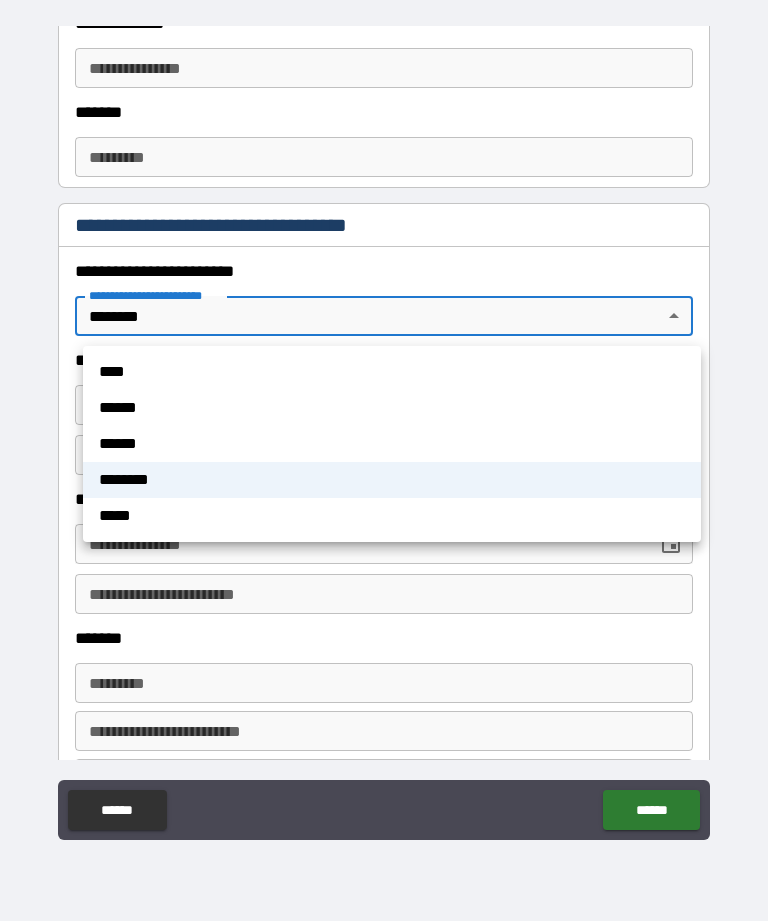 click on "******" at bounding box center (392, 408) 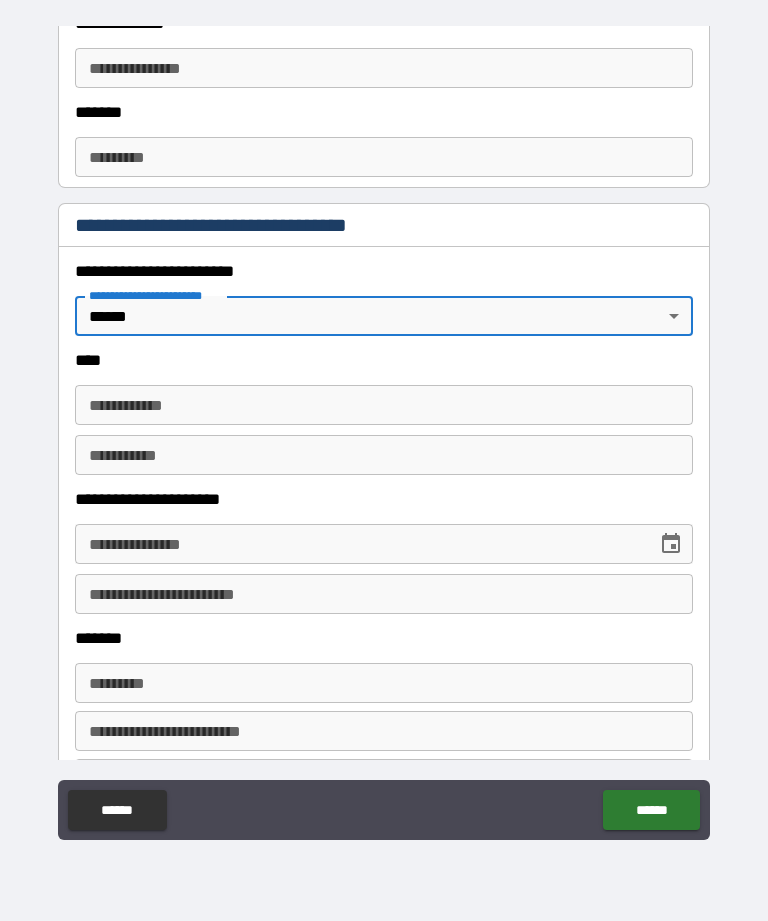 type on "*" 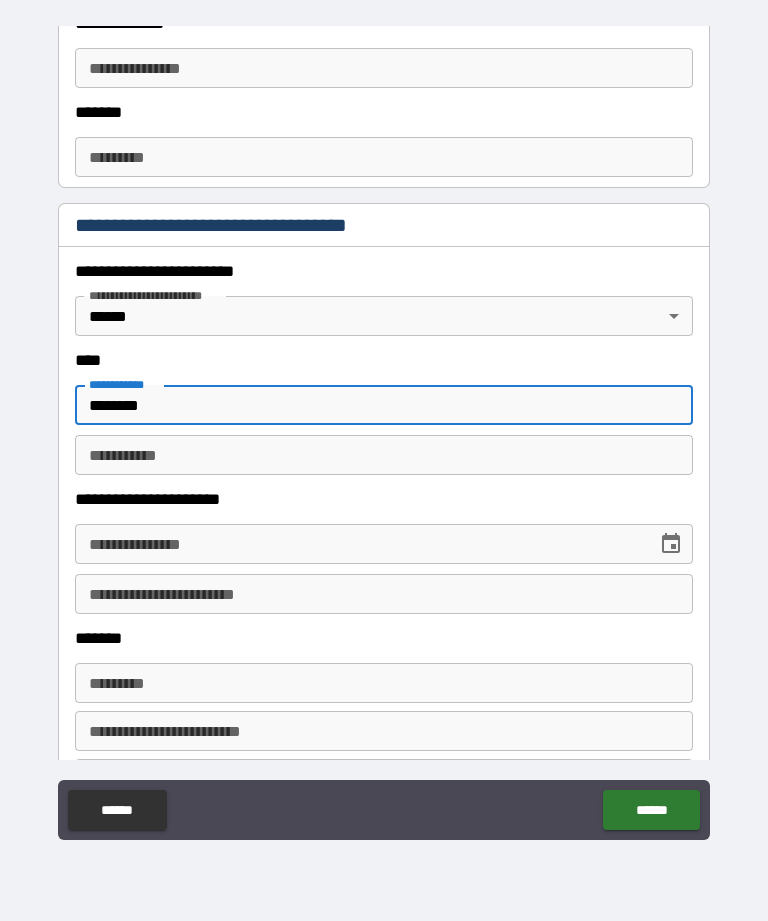 type on "*******" 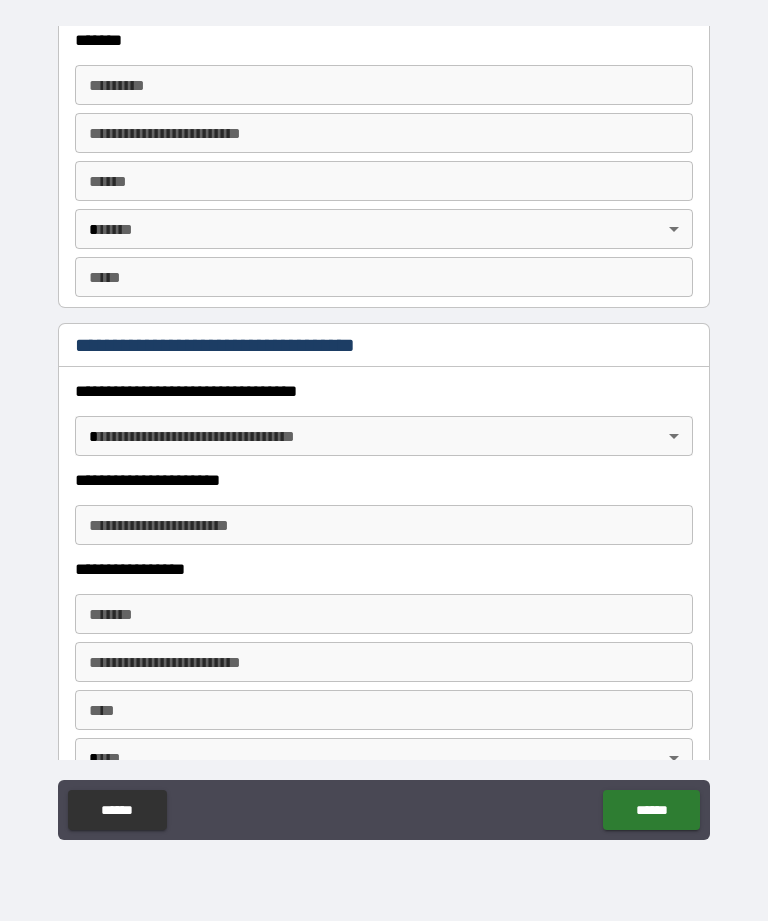 scroll, scrollTop: 1344, scrollLeft: 0, axis: vertical 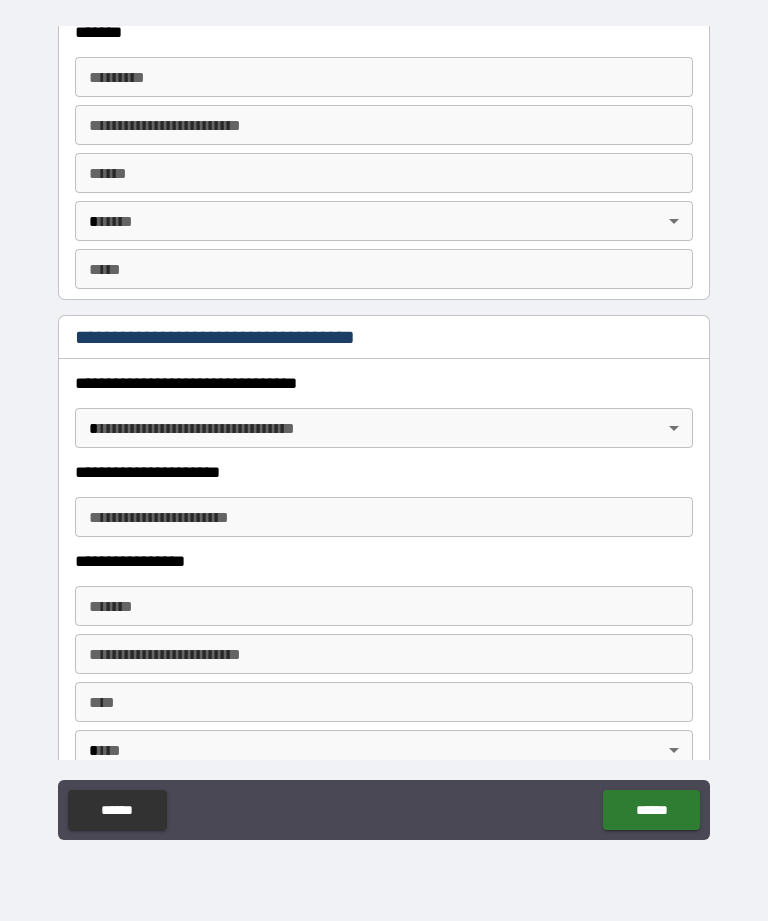 type on "********" 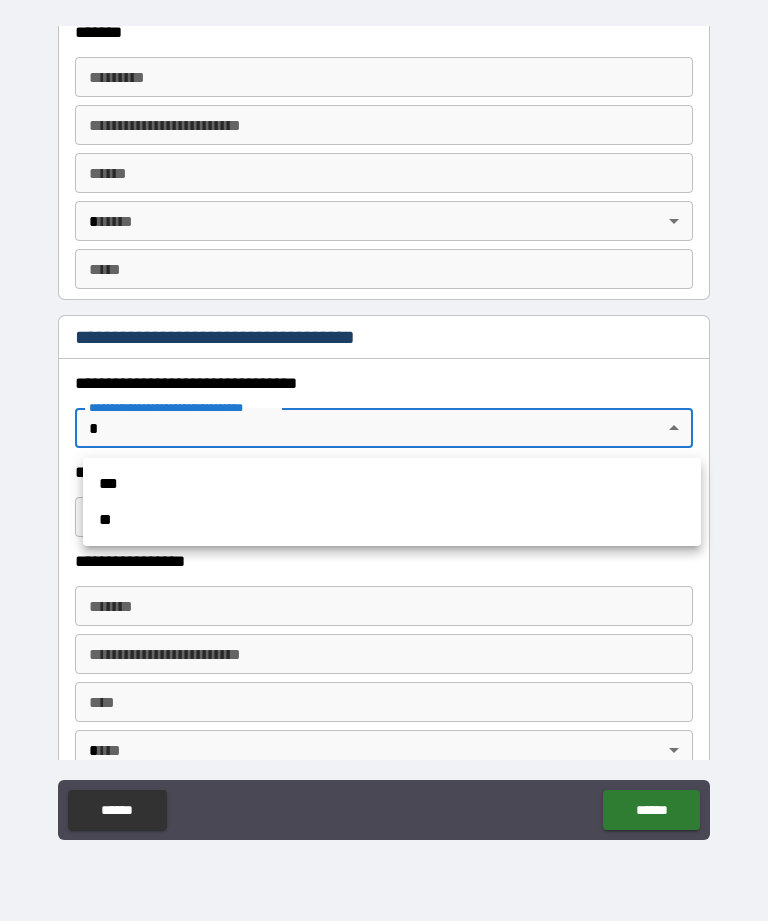 click on "***" at bounding box center (392, 484) 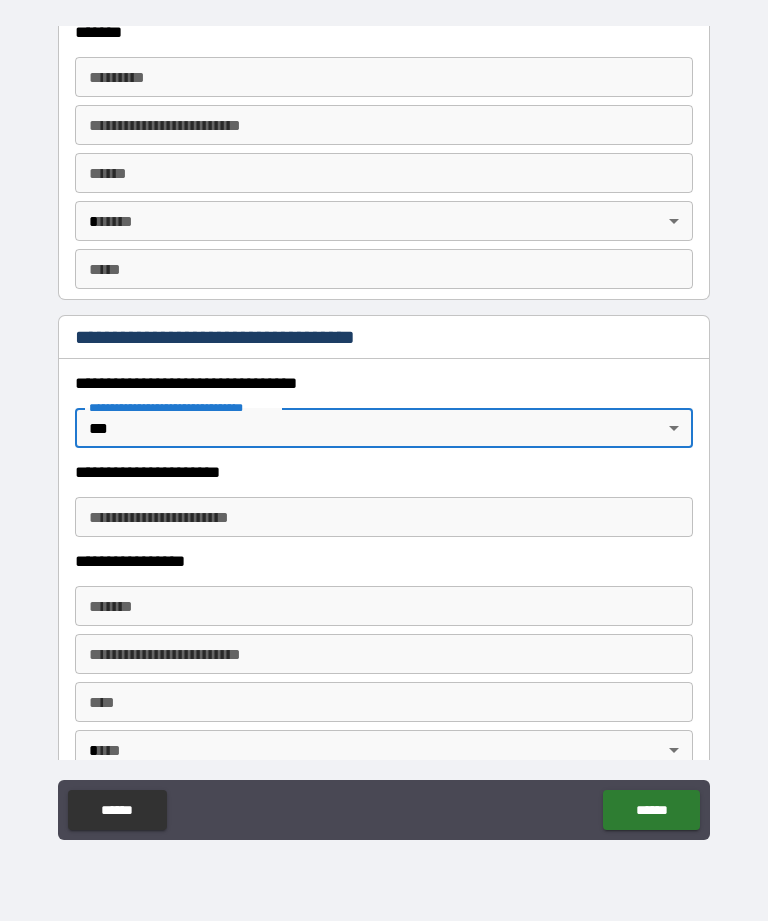 type on "*" 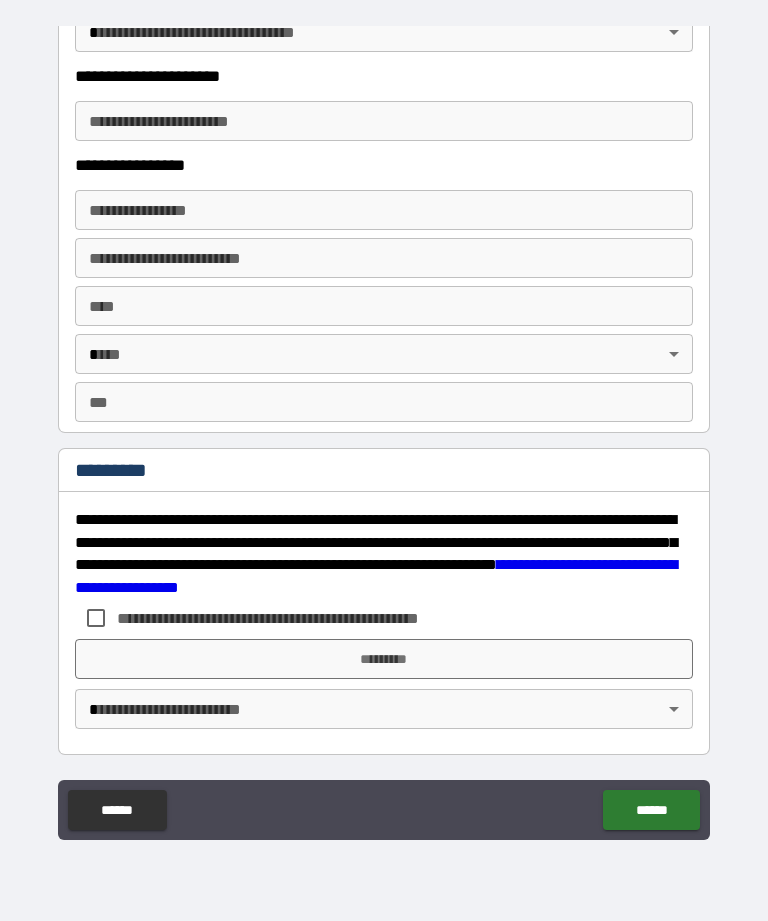 scroll, scrollTop: 3502, scrollLeft: 0, axis: vertical 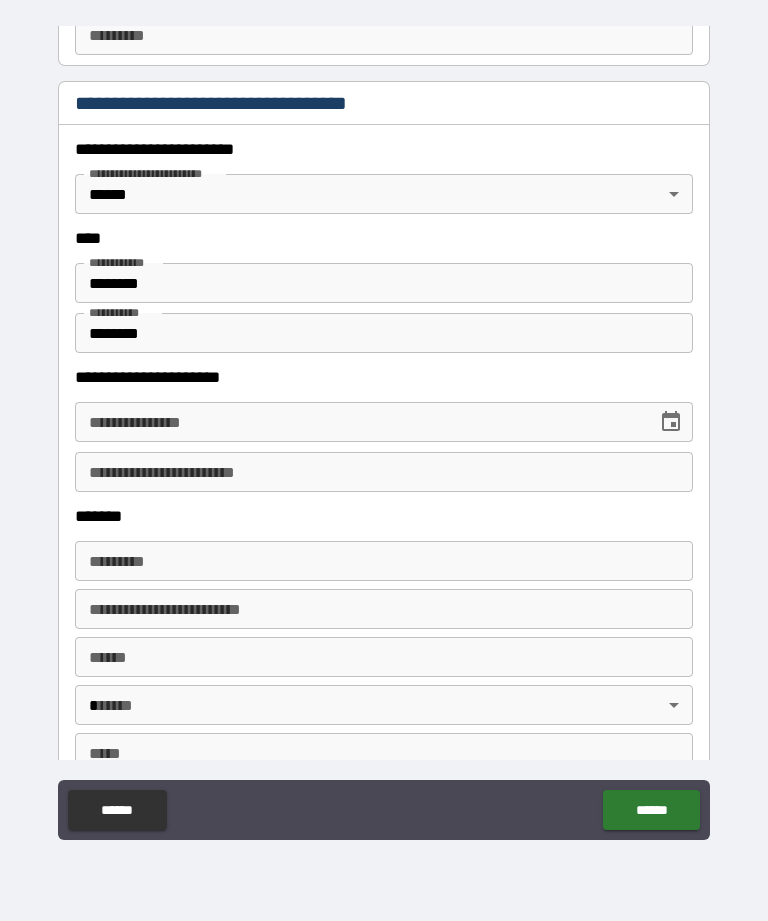 click on "********" at bounding box center [384, 333] 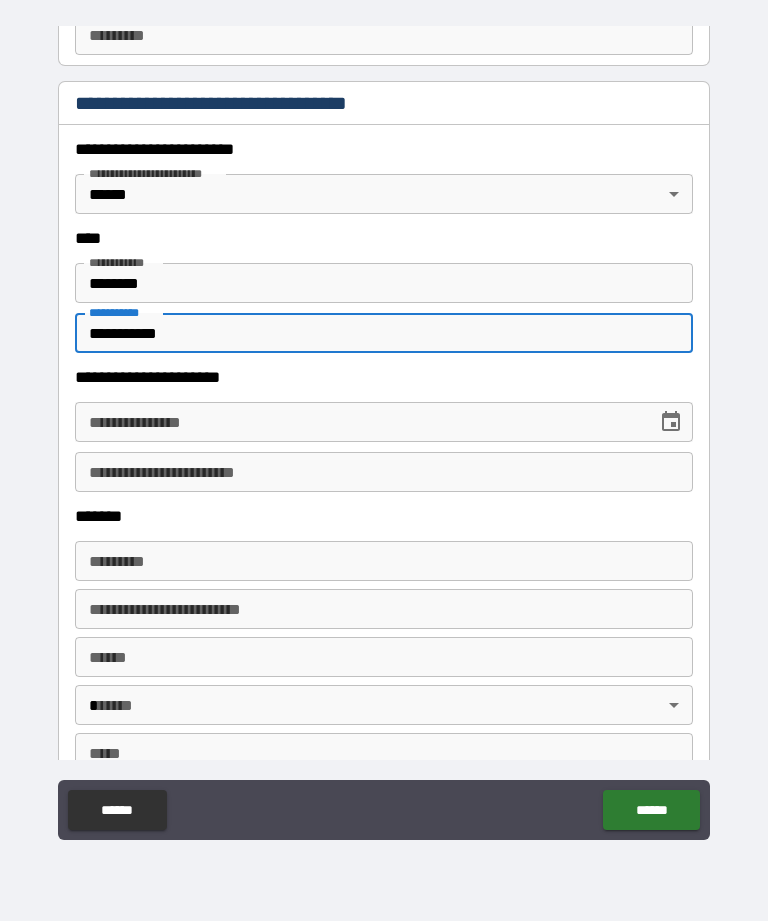 type on "**********" 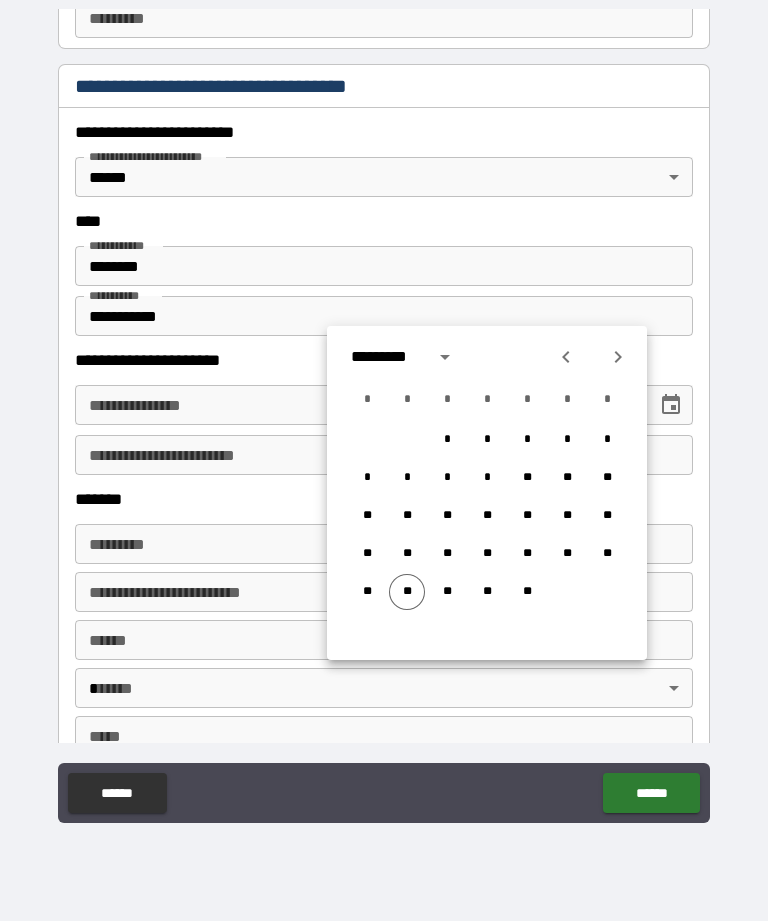 scroll, scrollTop: 0, scrollLeft: 0, axis: both 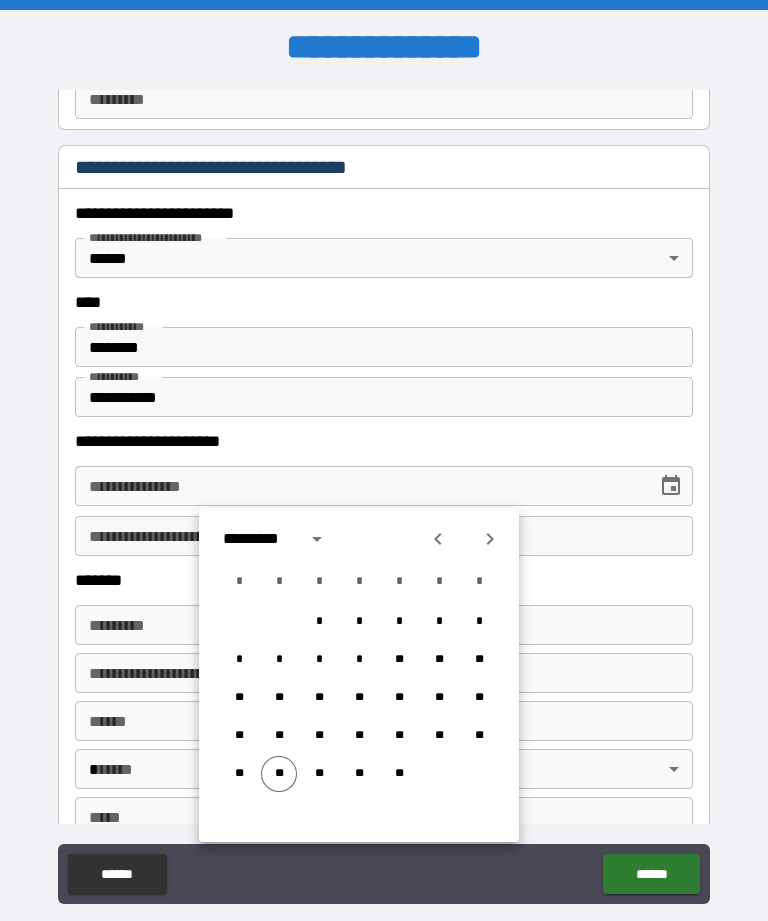 click at bounding box center (317, 539) 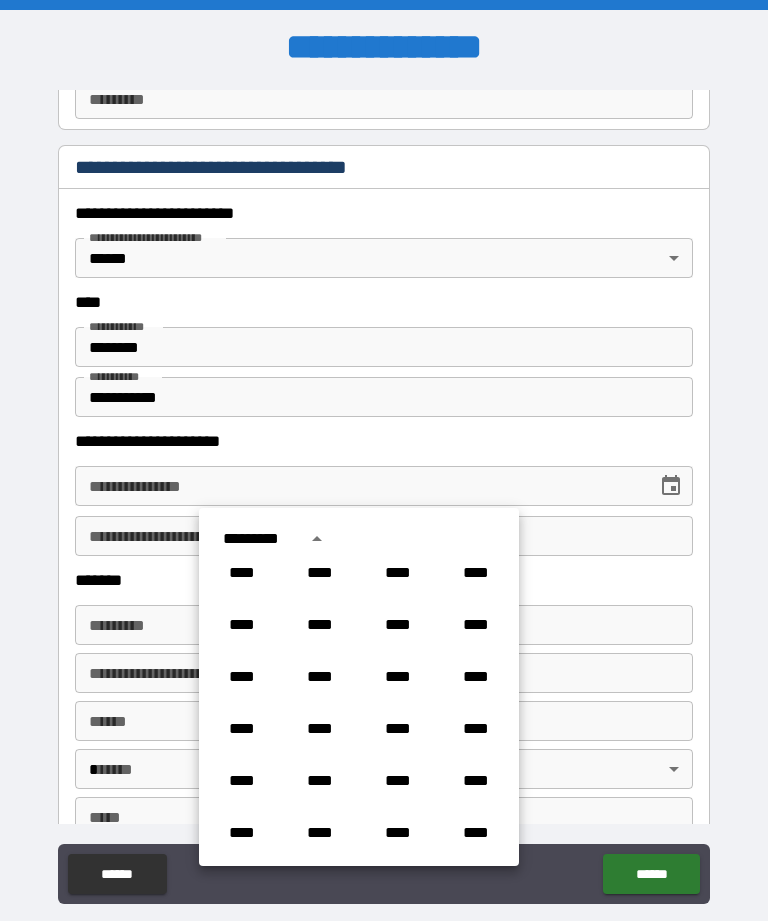 scroll, scrollTop: 1316, scrollLeft: 0, axis: vertical 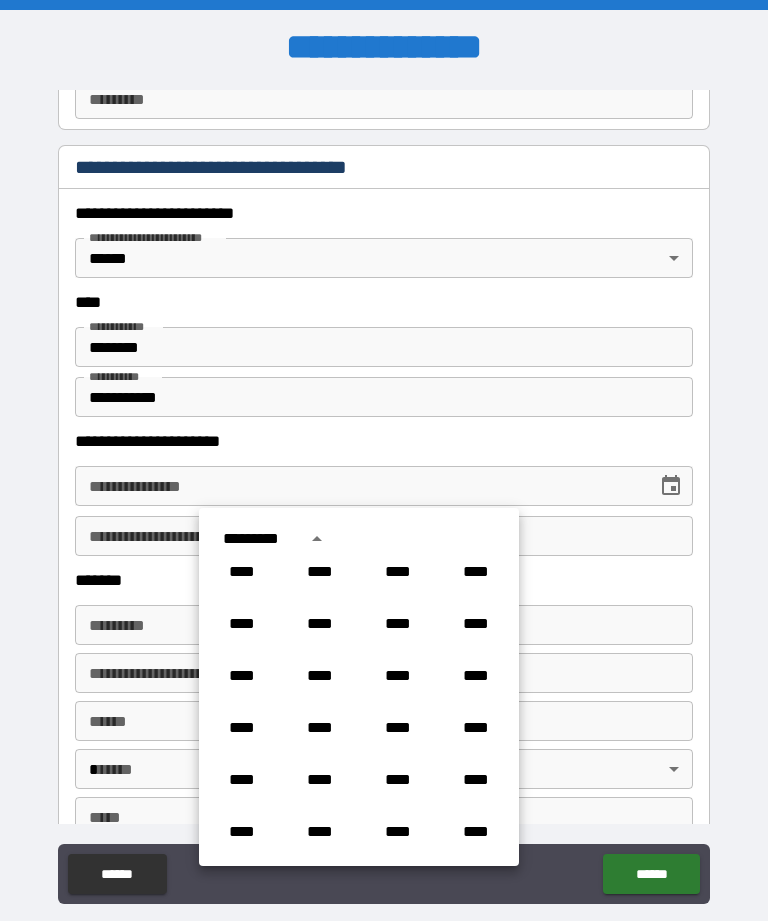 click on "****" at bounding box center (398, 624) 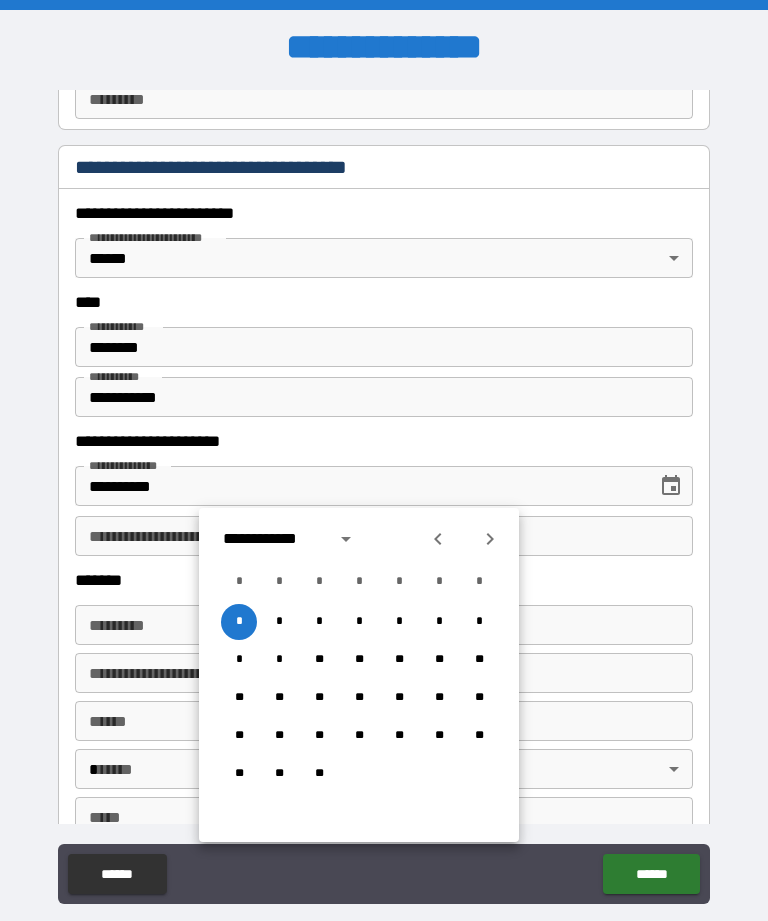 click 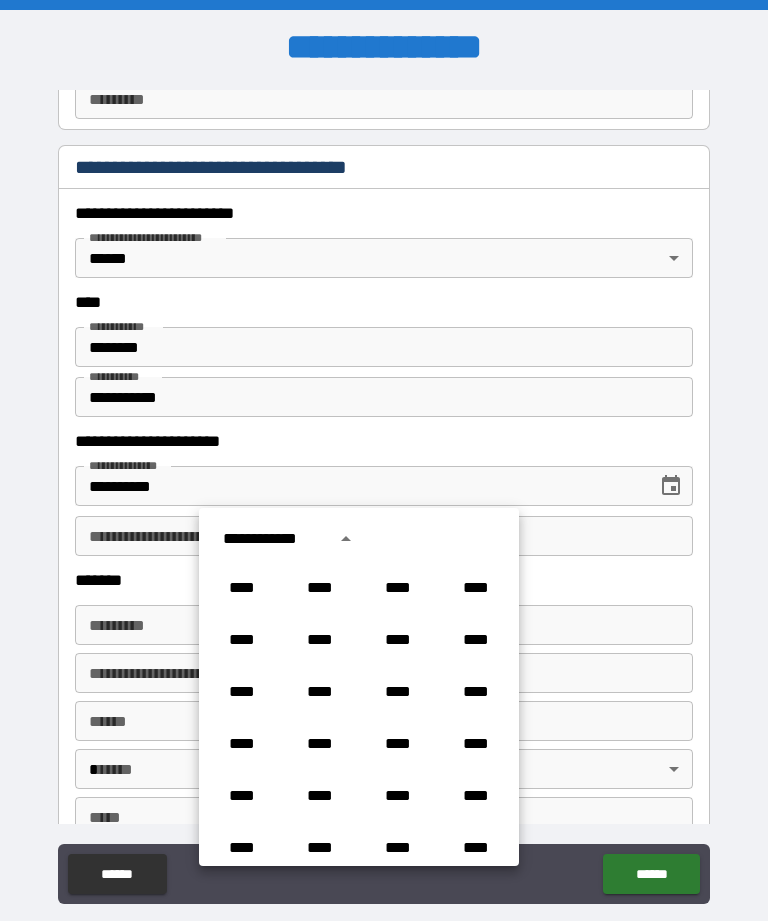 scroll, scrollTop: 1226, scrollLeft: 0, axis: vertical 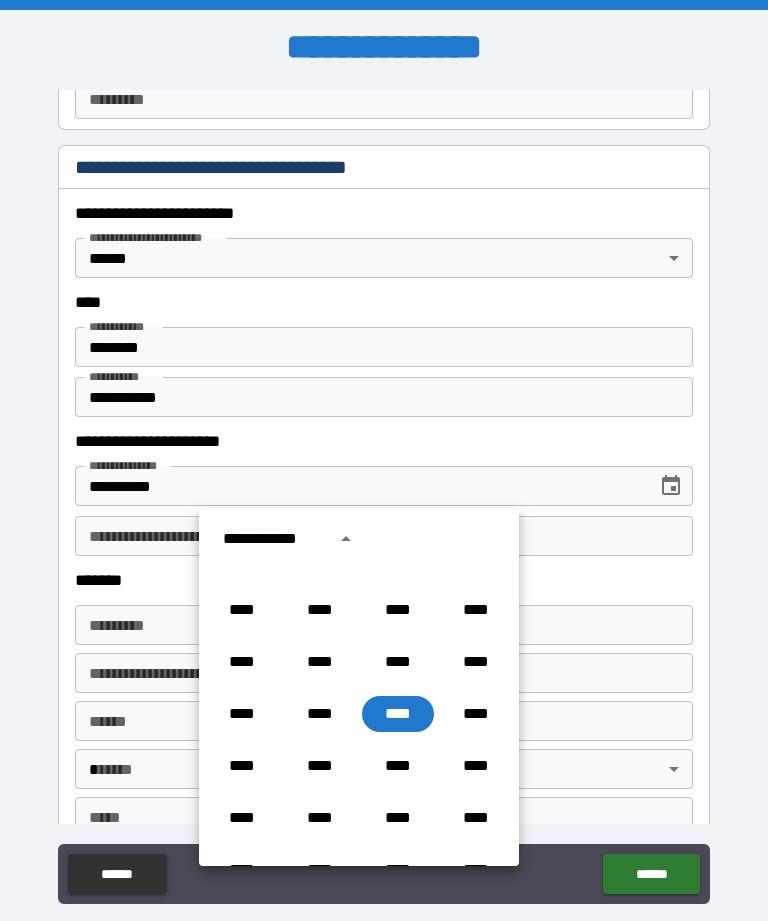 click on "**********" at bounding box center [273, 539] 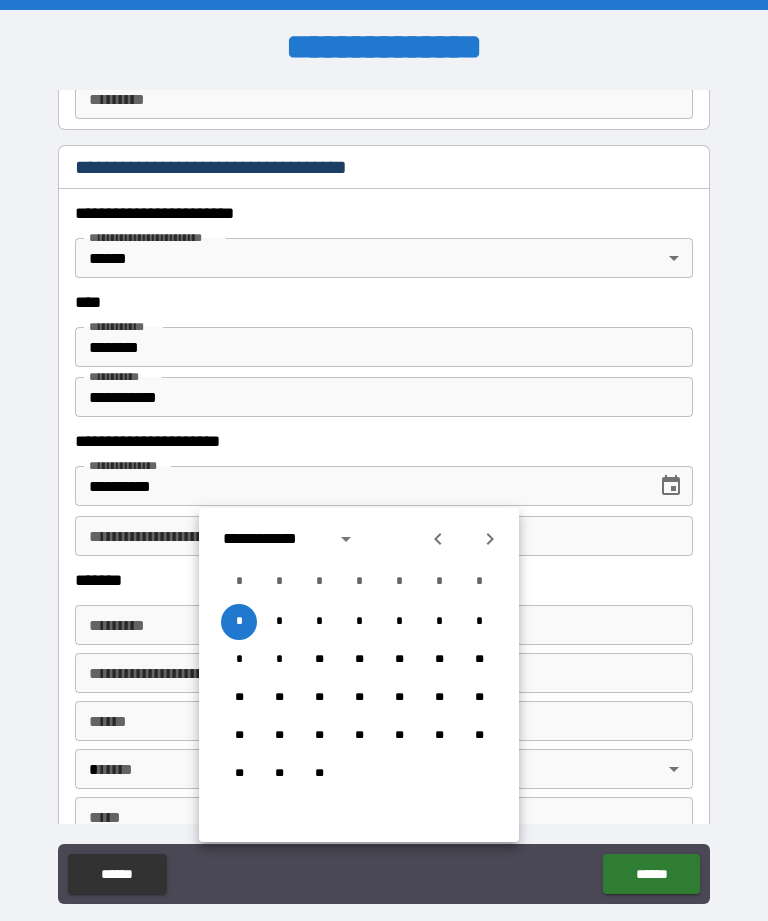 click on "**********" at bounding box center (273, 539) 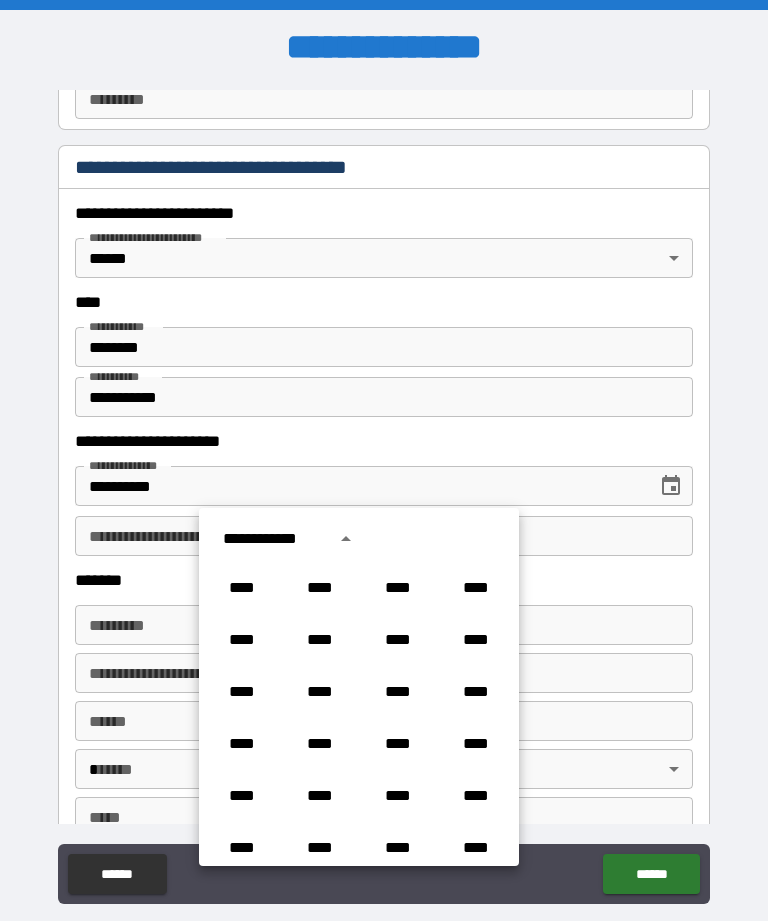 scroll, scrollTop: 1226, scrollLeft: 0, axis: vertical 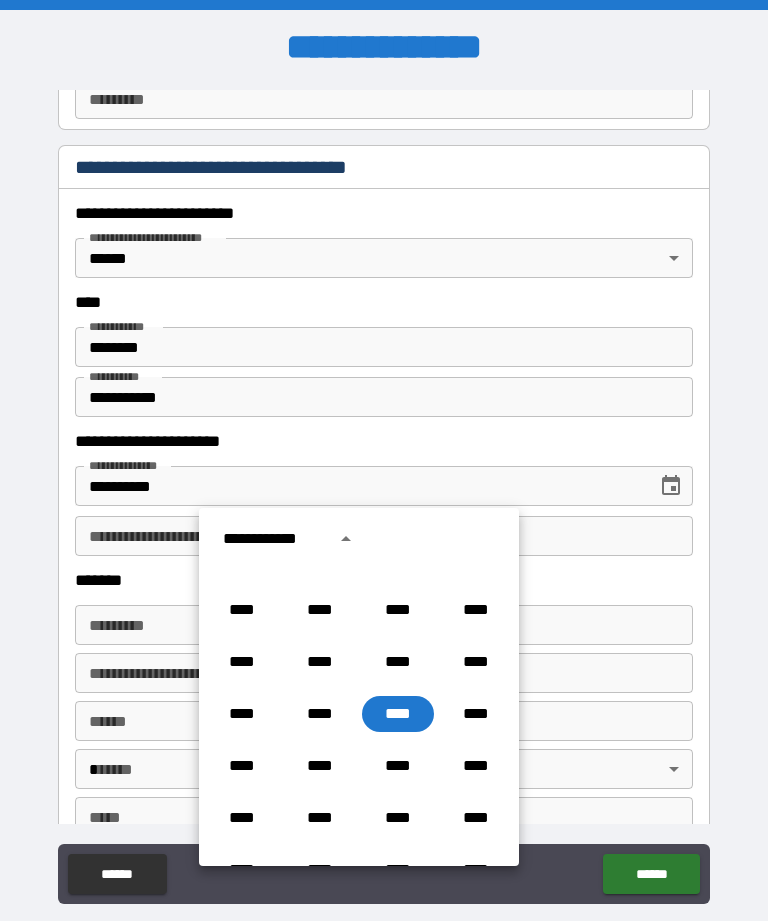 click on "****" at bounding box center (398, 714) 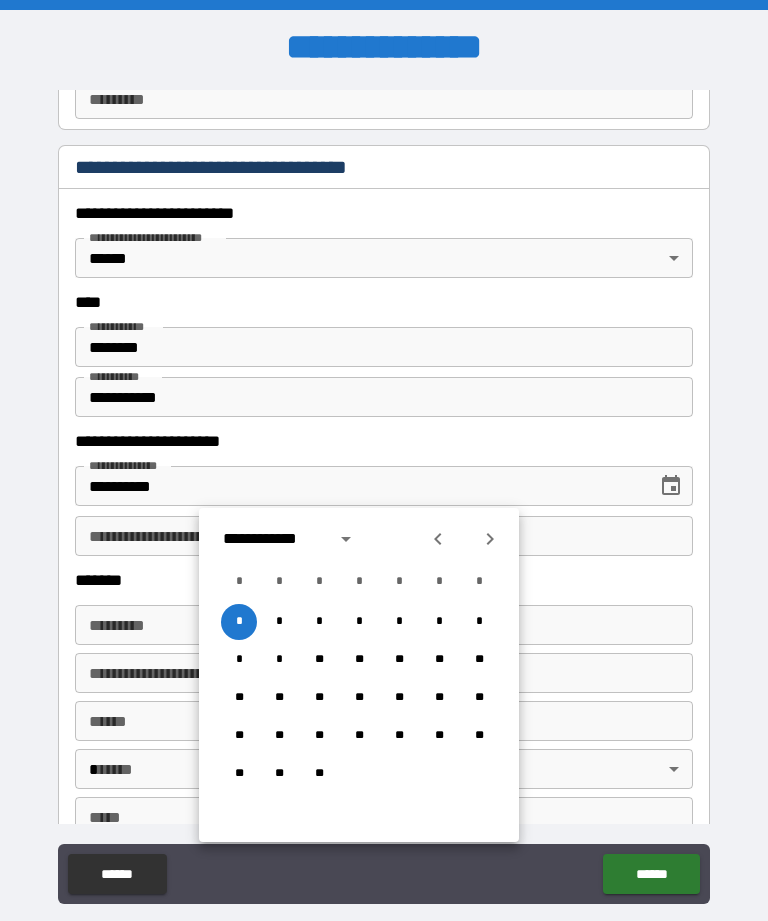 click 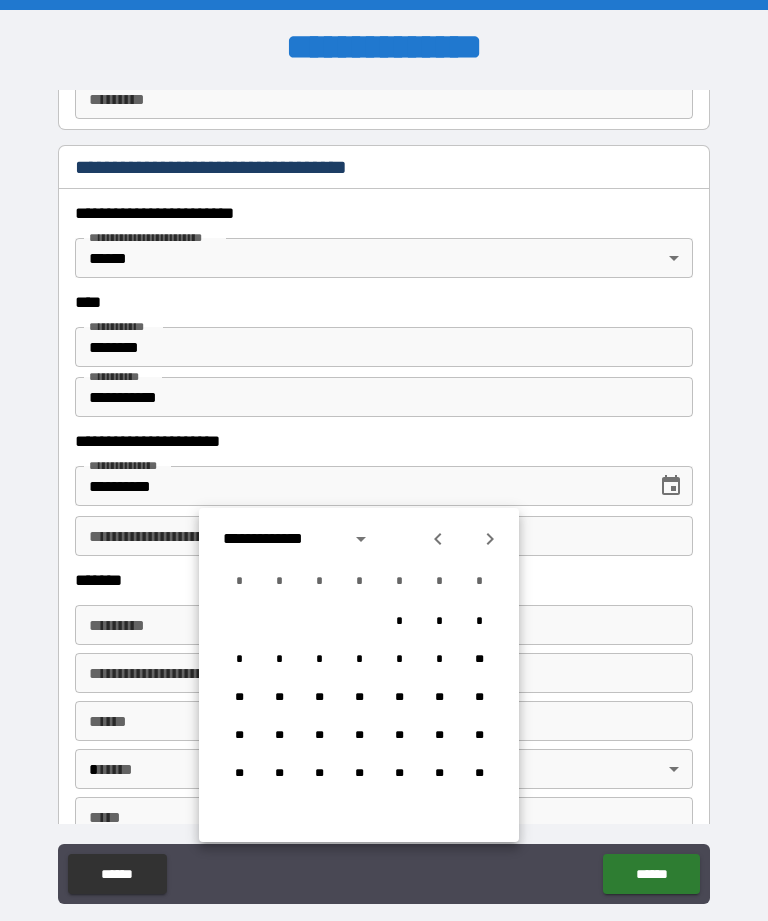 click 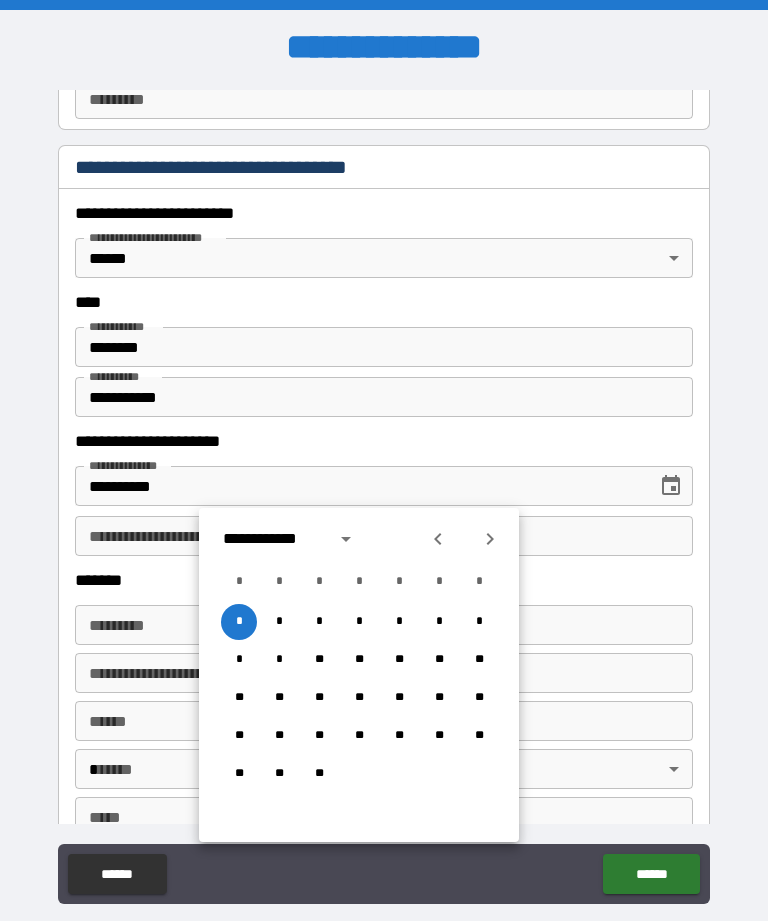 click 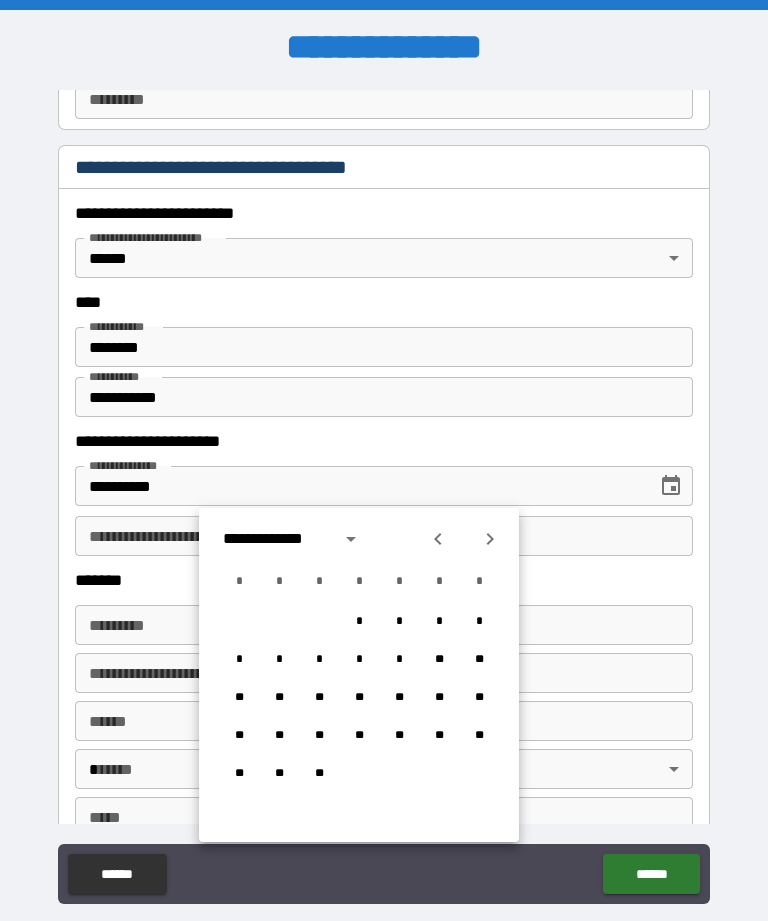 click 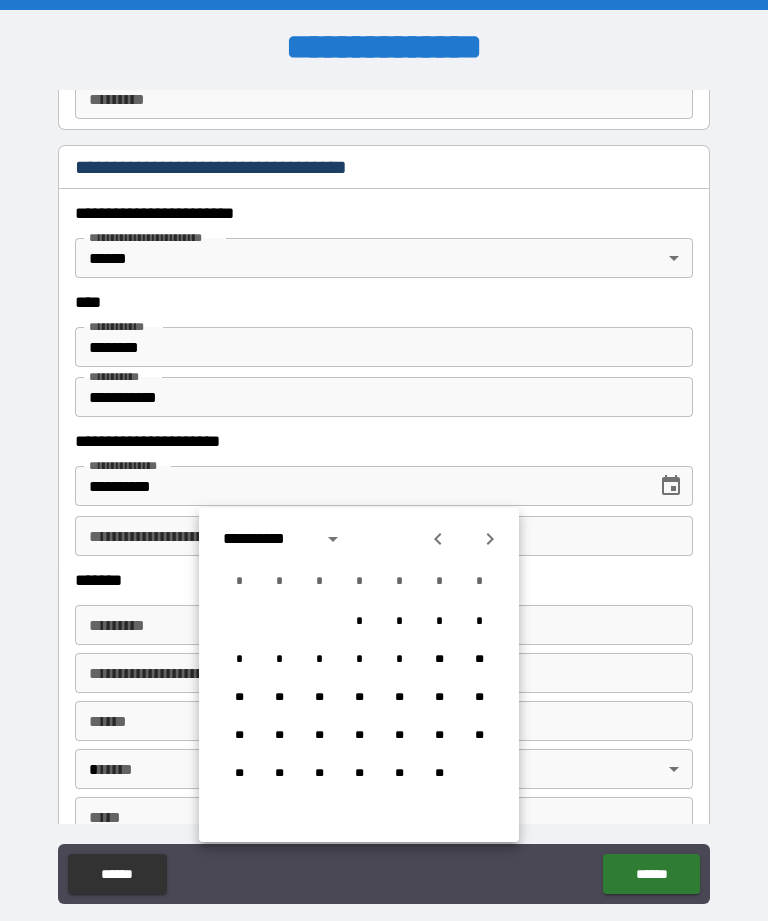 click 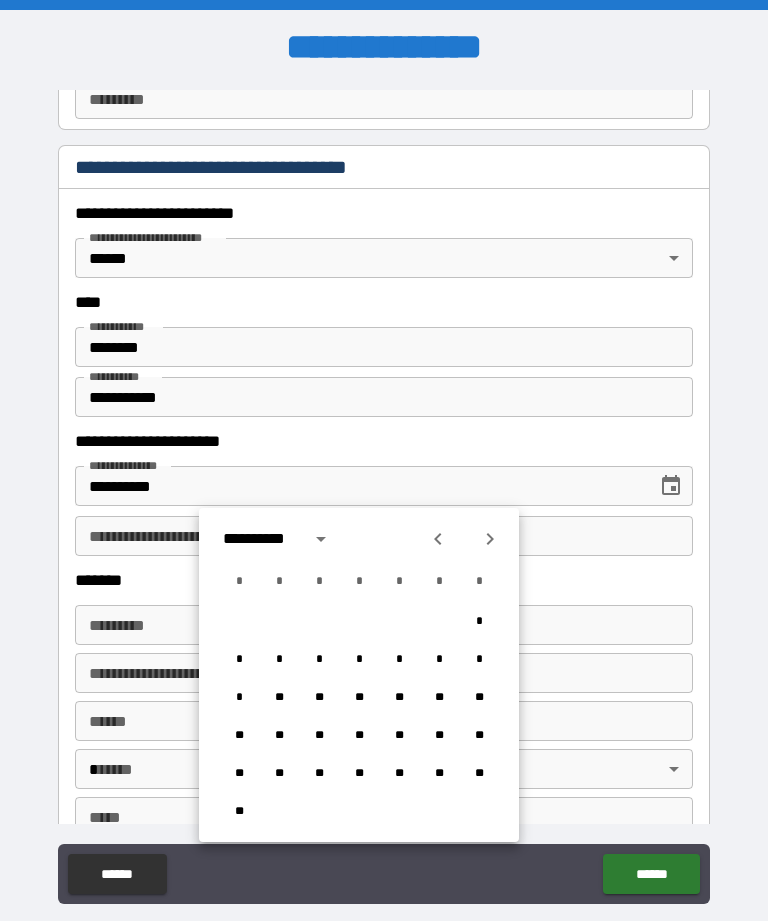 click 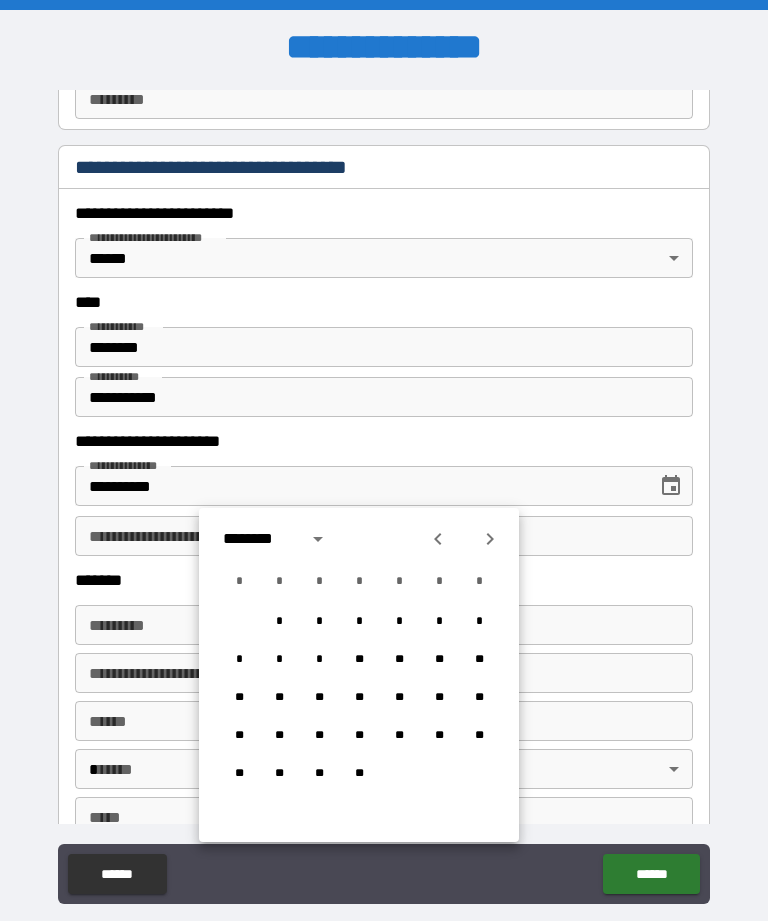 click 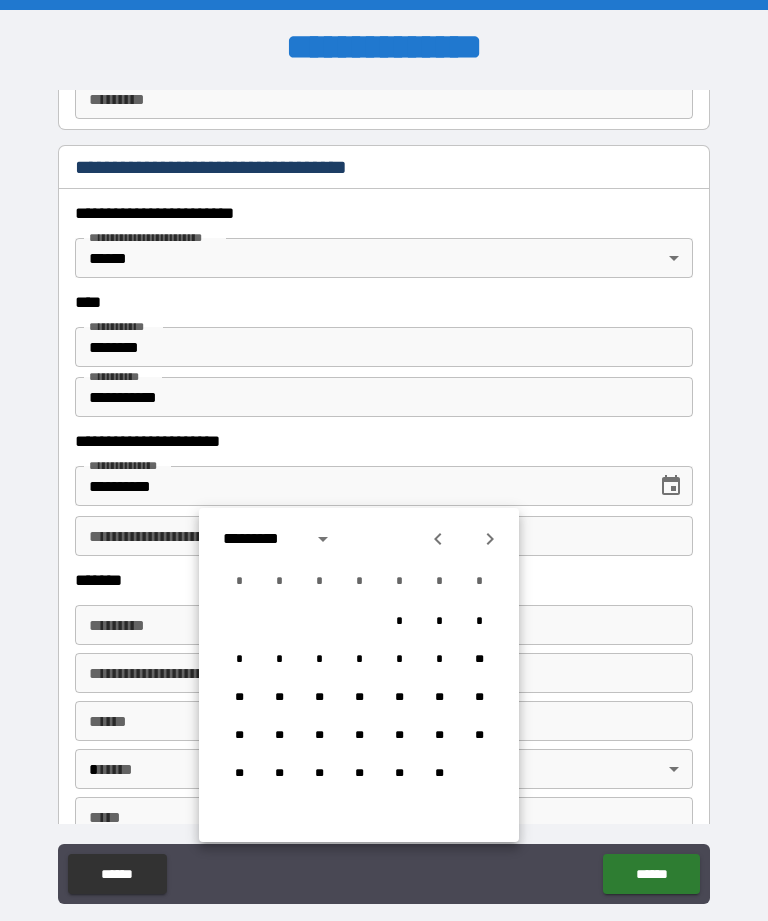 click on "**" at bounding box center [359, 698] 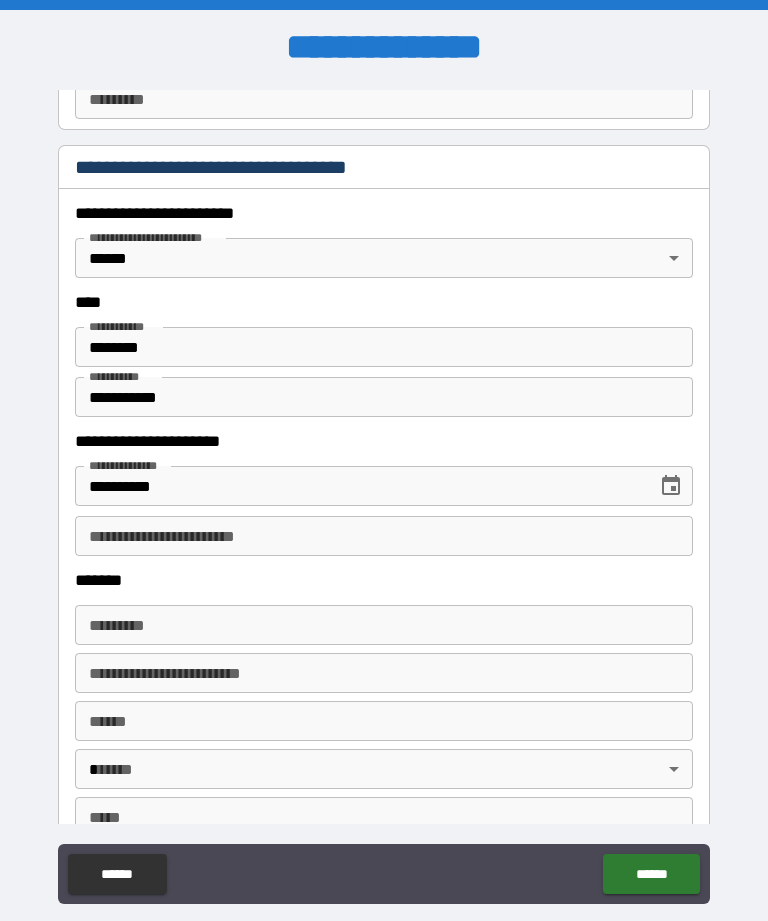 type on "**********" 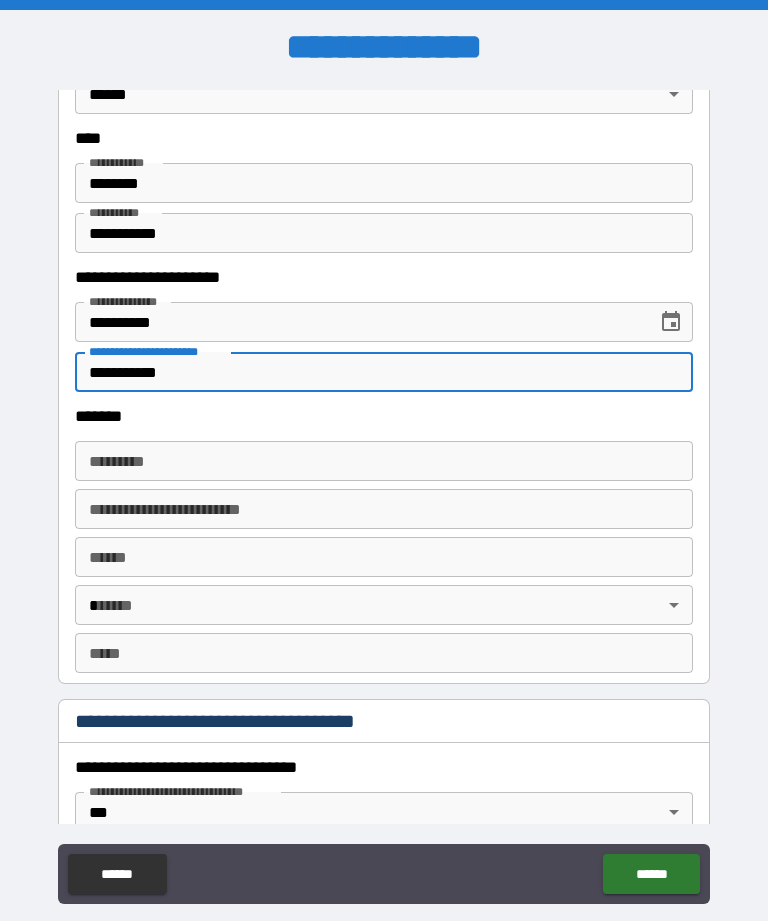 scroll, scrollTop: 1026, scrollLeft: 0, axis: vertical 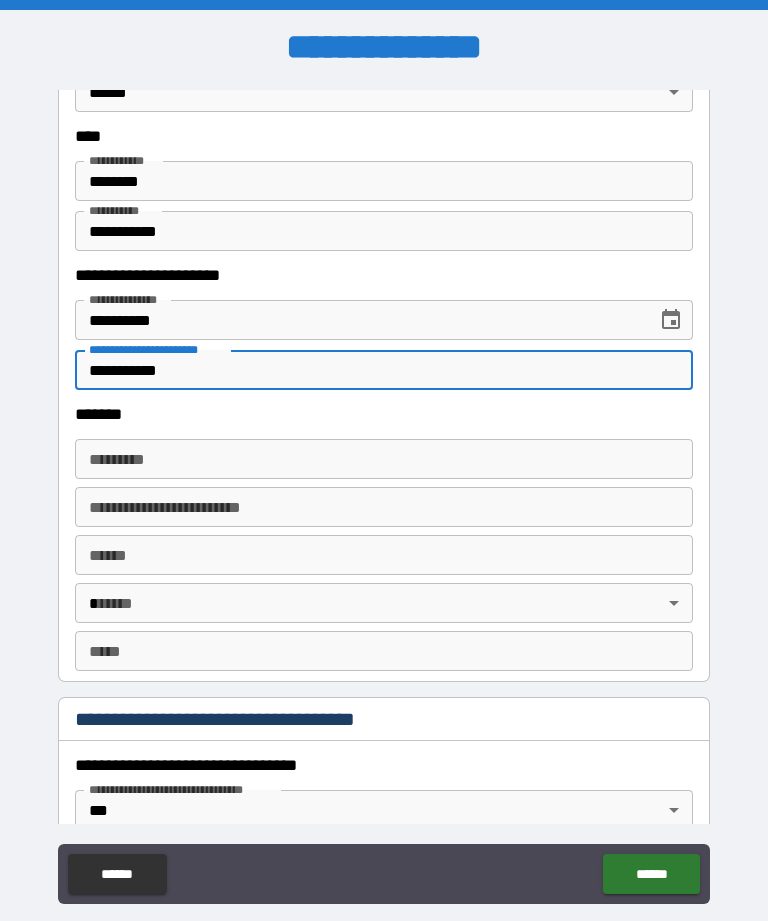 type on "**********" 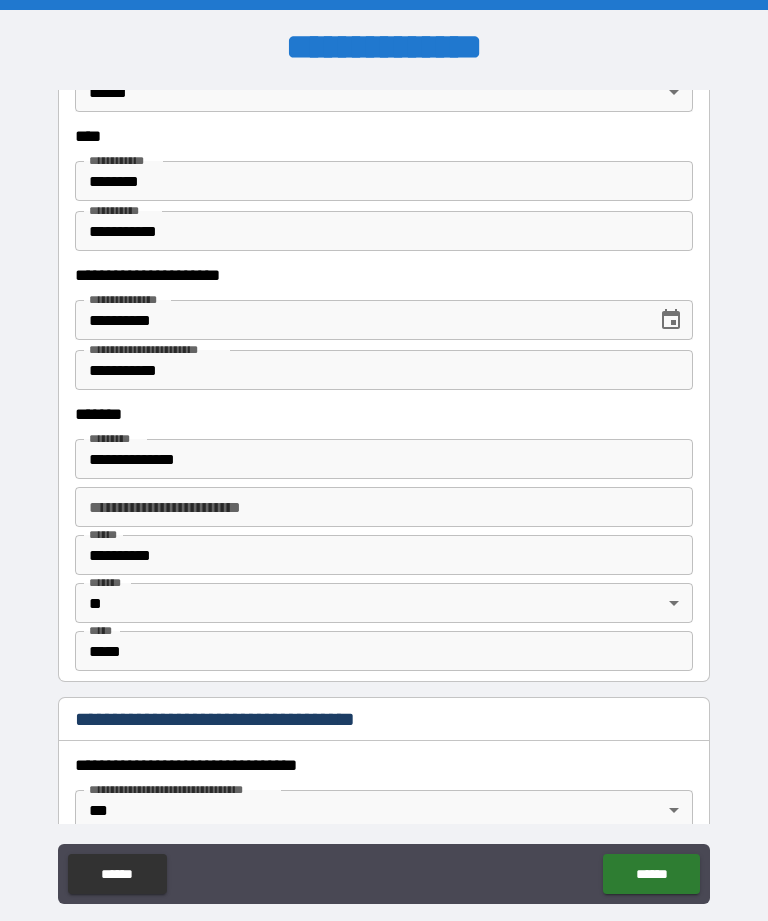 type on "**********" 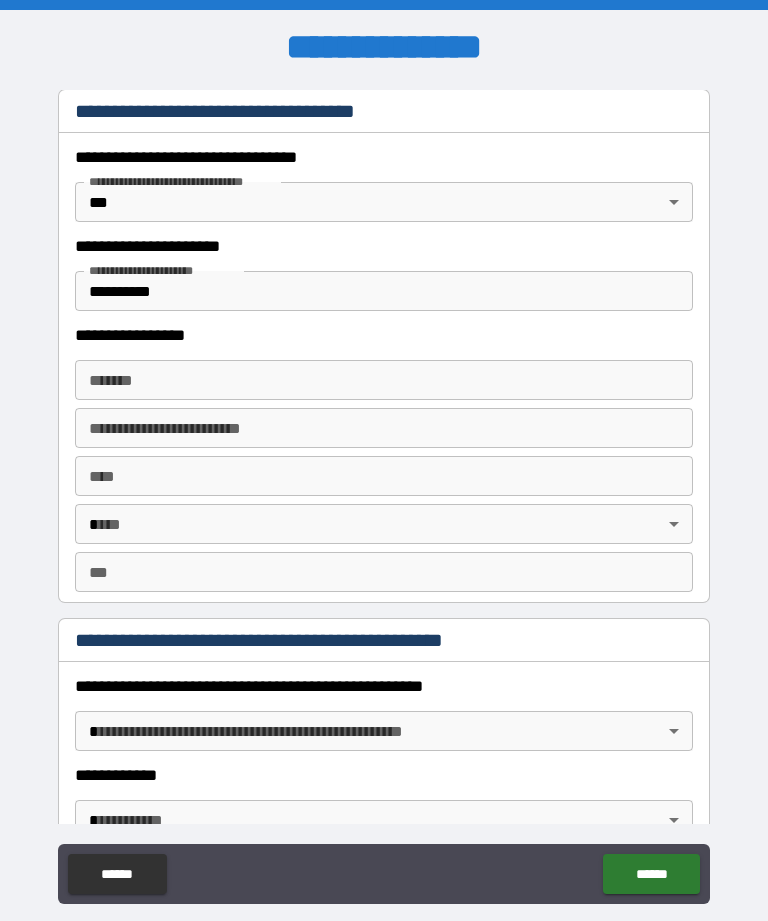 scroll, scrollTop: 1636, scrollLeft: 0, axis: vertical 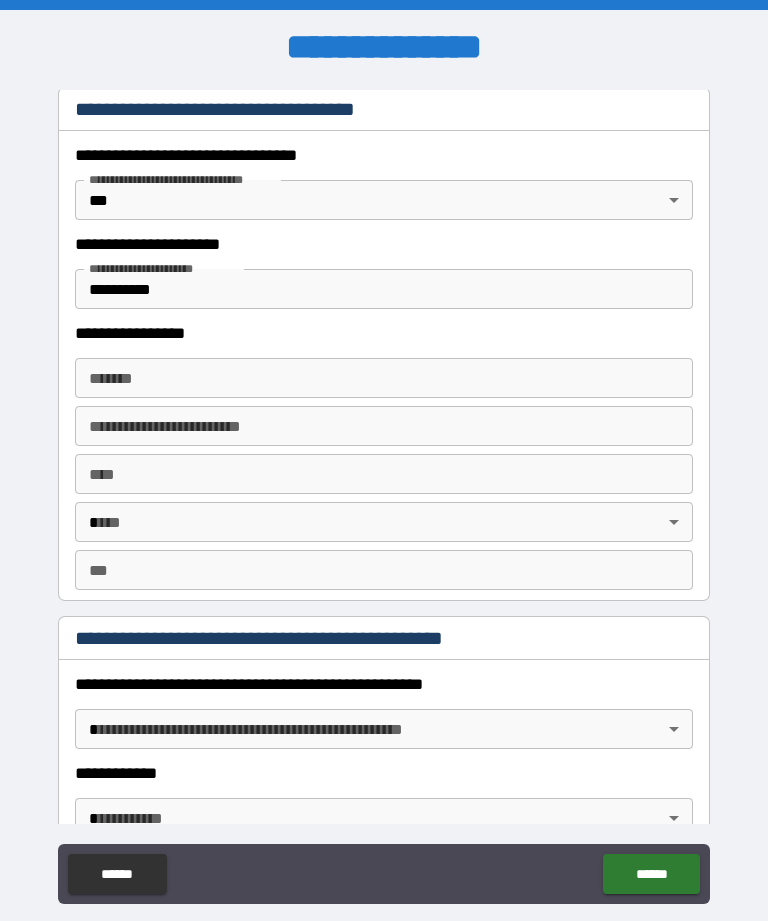 click on "*******" at bounding box center [384, 378] 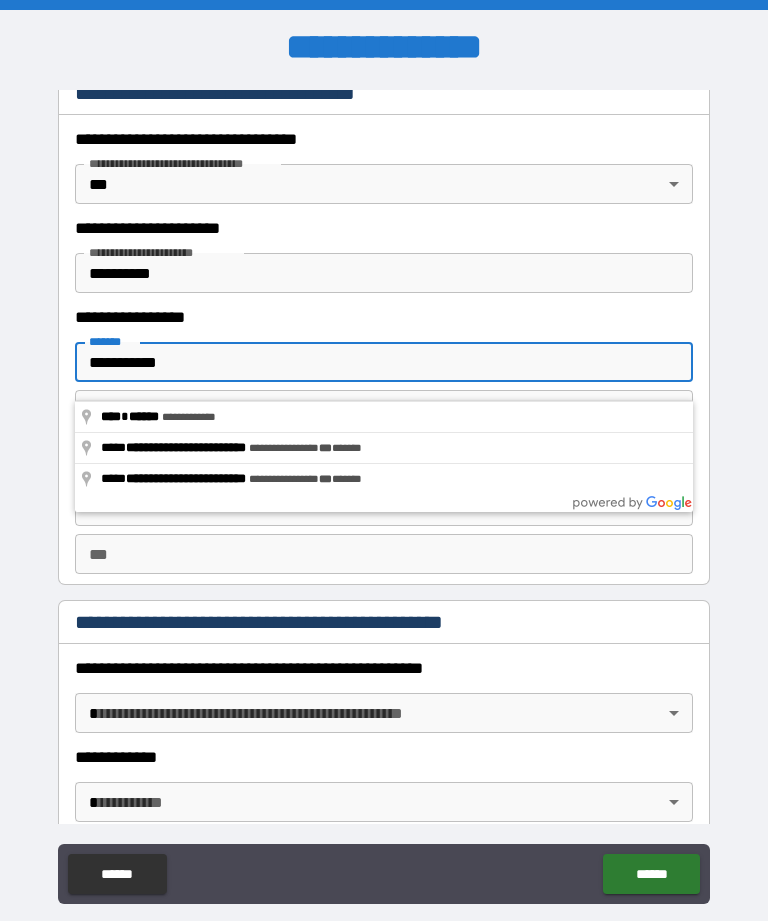 scroll, scrollTop: 1650, scrollLeft: 0, axis: vertical 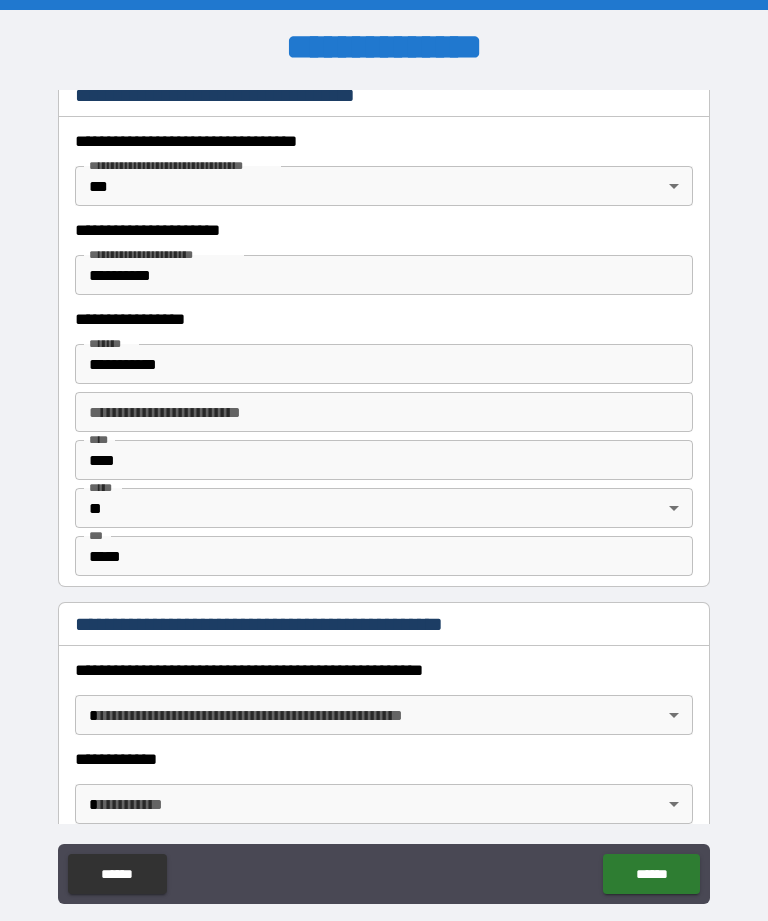 type on "**********" 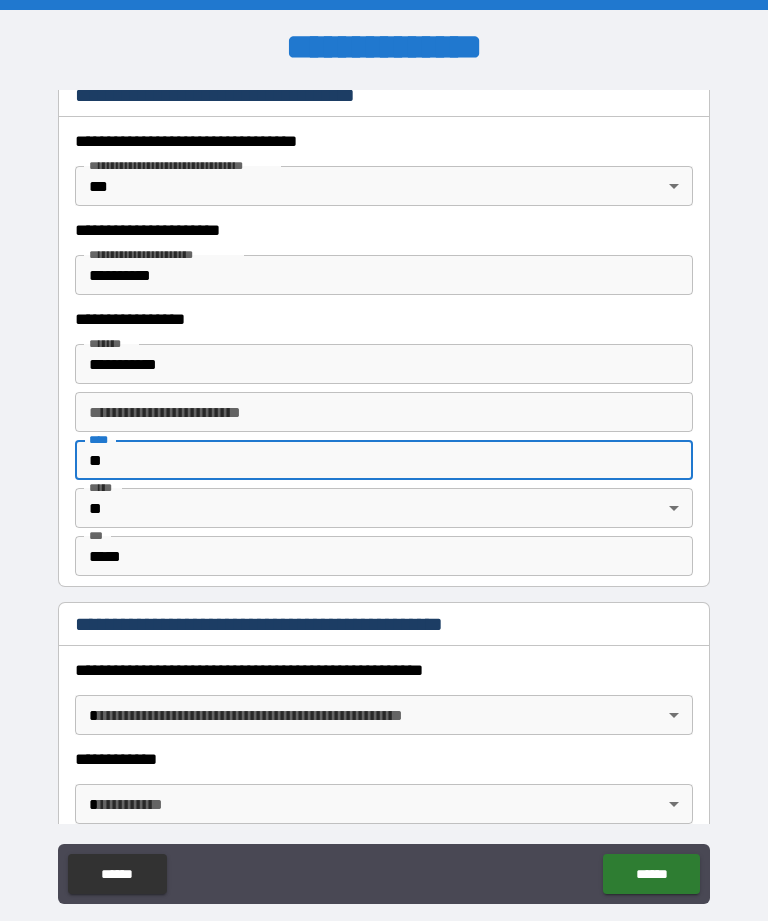 type on "*" 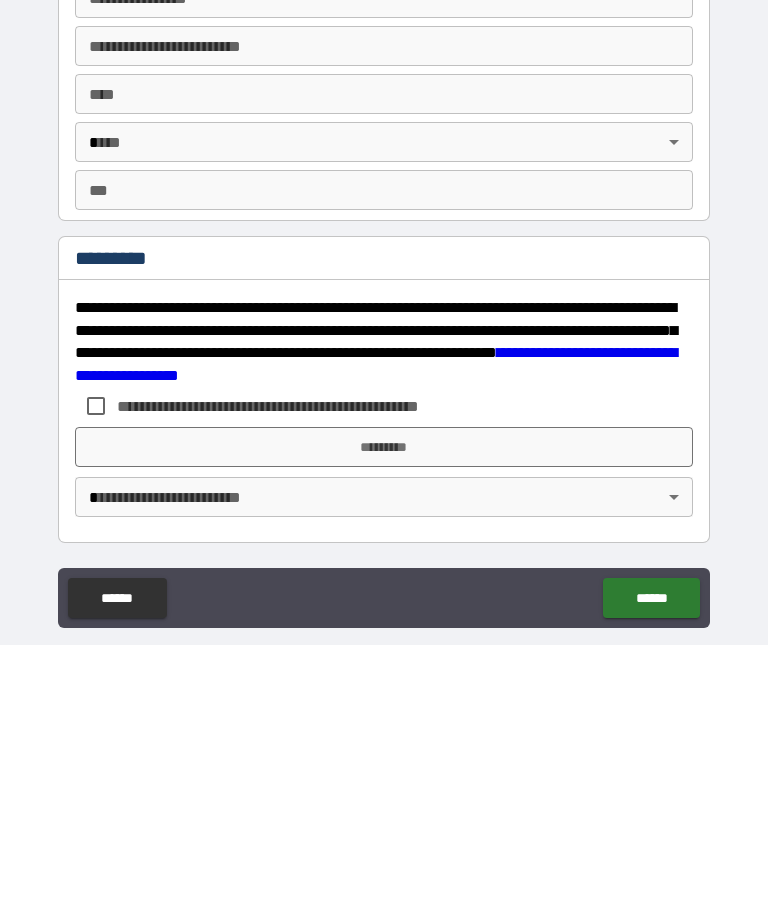 scroll, scrollTop: 3502, scrollLeft: 0, axis: vertical 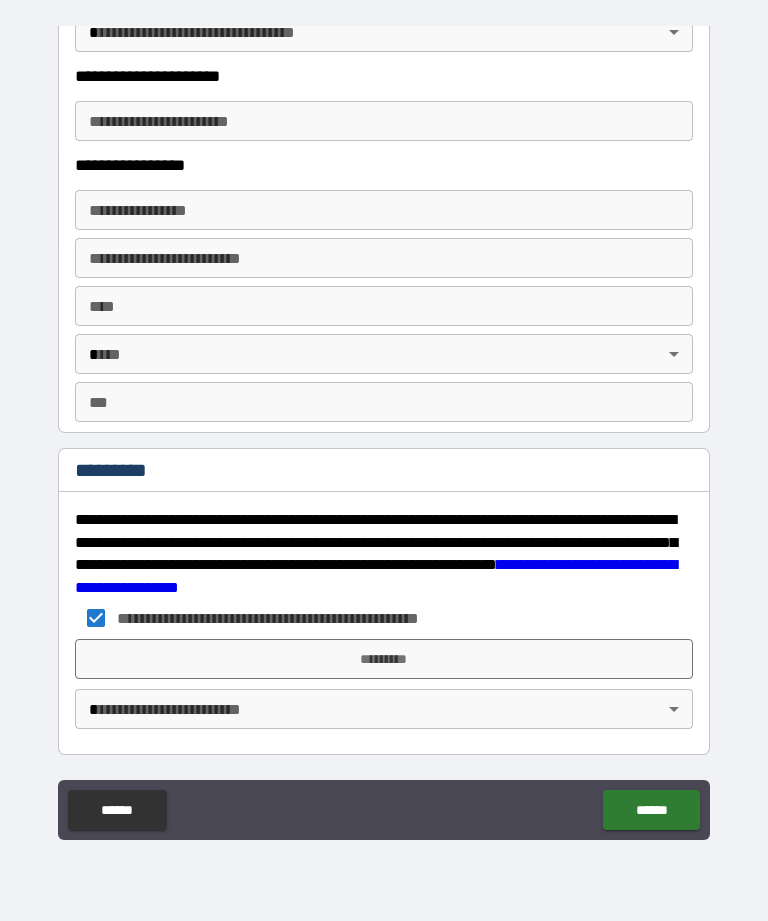 click on "**********" at bounding box center (384, 428) 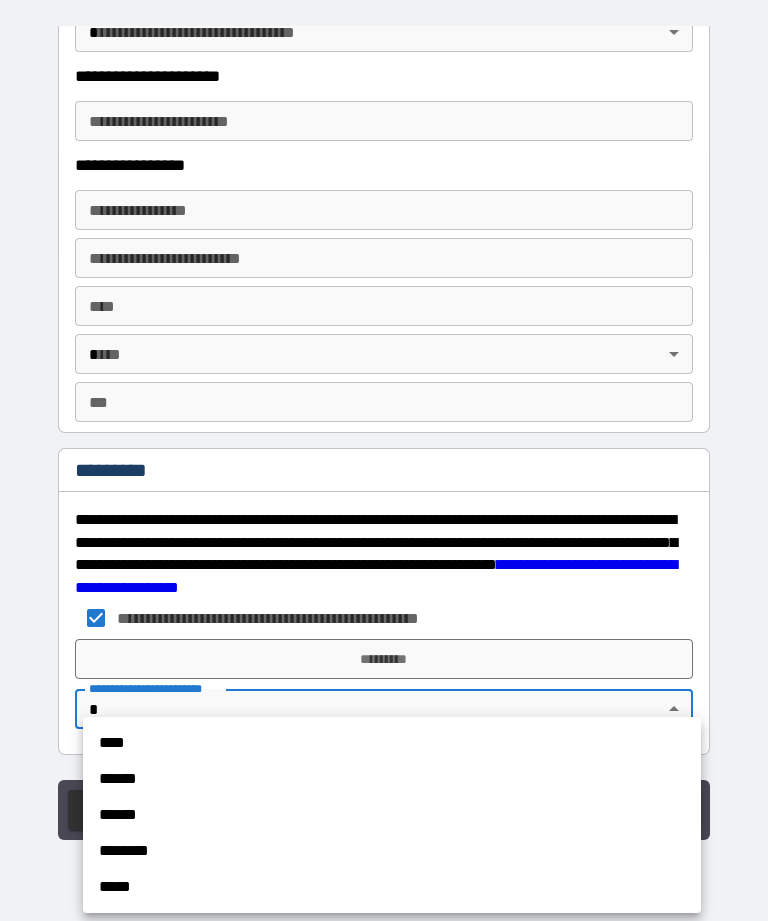 click on "******" at bounding box center (392, 779) 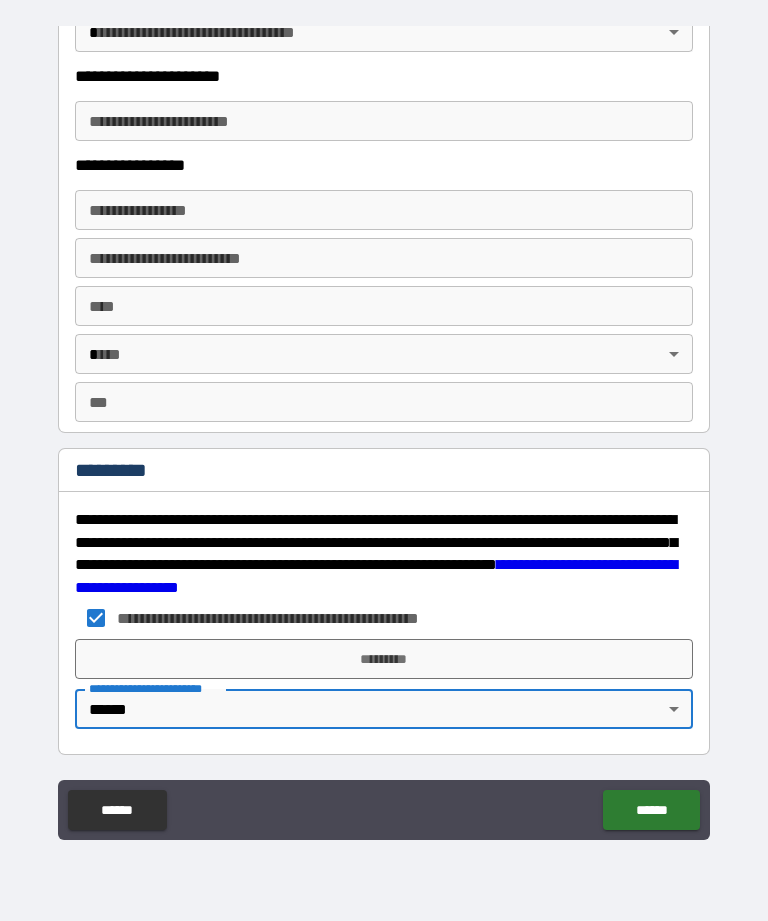 type on "*" 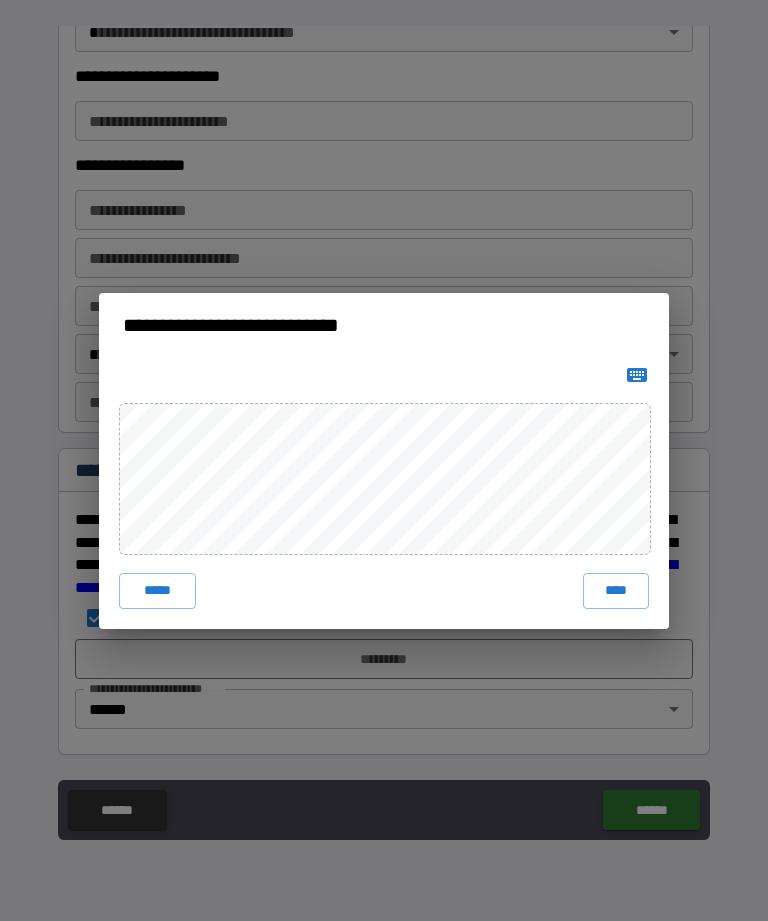 click on "****" at bounding box center [616, 591] 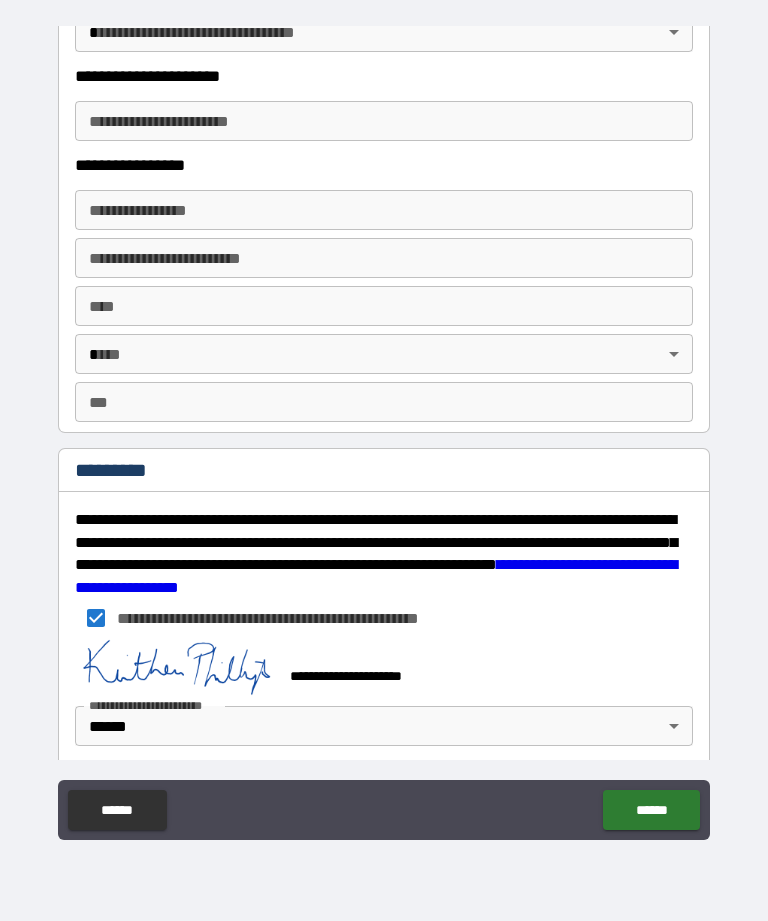 click on "******" at bounding box center [651, 810] 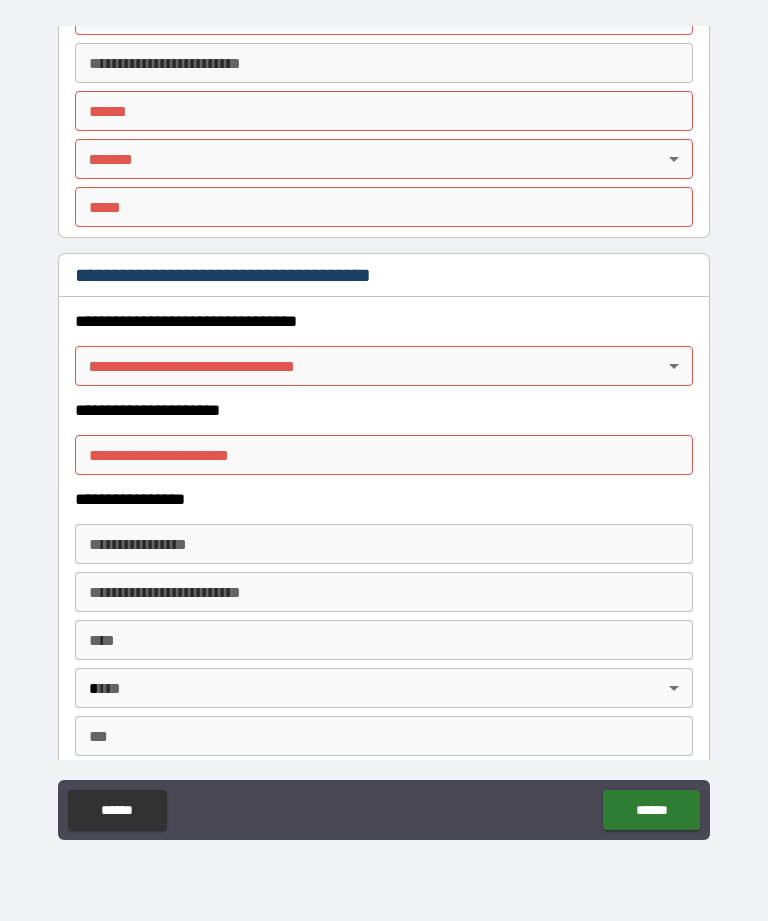 scroll, scrollTop: 3156, scrollLeft: 0, axis: vertical 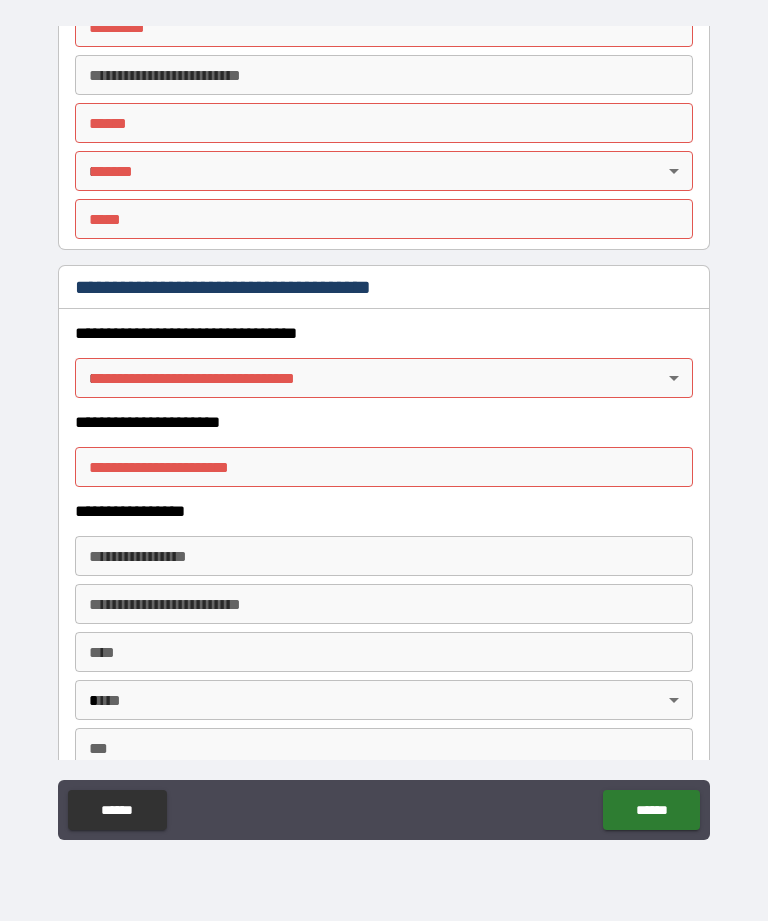 click on "**********" at bounding box center [384, 428] 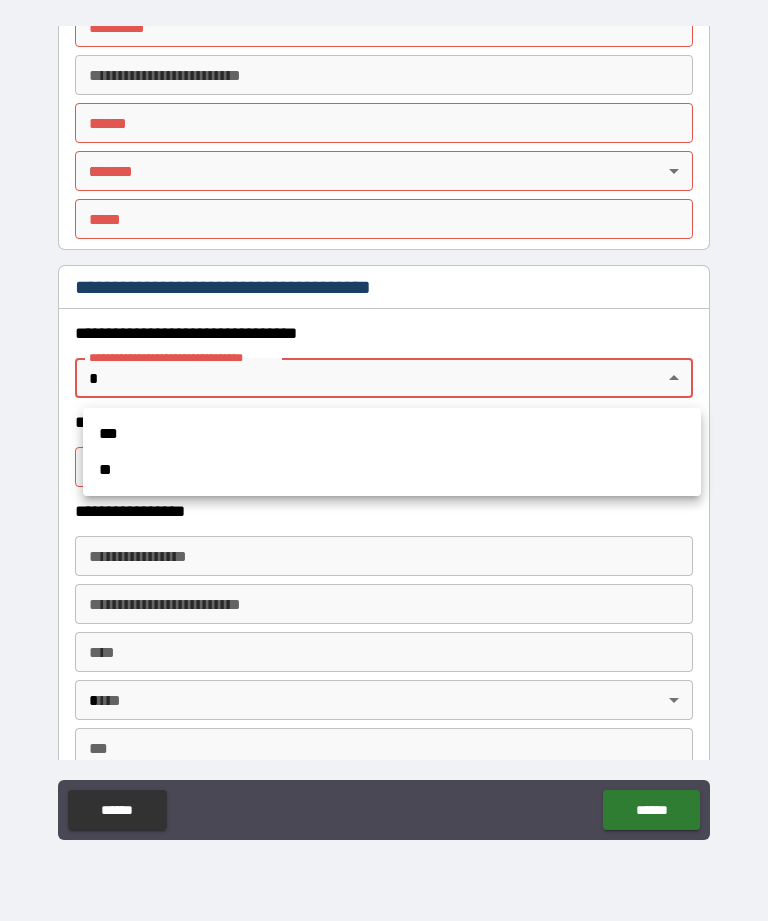click on "***" at bounding box center (392, 434) 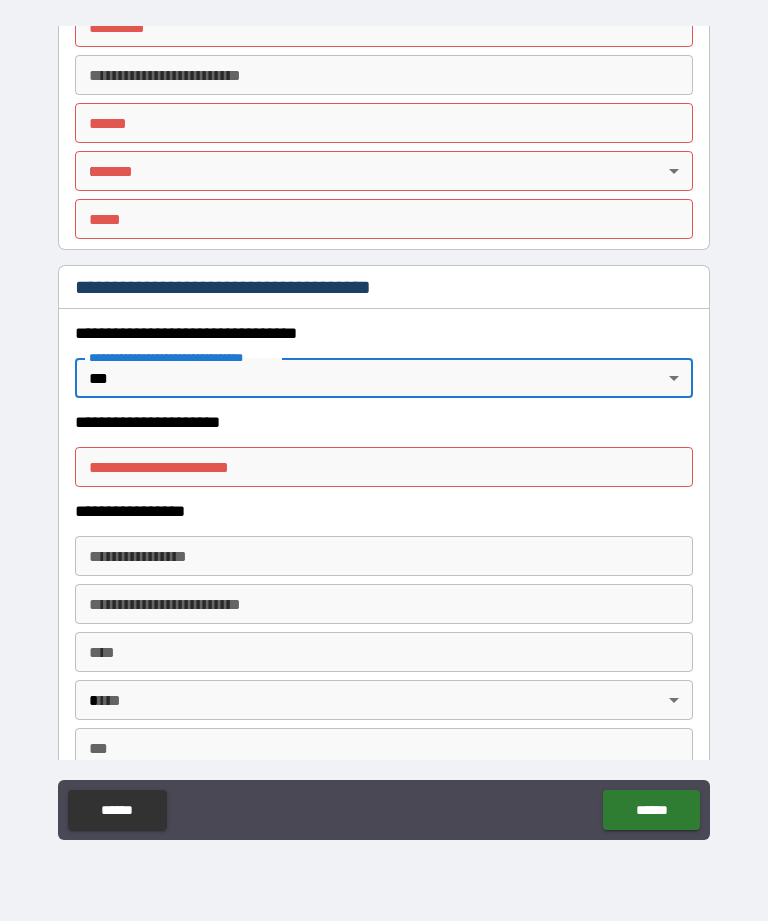click on "**********" at bounding box center (384, 467) 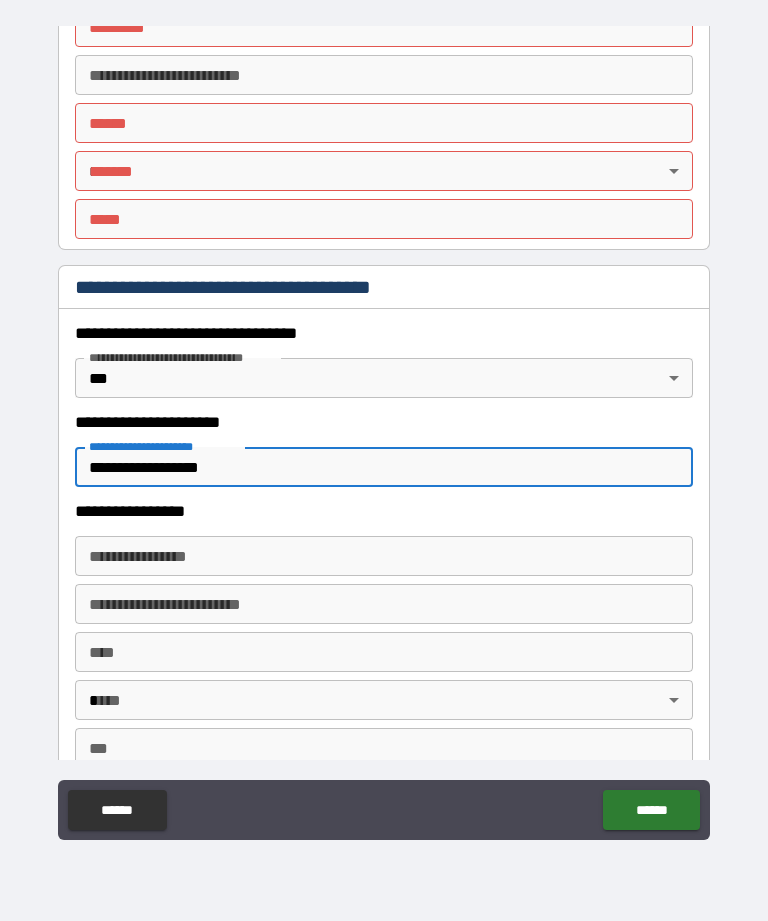 type on "**********" 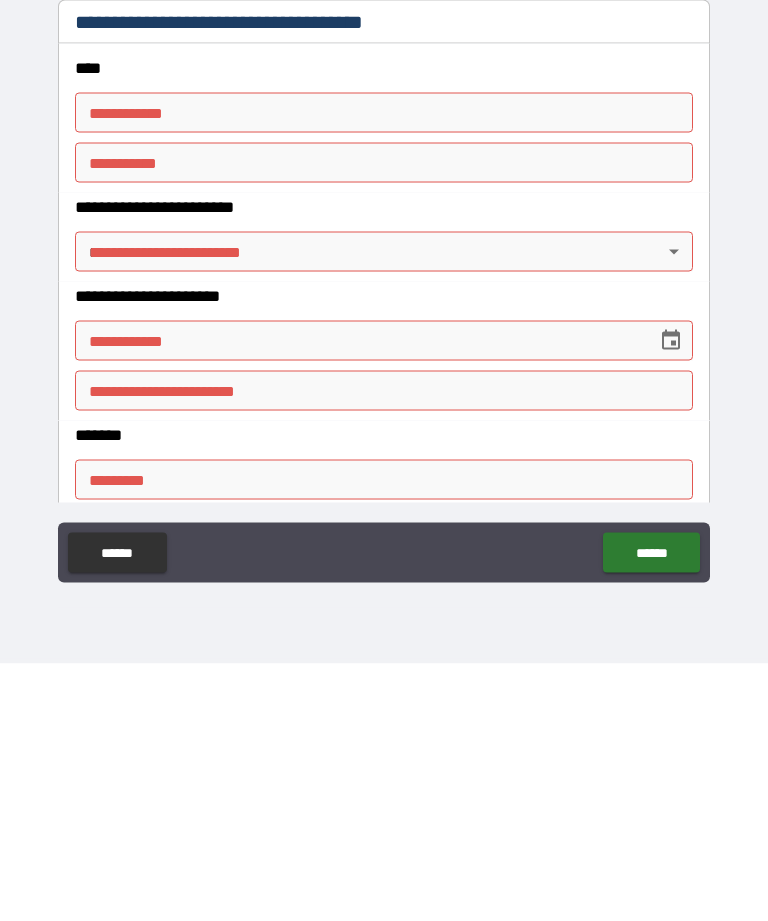 scroll, scrollTop: 2439, scrollLeft: 0, axis: vertical 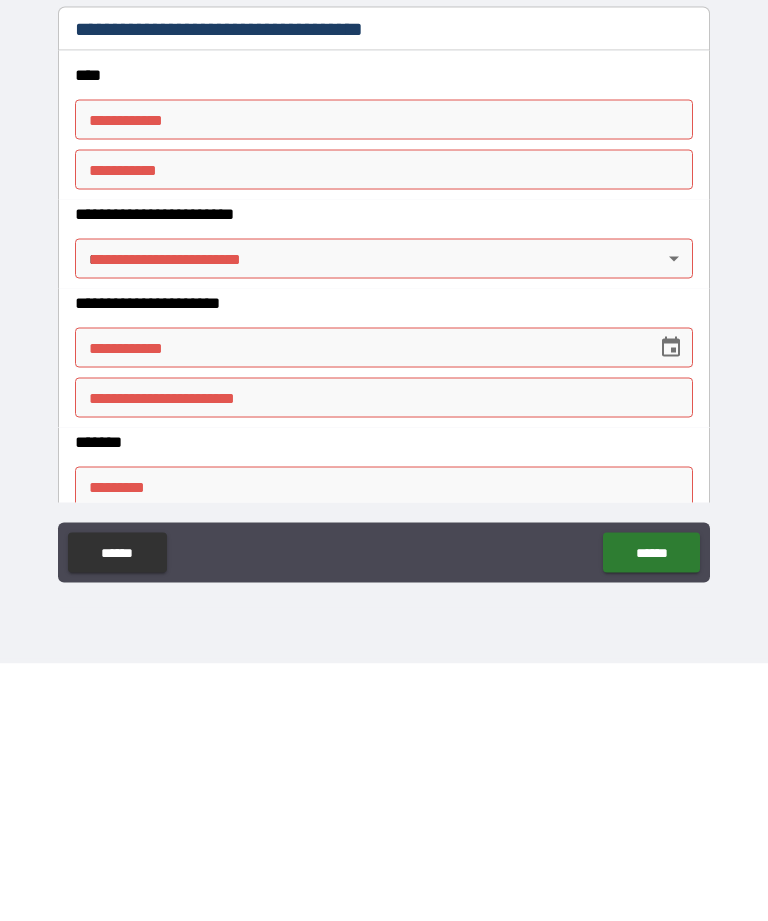 click on "**********" at bounding box center [384, 431] 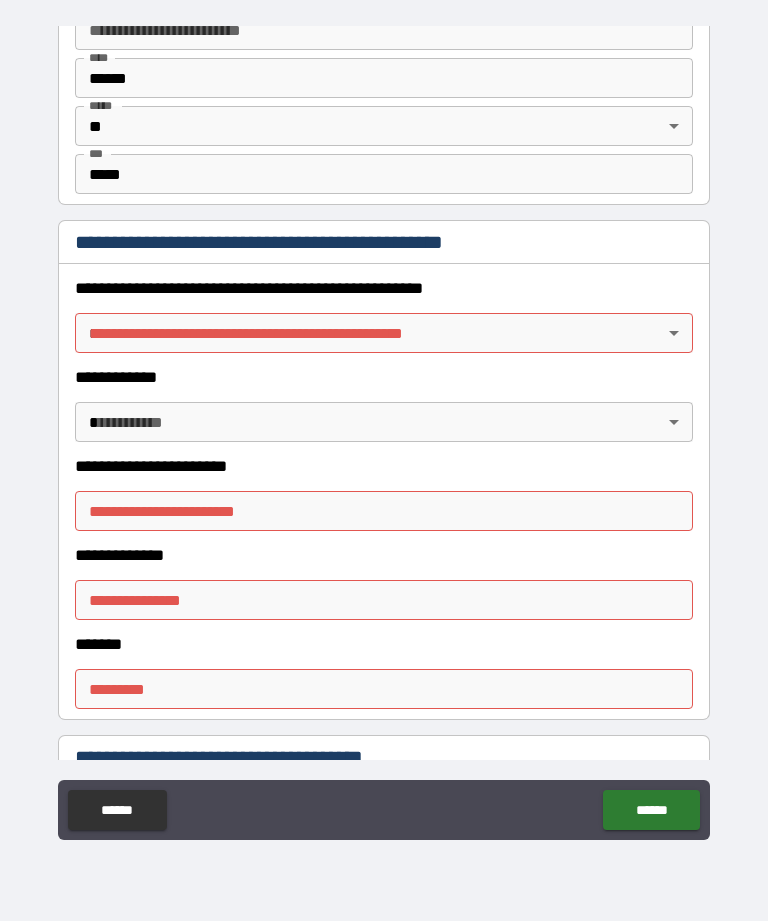 scroll, scrollTop: 1987, scrollLeft: 0, axis: vertical 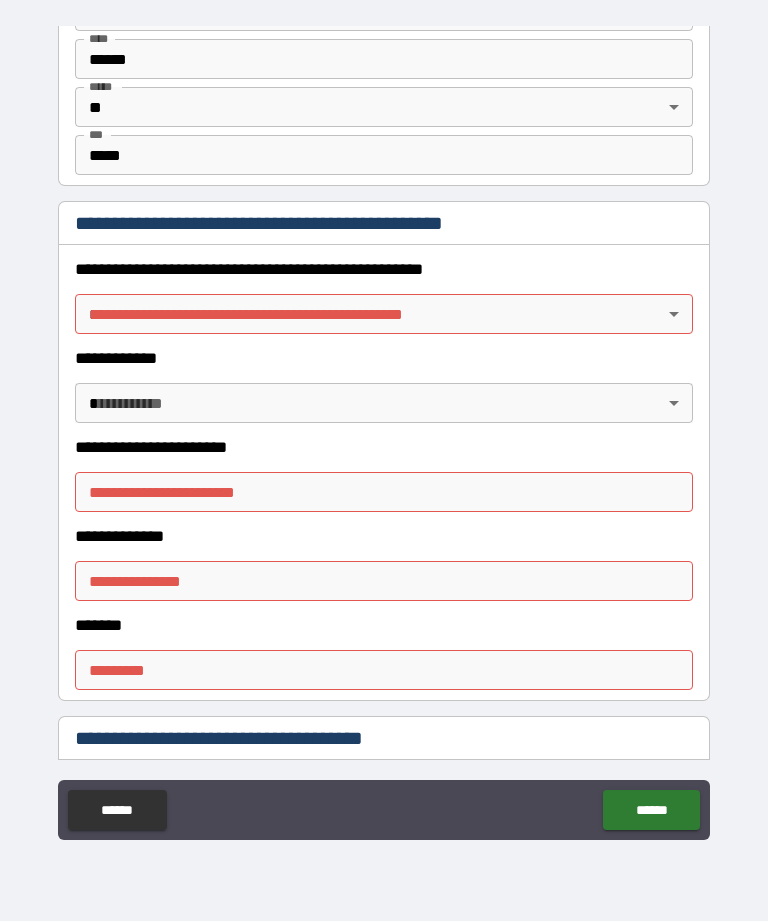 click on "**********" at bounding box center (384, 428) 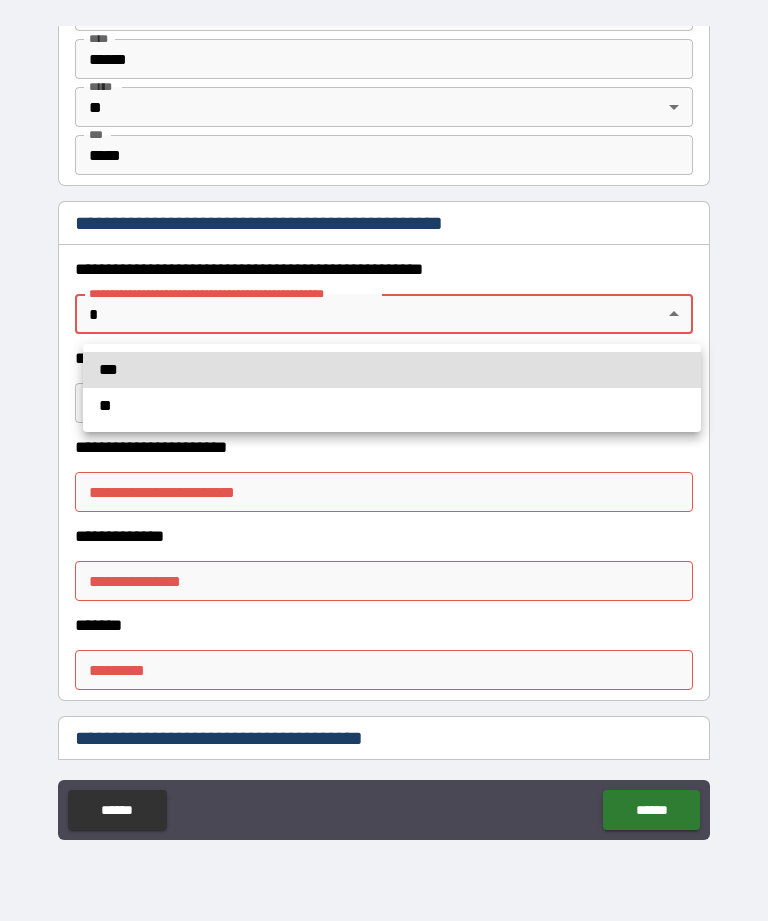 click on "**" at bounding box center [392, 406] 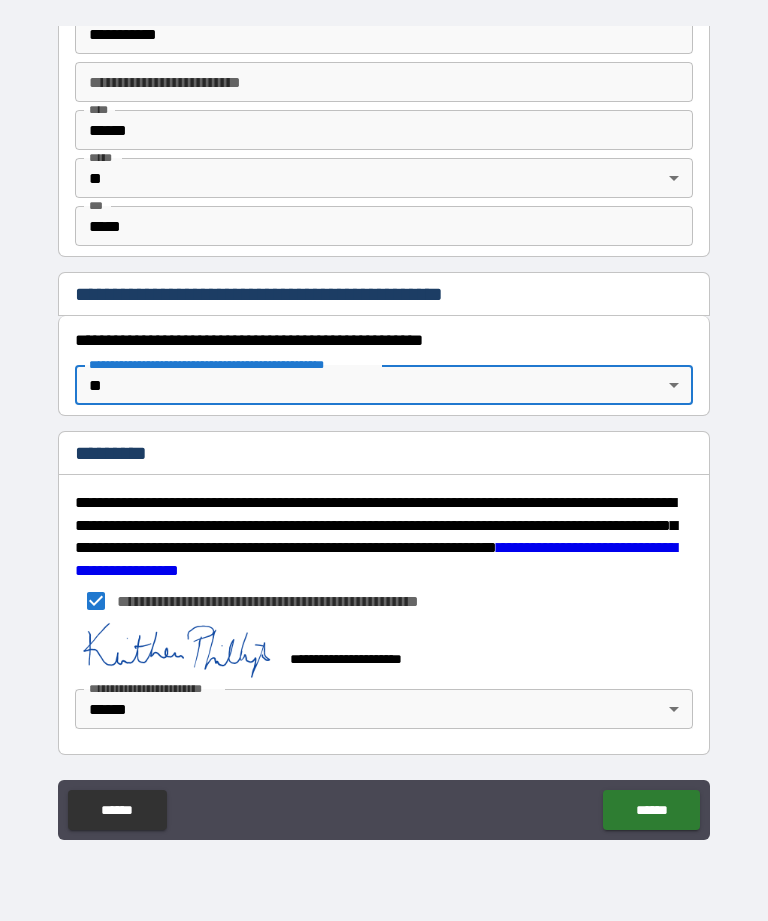 type on "*" 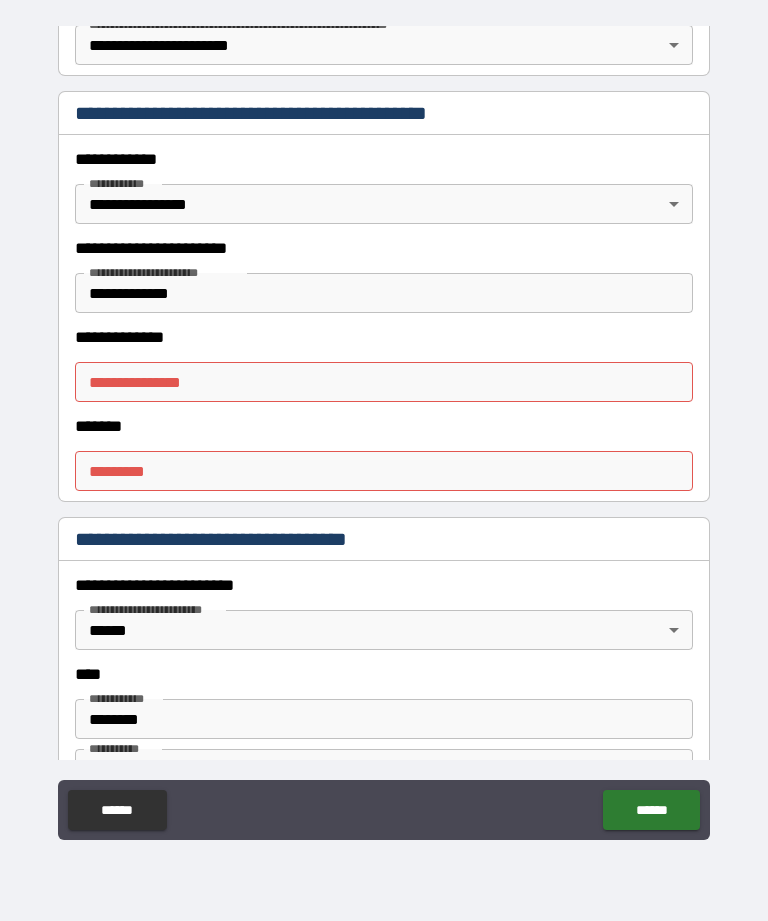 scroll, scrollTop: 425, scrollLeft: 0, axis: vertical 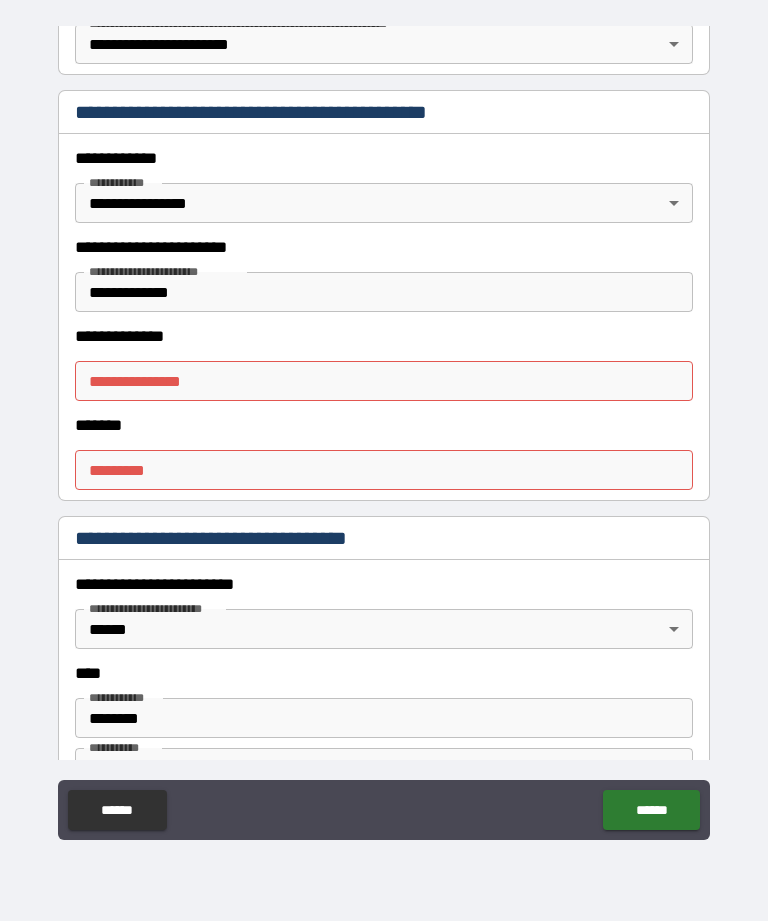 click on "**********" at bounding box center (384, 381) 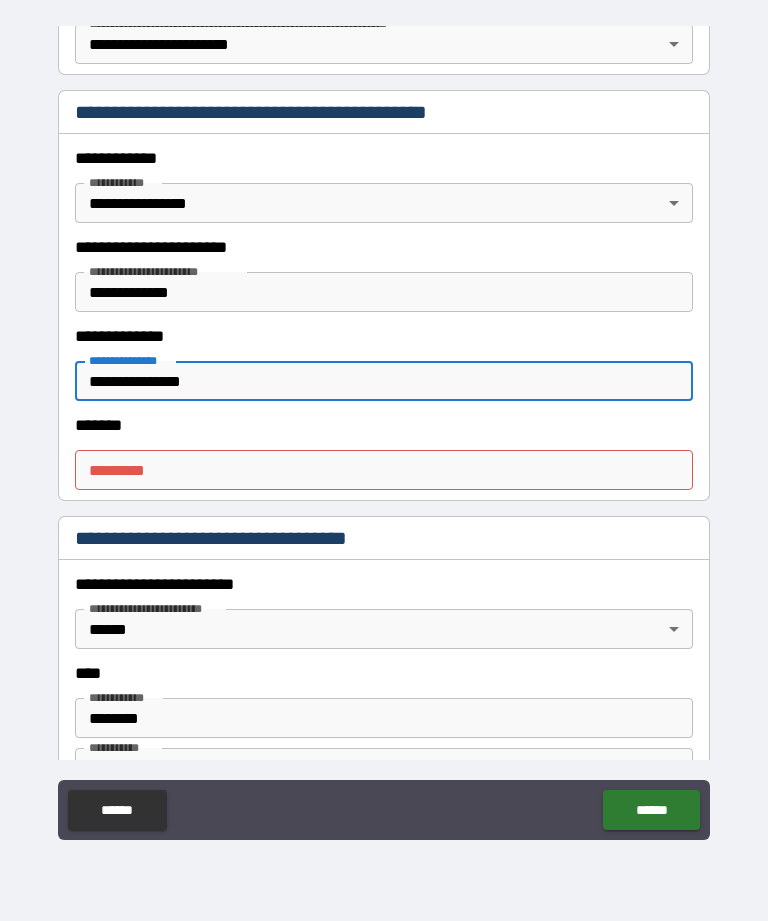 type on "**********" 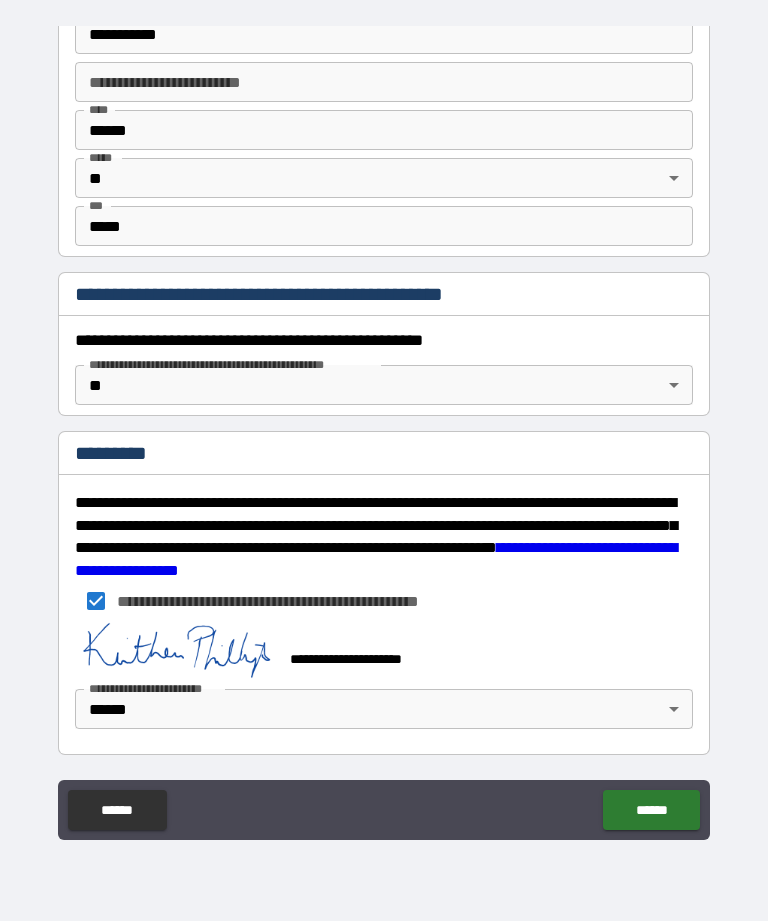 scroll, scrollTop: 1916, scrollLeft: 0, axis: vertical 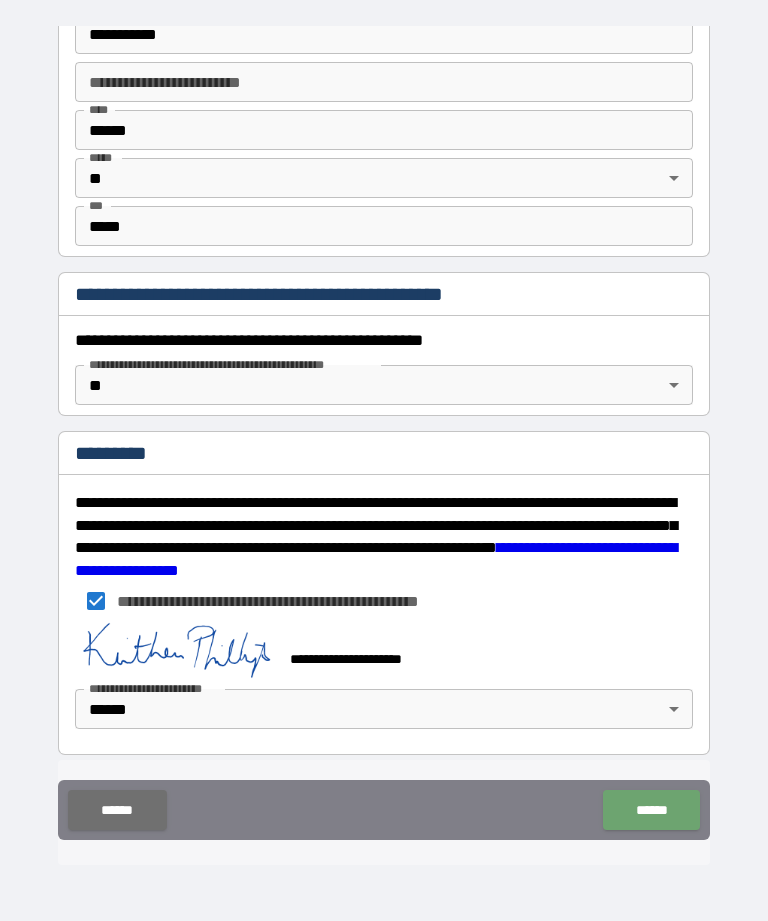 click on "******" at bounding box center (651, 810) 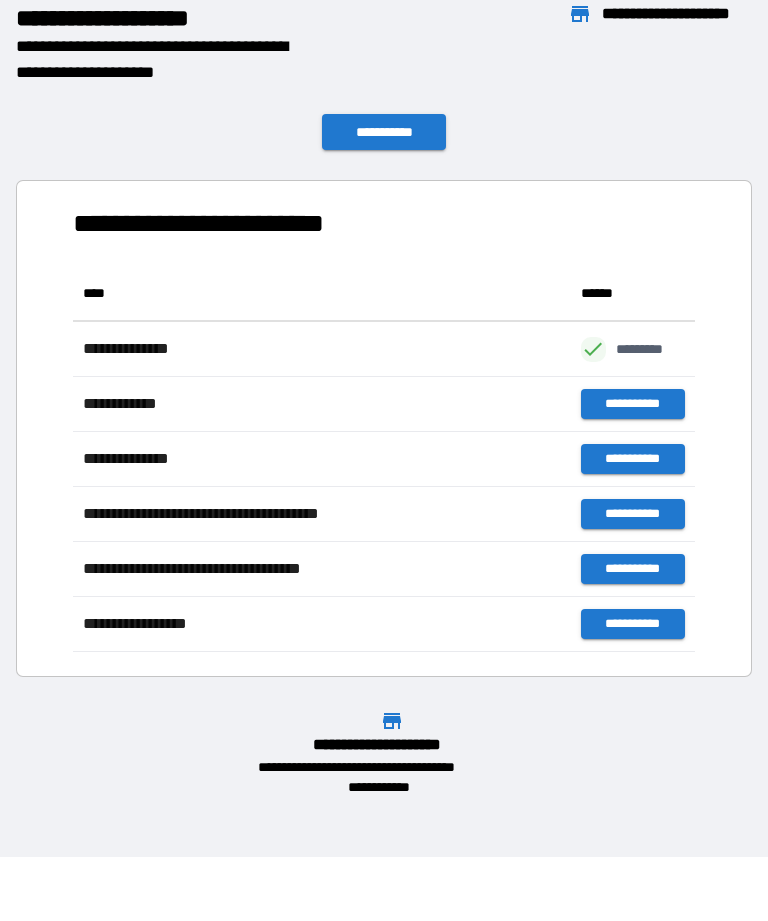 scroll, scrollTop: 1, scrollLeft: 1, axis: both 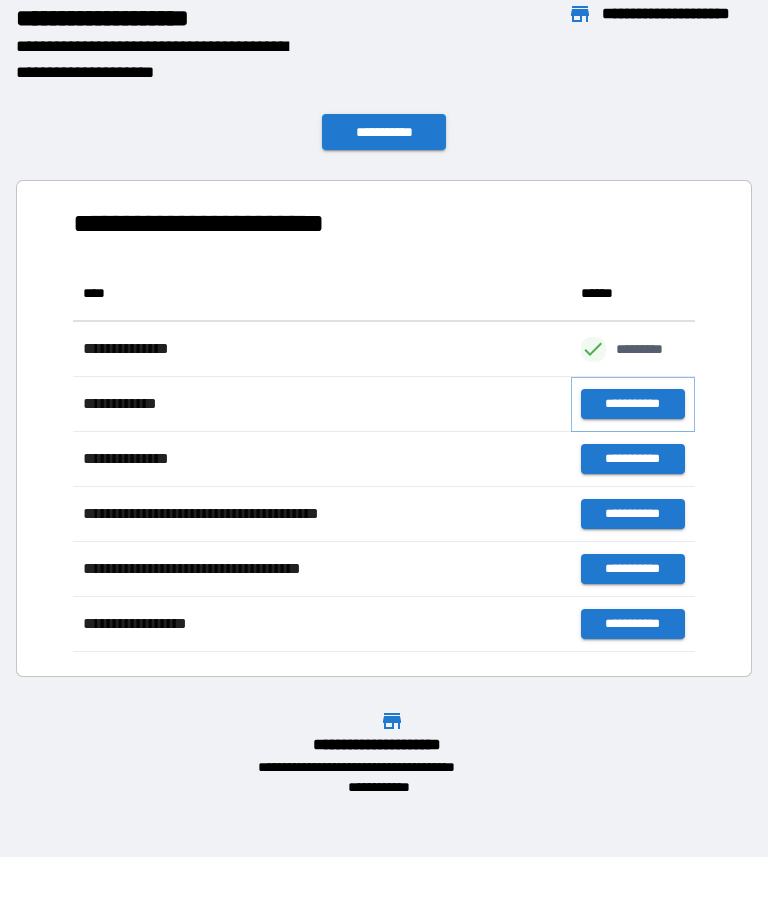 click on "**********" at bounding box center (633, 404) 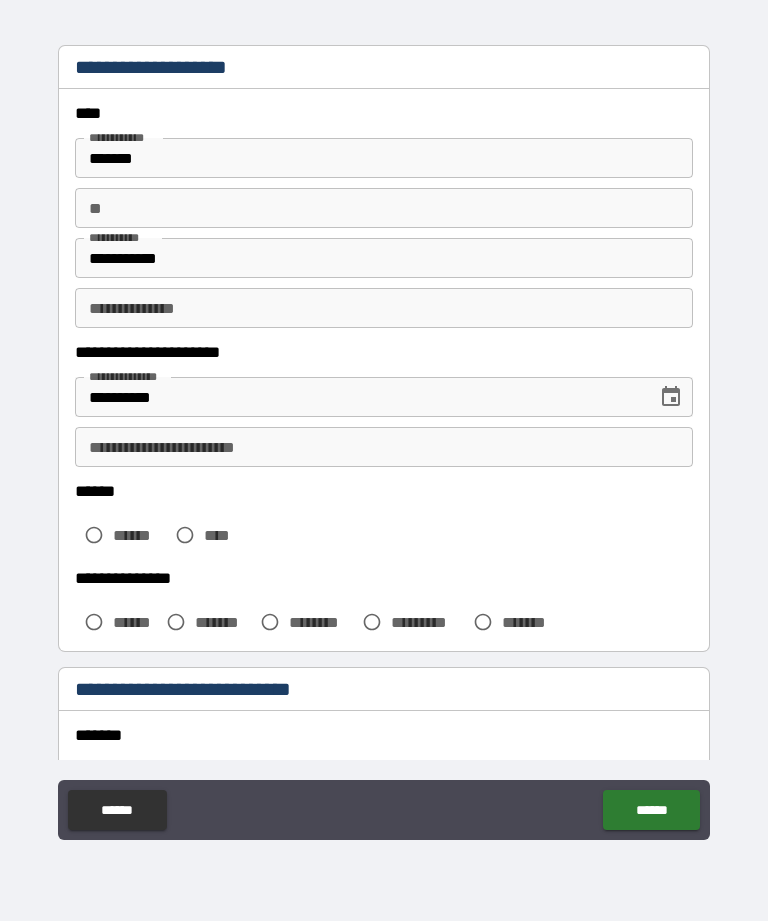 scroll, scrollTop: 44, scrollLeft: 0, axis: vertical 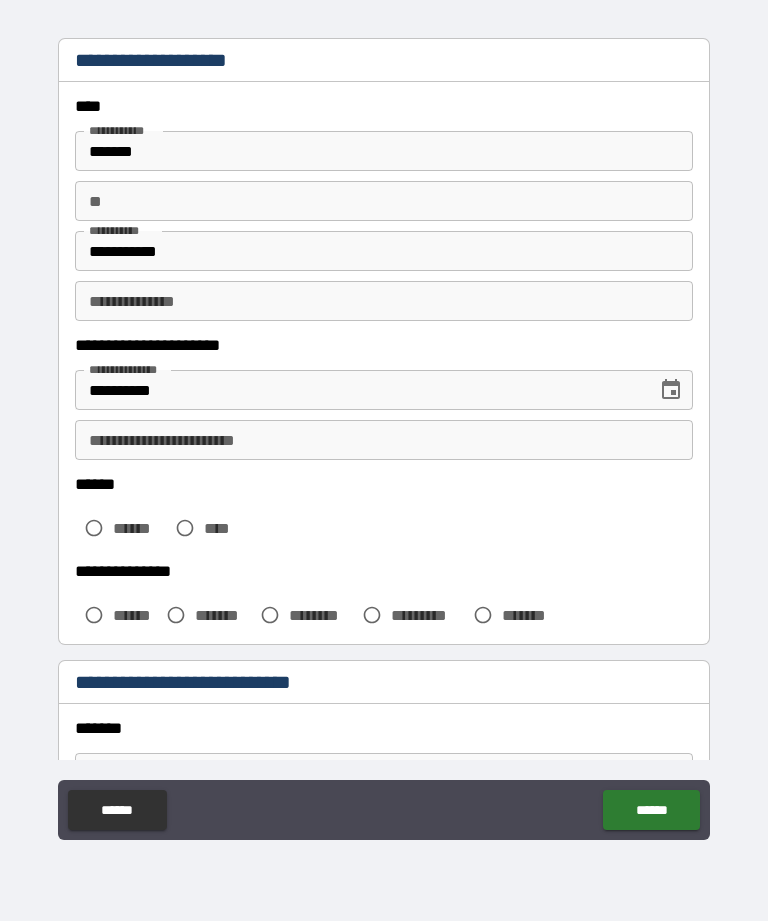 click on "**********" at bounding box center [384, 440] 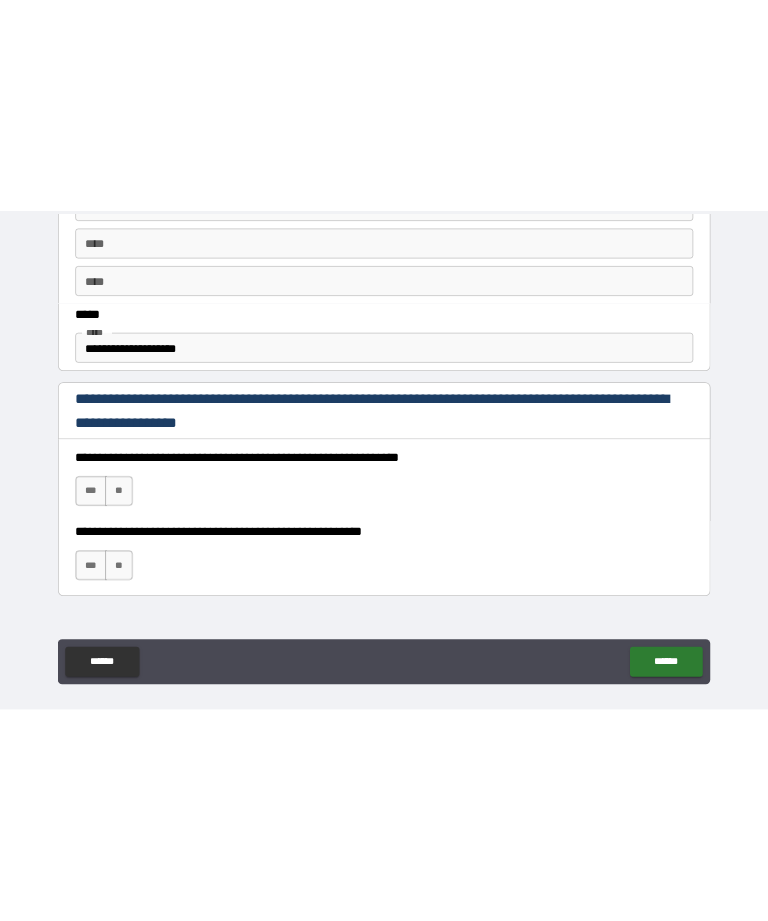 scroll, scrollTop: 80, scrollLeft: 0, axis: vertical 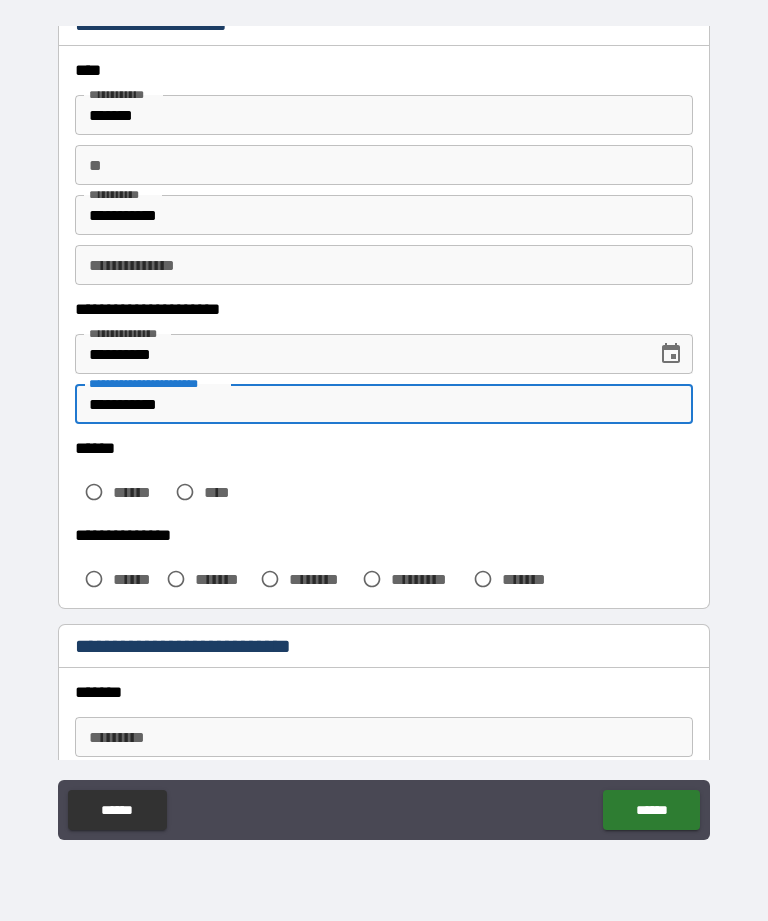 type on "**********" 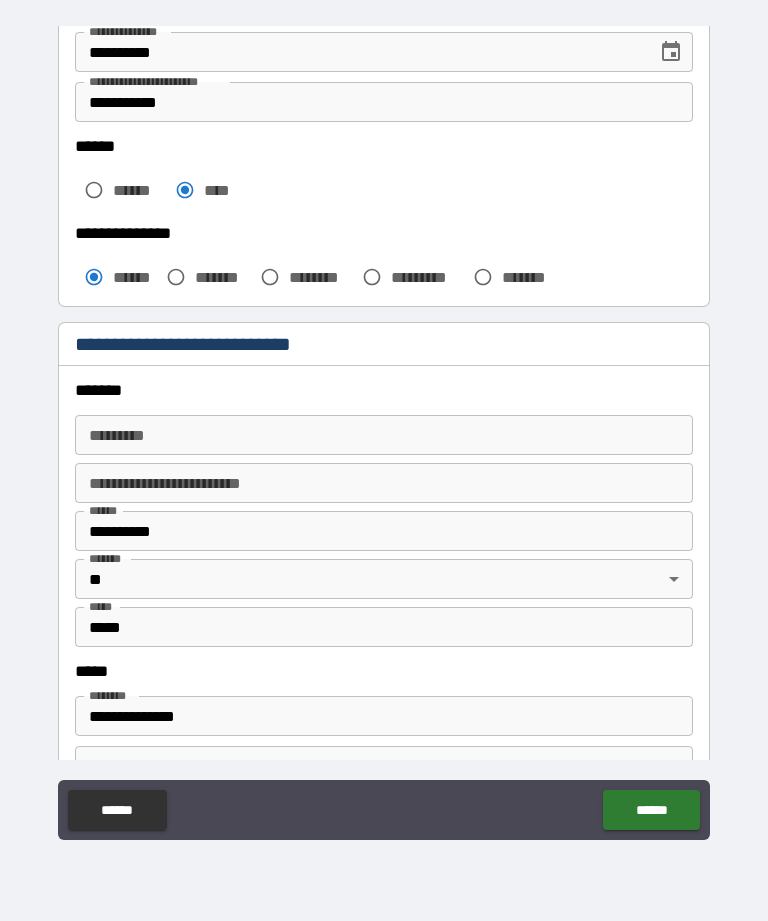 scroll, scrollTop: 383, scrollLeft: 0, axis: vertical 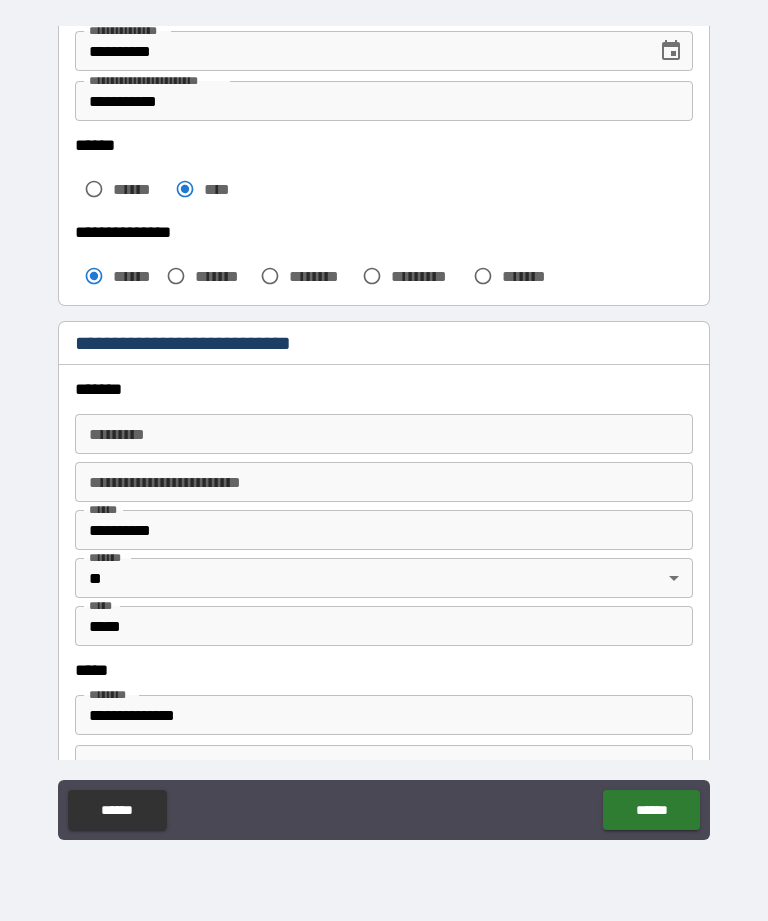 click on "*******   *" at bounding box center [384, 434] 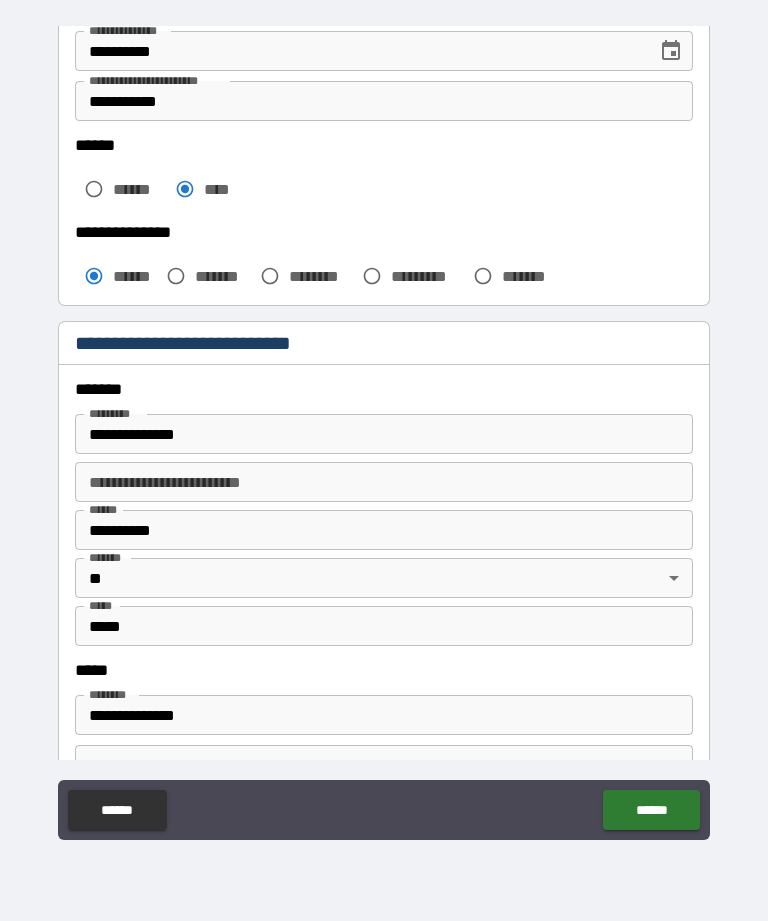type on "**********" 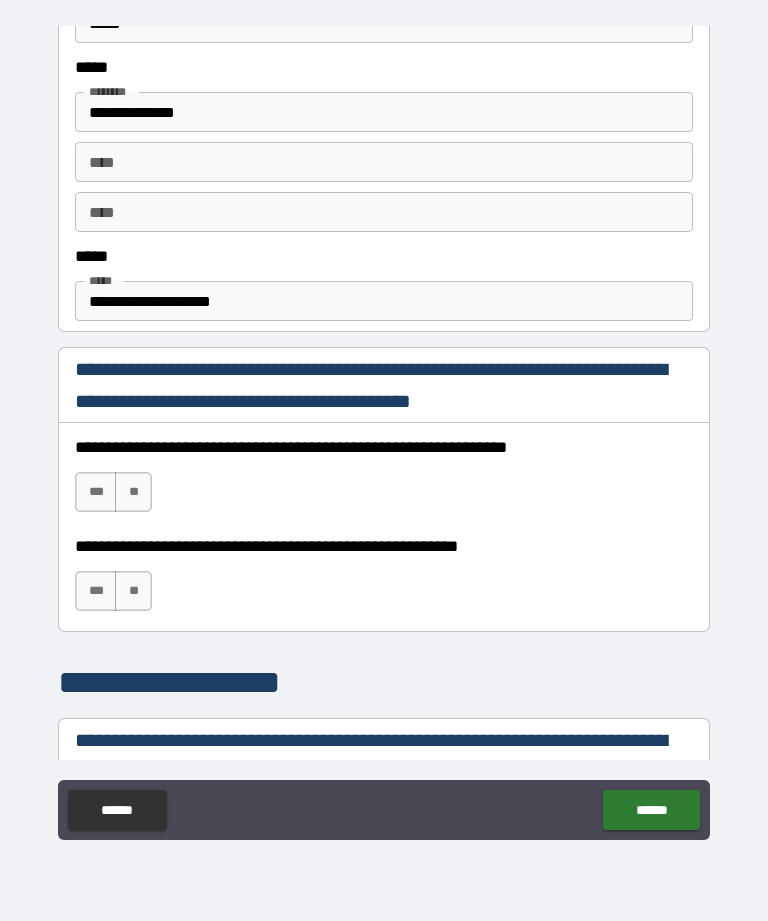 scroll, scrollTop: 994, scrollLeft: 0, axis: vertical 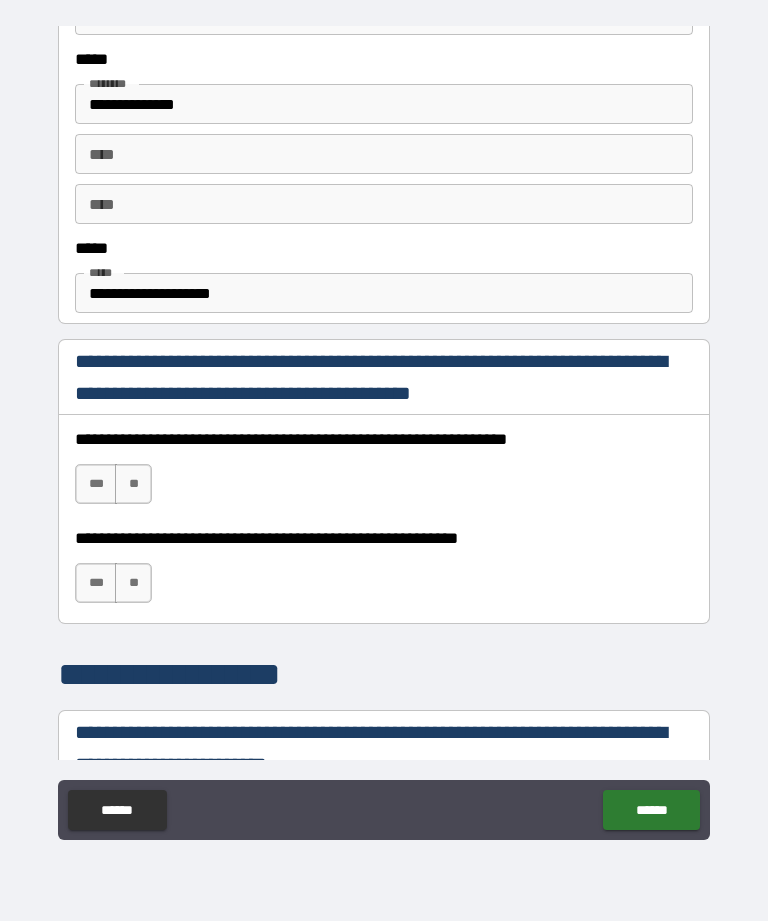 click on "***" at bounding box center [96, 484] 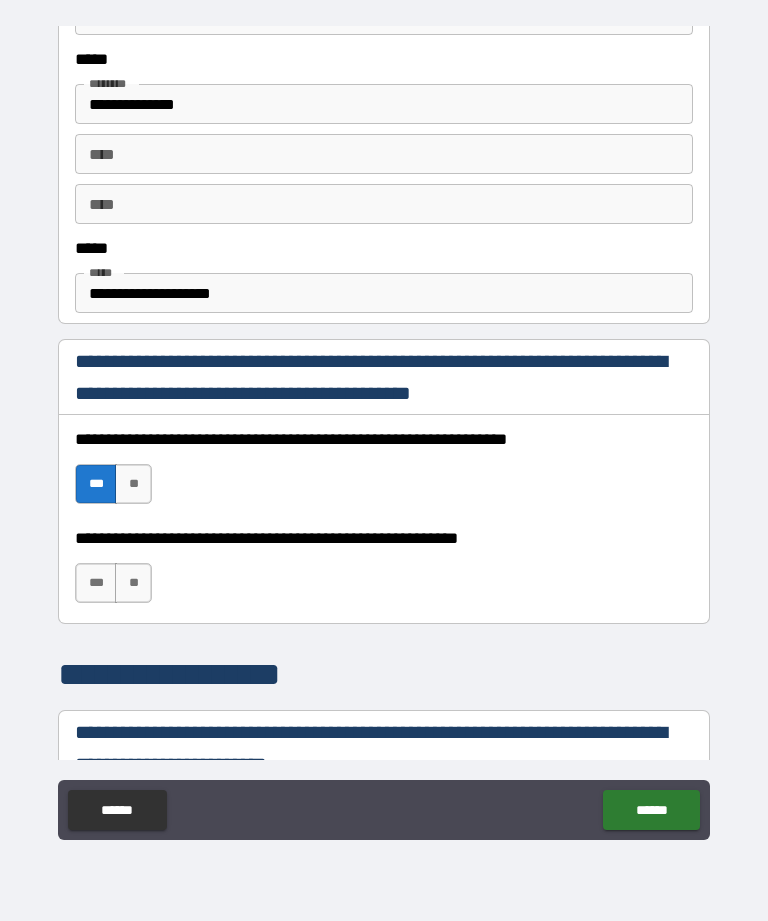 click on "***" at bounding box center (96, 583) 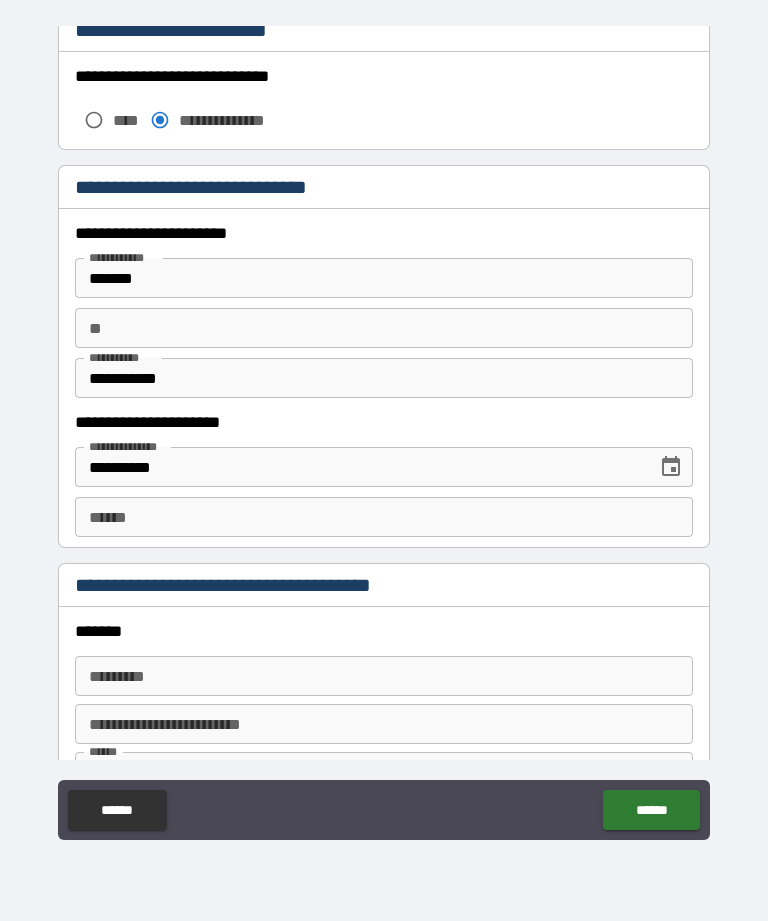 scroll, scrollTop: 1725, scrollLeft: 0, axis: vertical 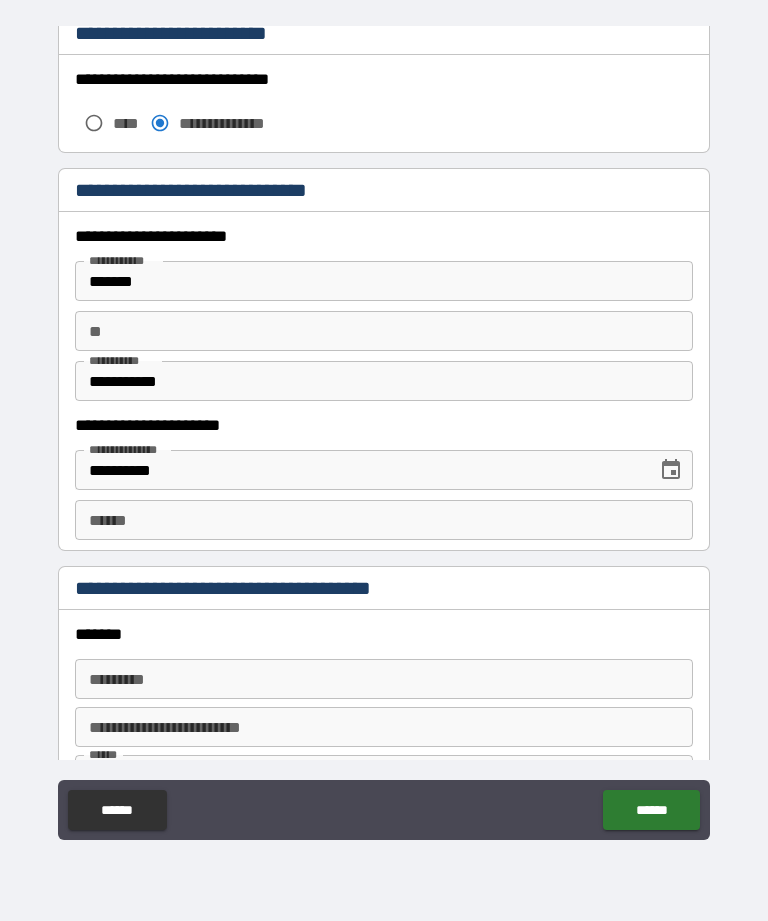 click on "**********" at bounding box center [384, 381] 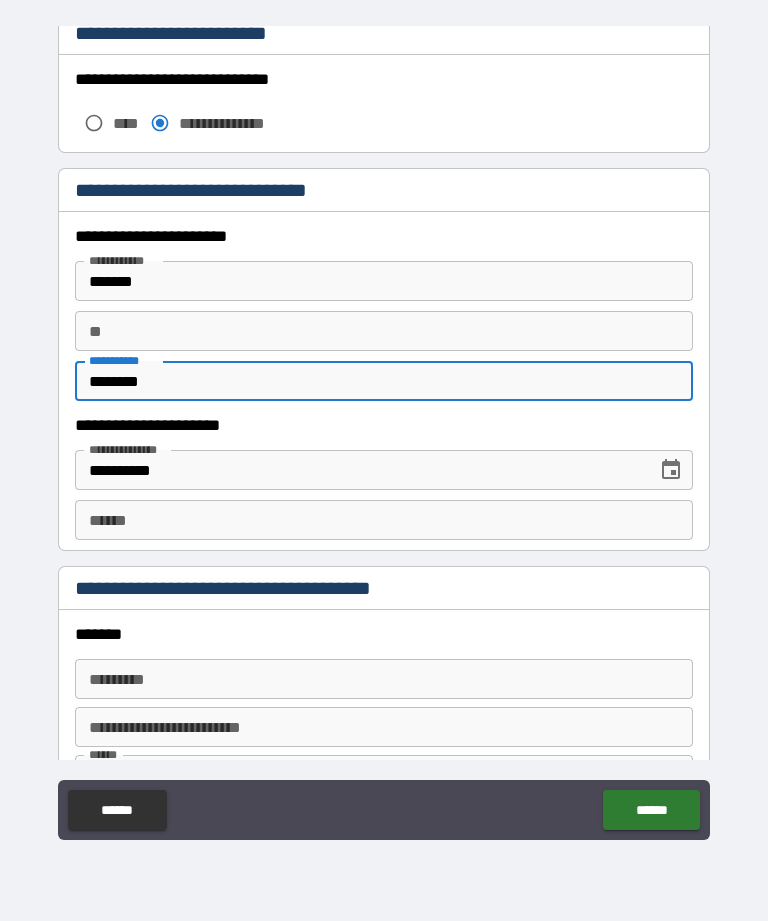 type on "********" 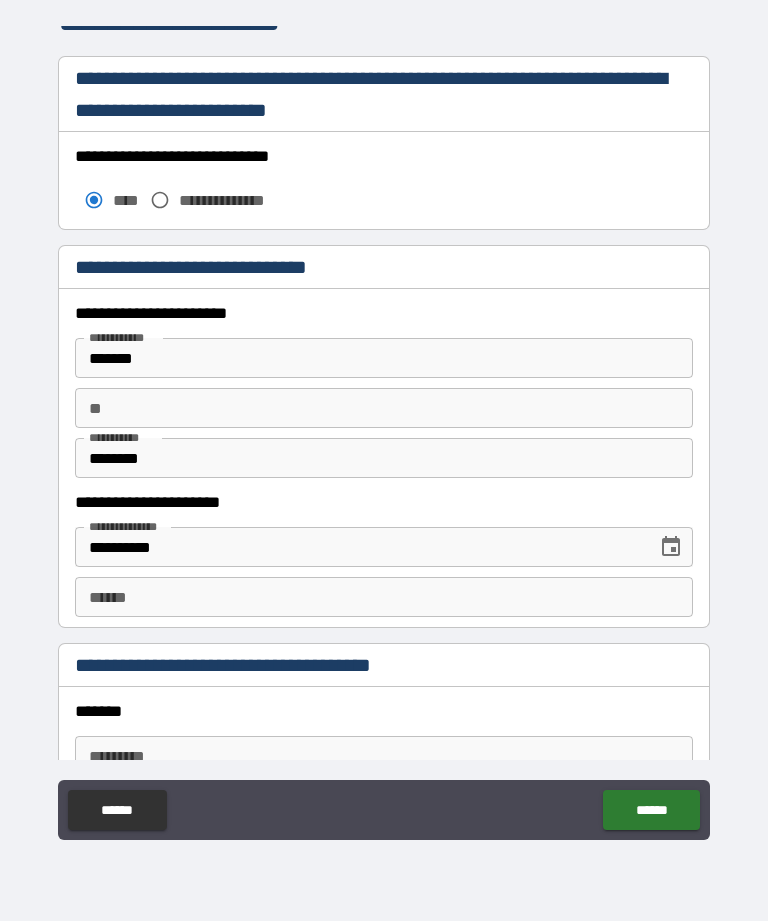scroll, scrollTop: 1661, scrollLeft: 0, axis: vertical 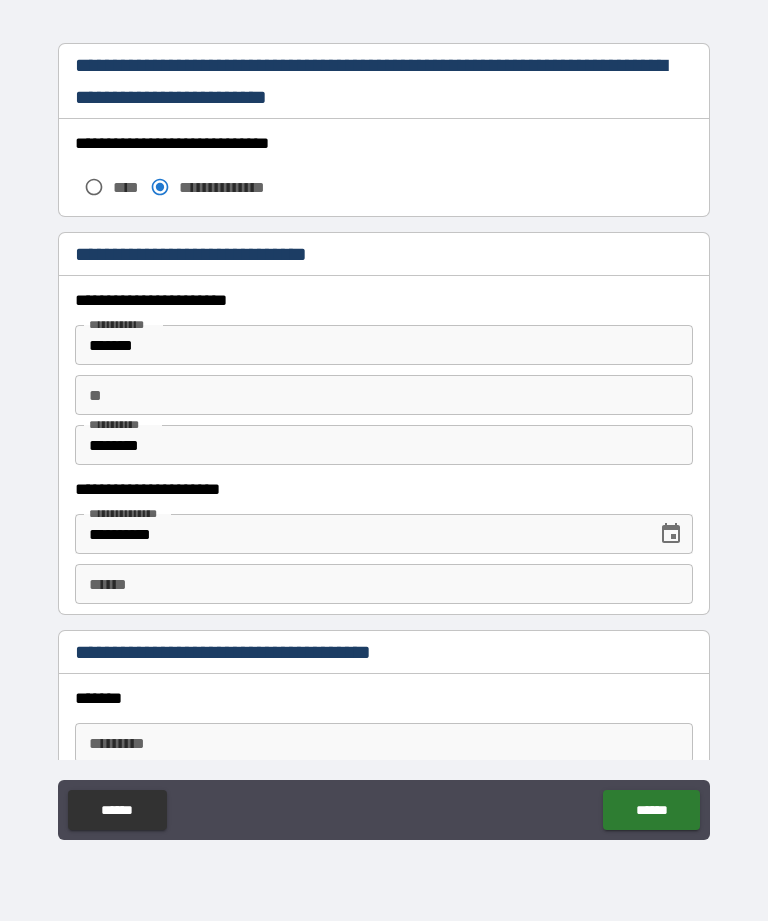 click on "**********" at bounding box center [359, 534] 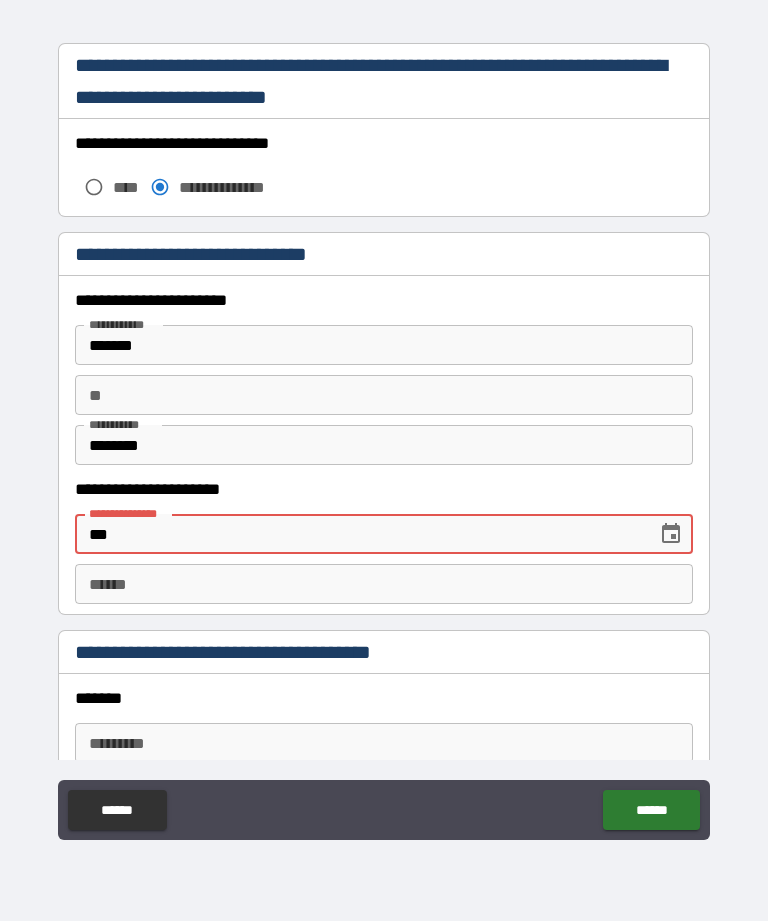 type on "*" 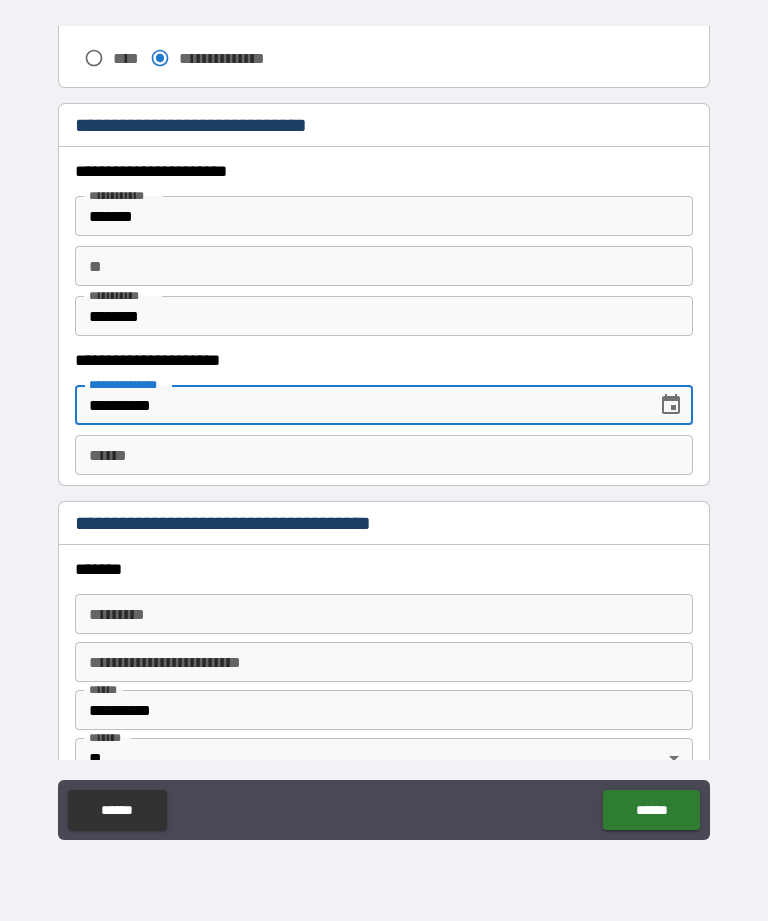 scroll, scrollTop: 1848, scrollLeft: 0, axis: vertical 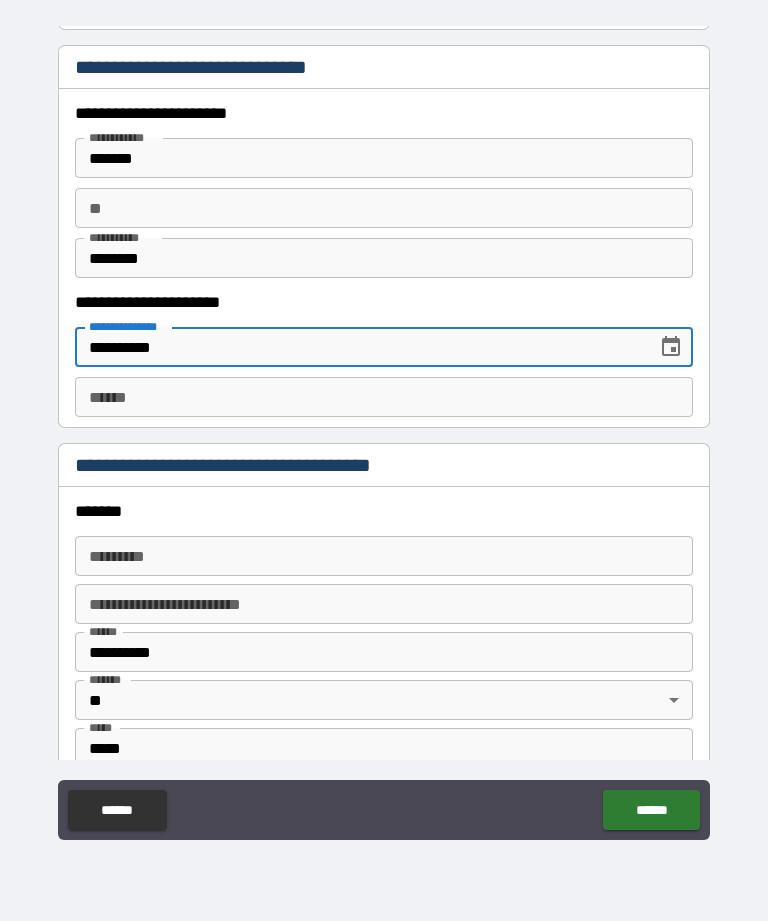 type on "**********" 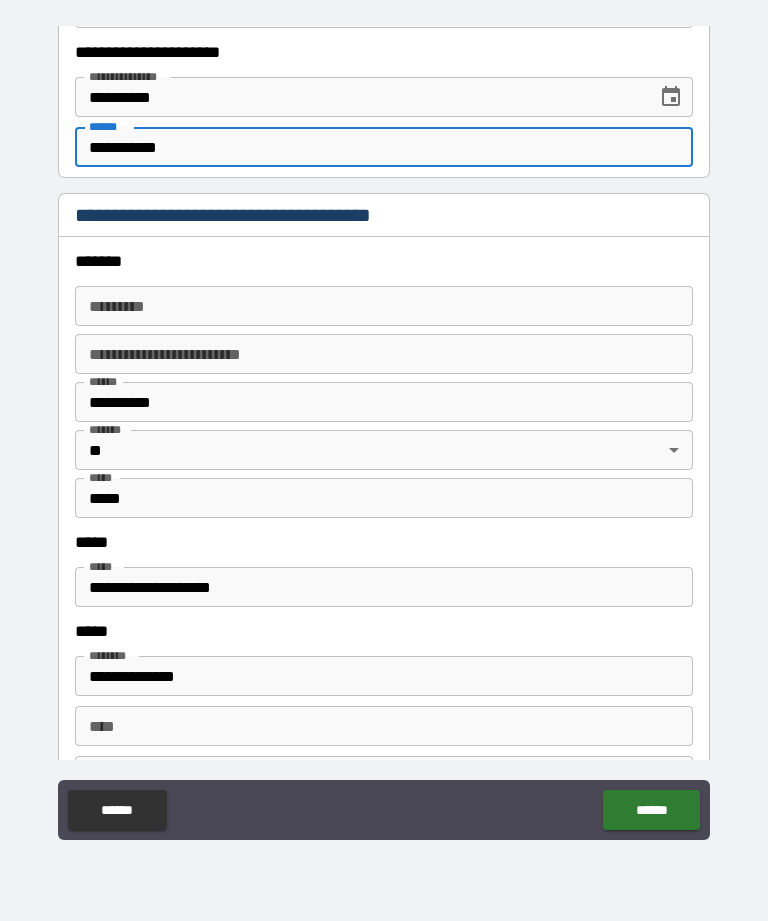 scroll, scrollTop: 2101, scrollLeft: 0, axis: vertical 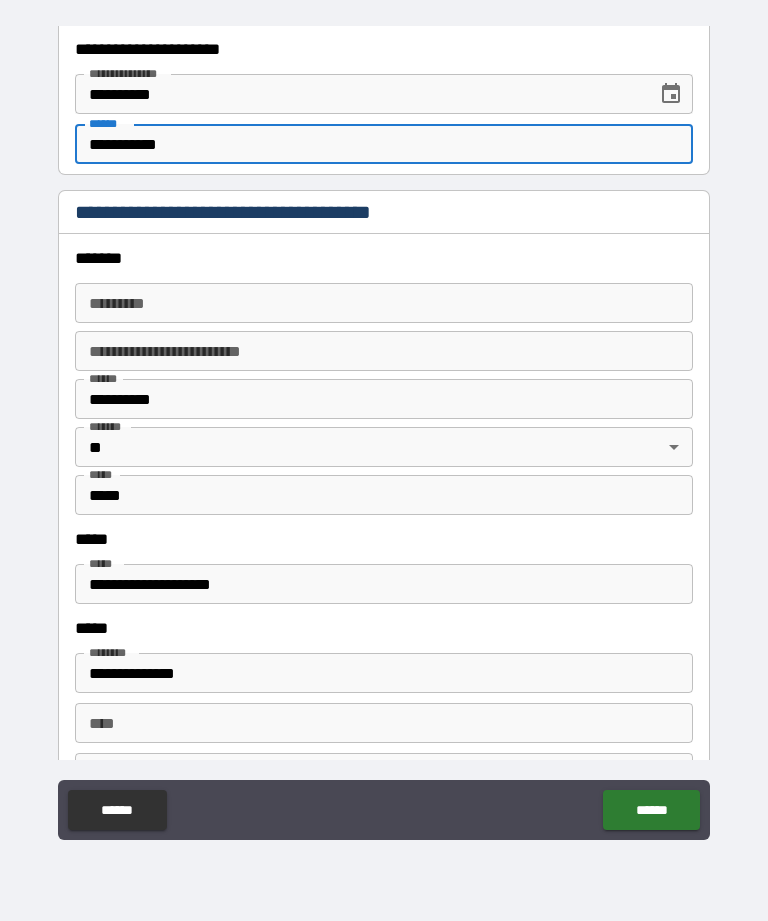 type on "**********" 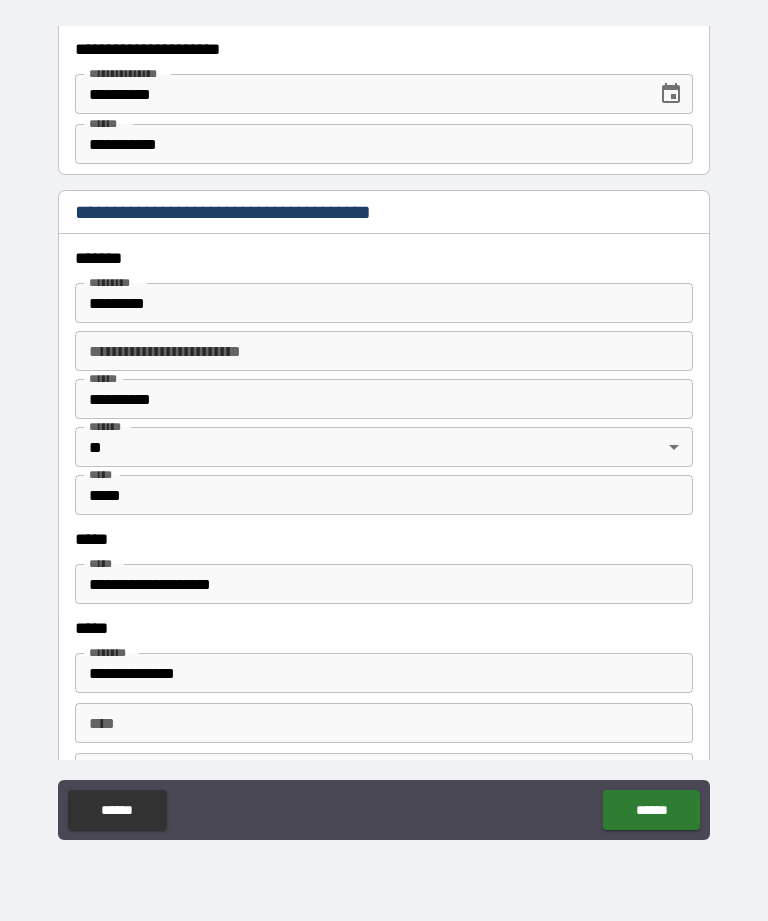 type on "**********" 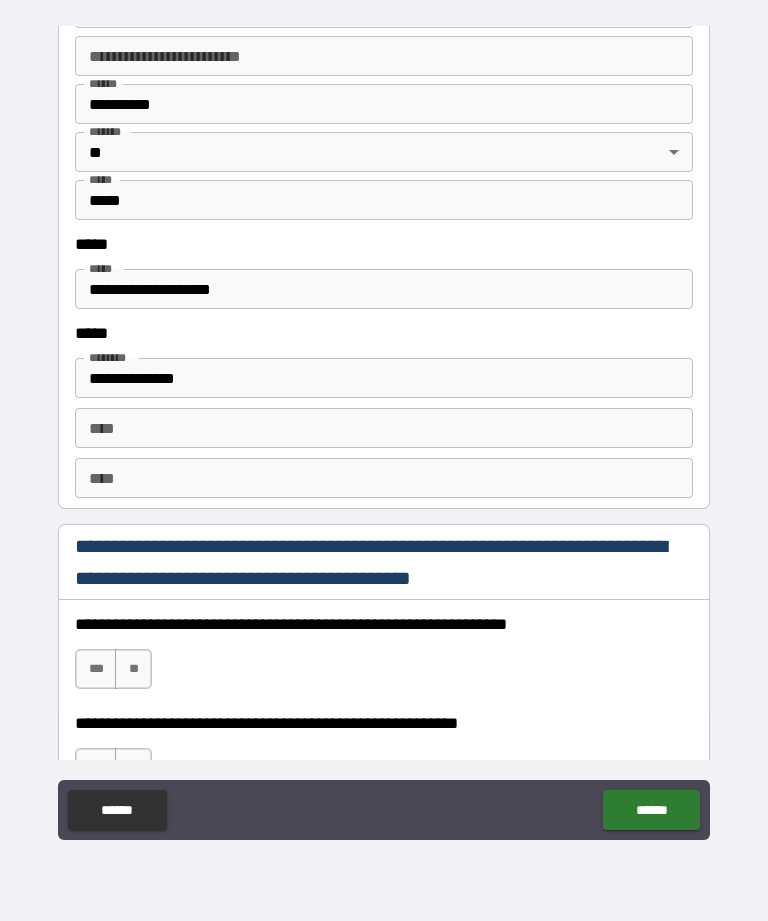 scroll, scrollTop: 2402, scrollLeft: 0, axis: vertical 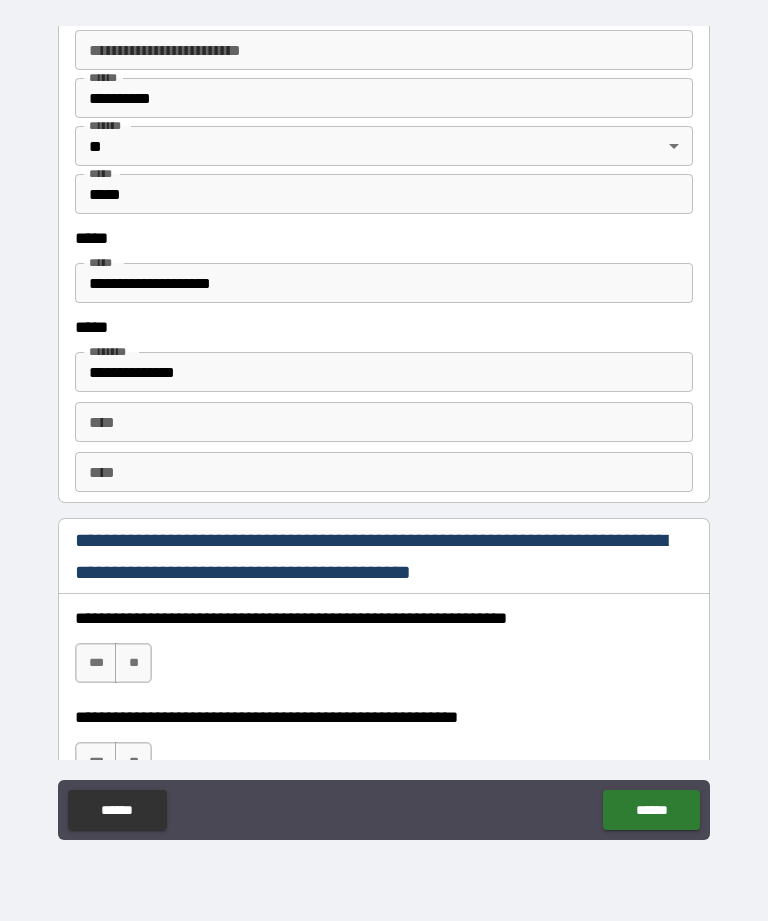 click on "****" at bounding box center (384, 422) 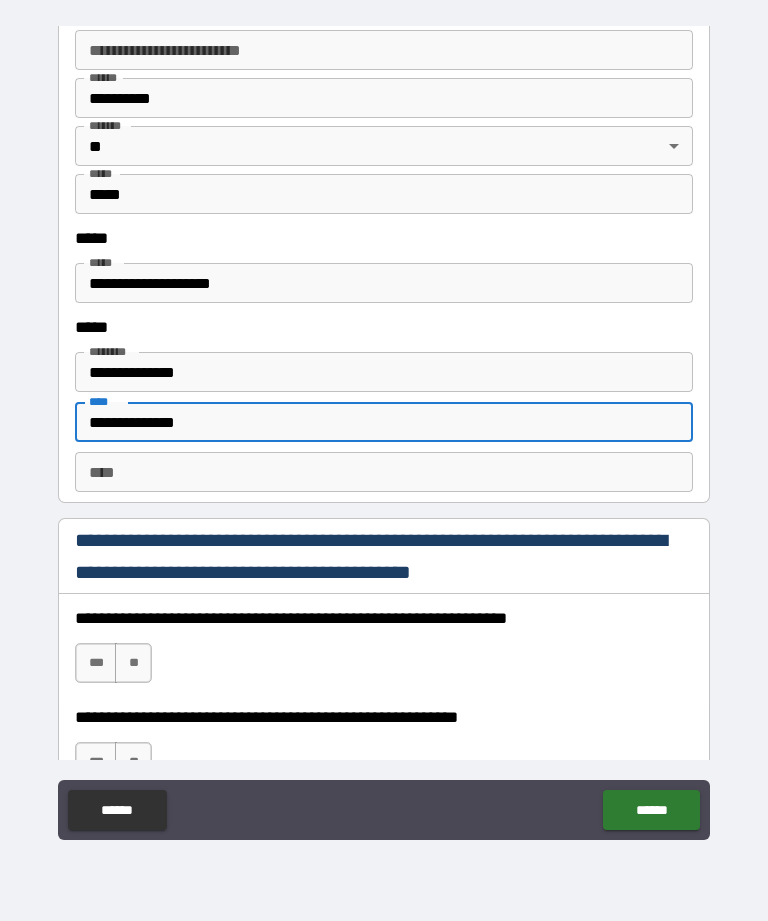 type on "**********" 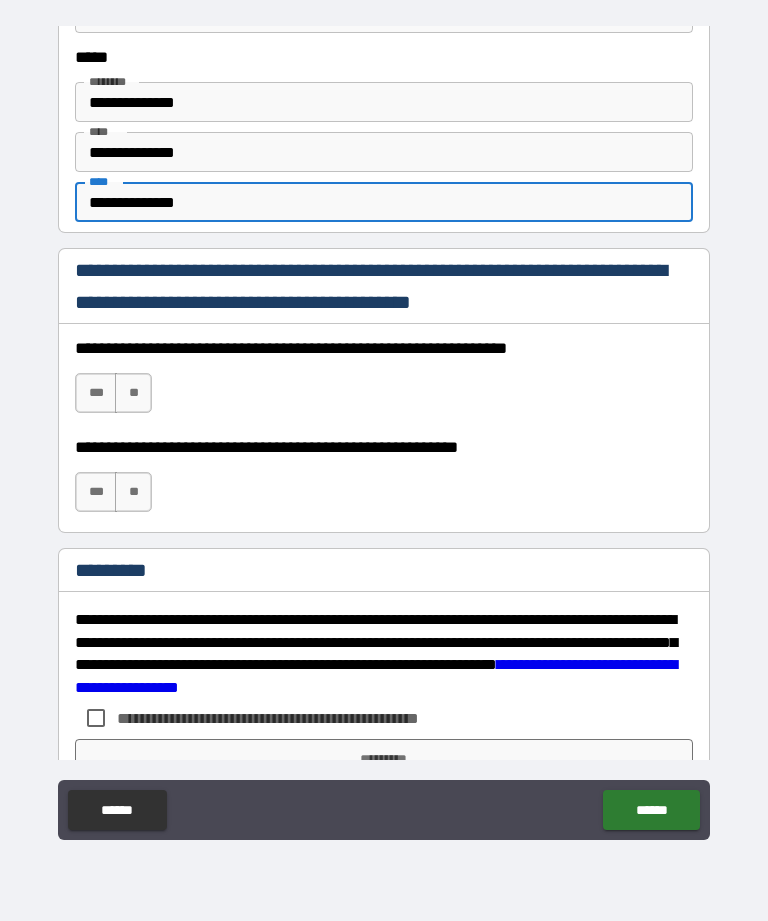 scroll, scrollTop: 2706, scrollLeft: 0, axis: vertical 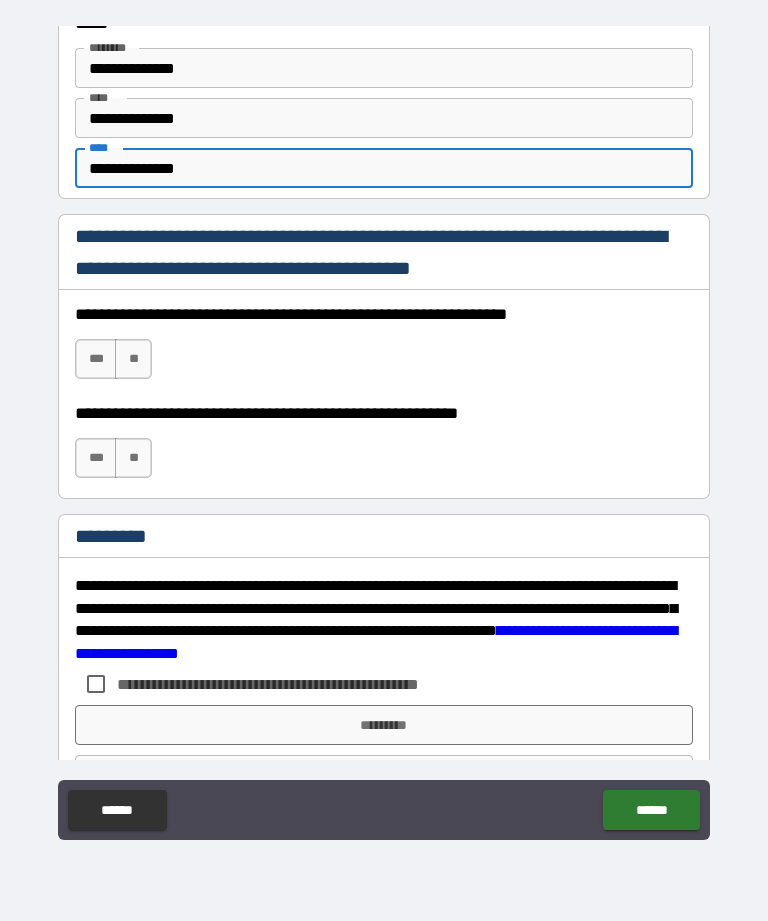 type on "**********" 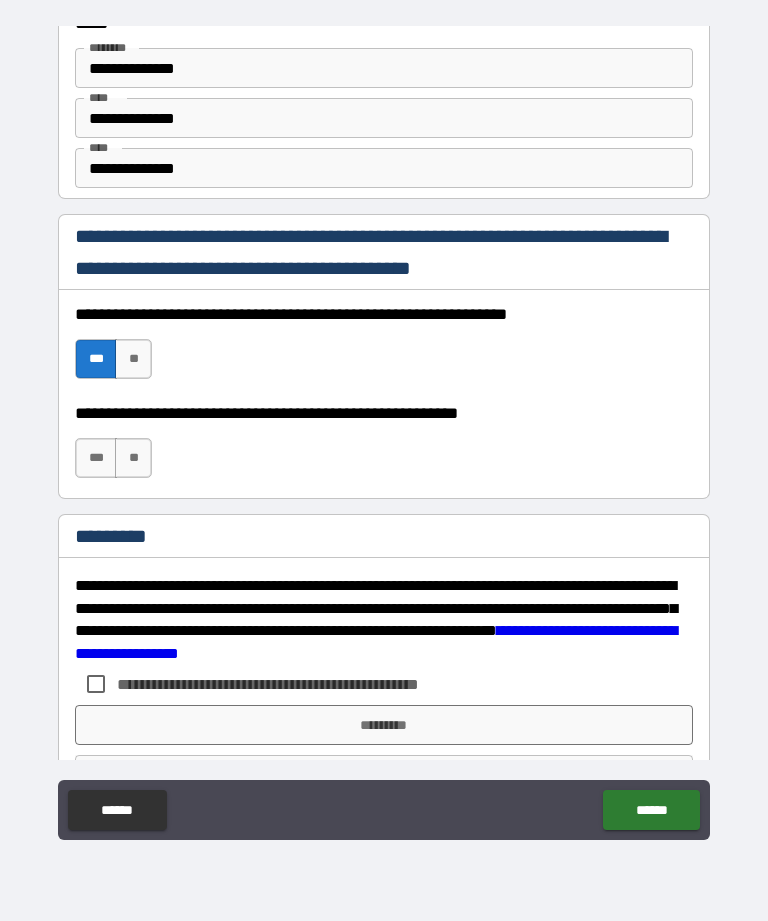 click on "***" at bounding box center [96, 458] 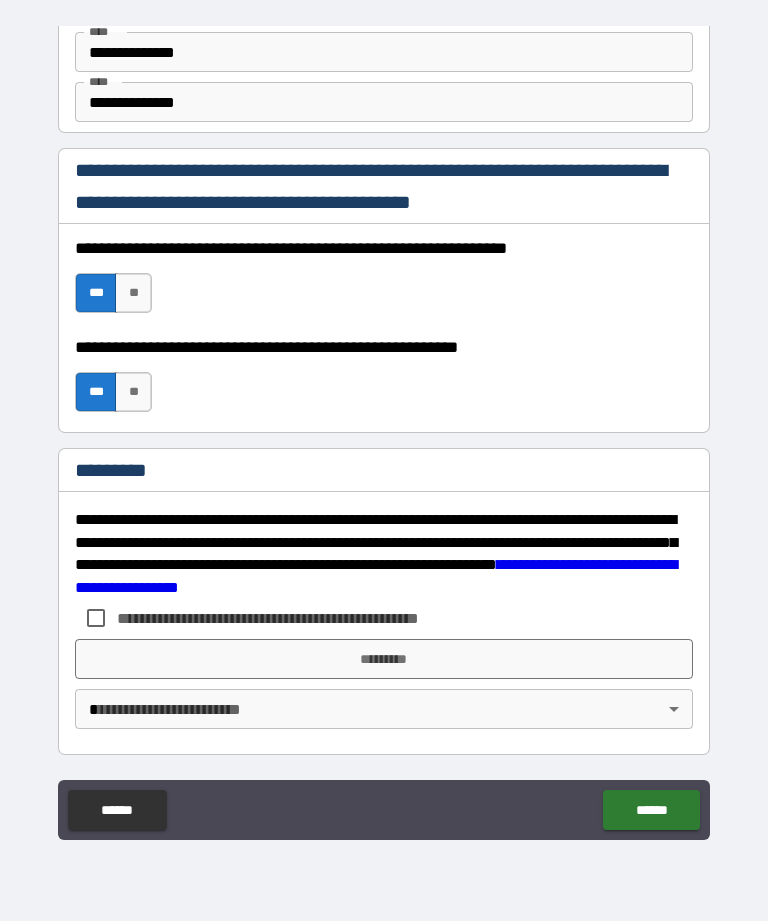 scroll, scrollTop: 2772, scrollLeft: 0, axis: vertical 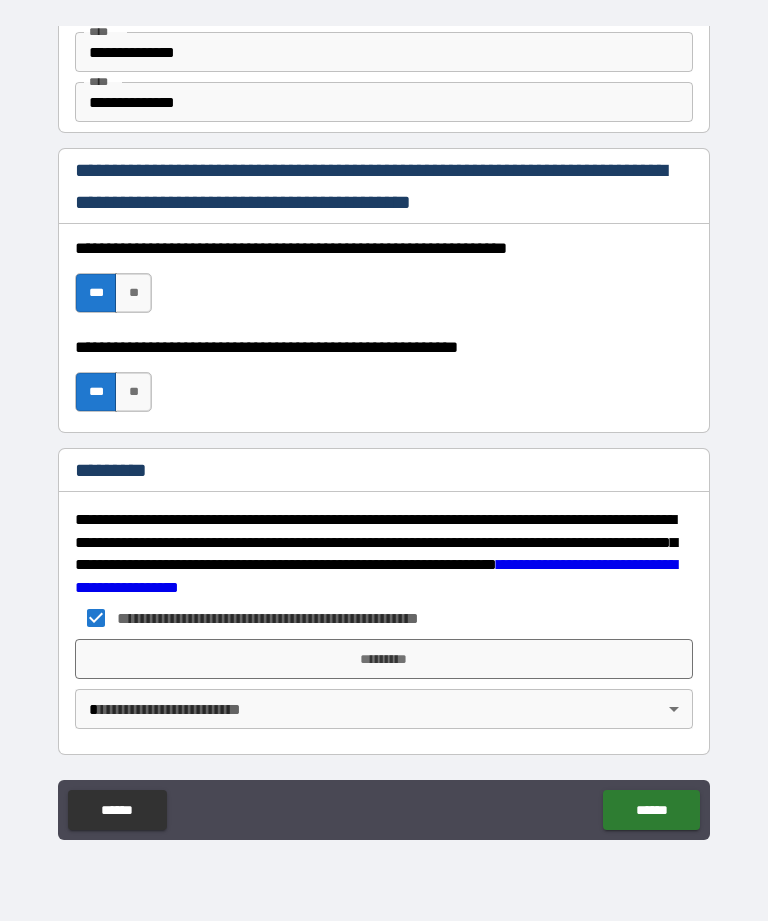 click on "**********" at bounding box center (384, 428) 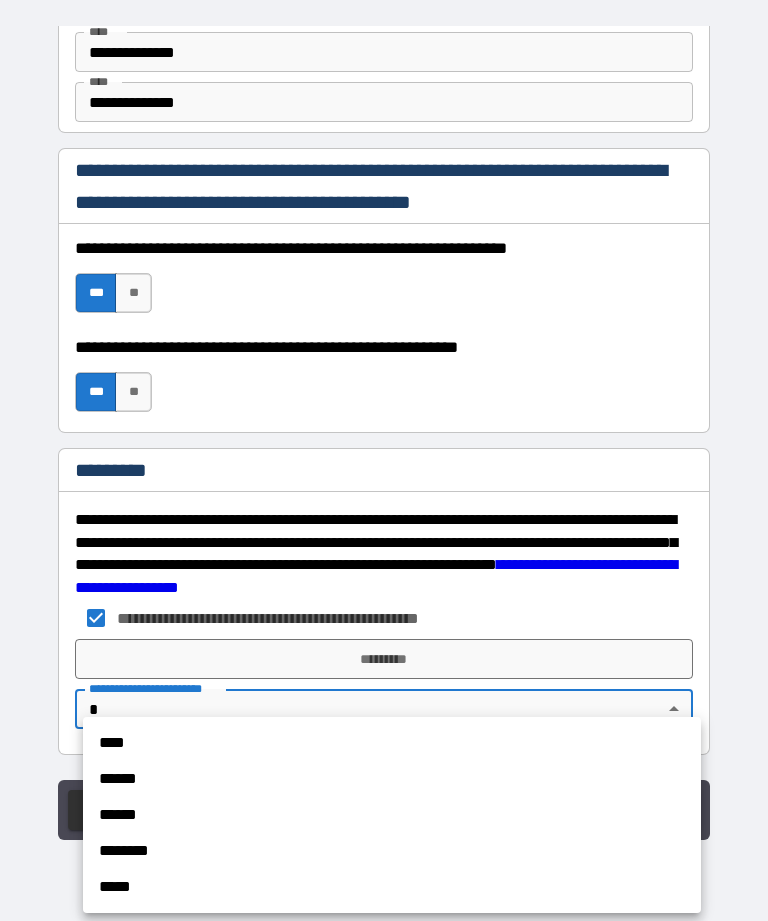 click on "******" at bounding box center (392, 779) 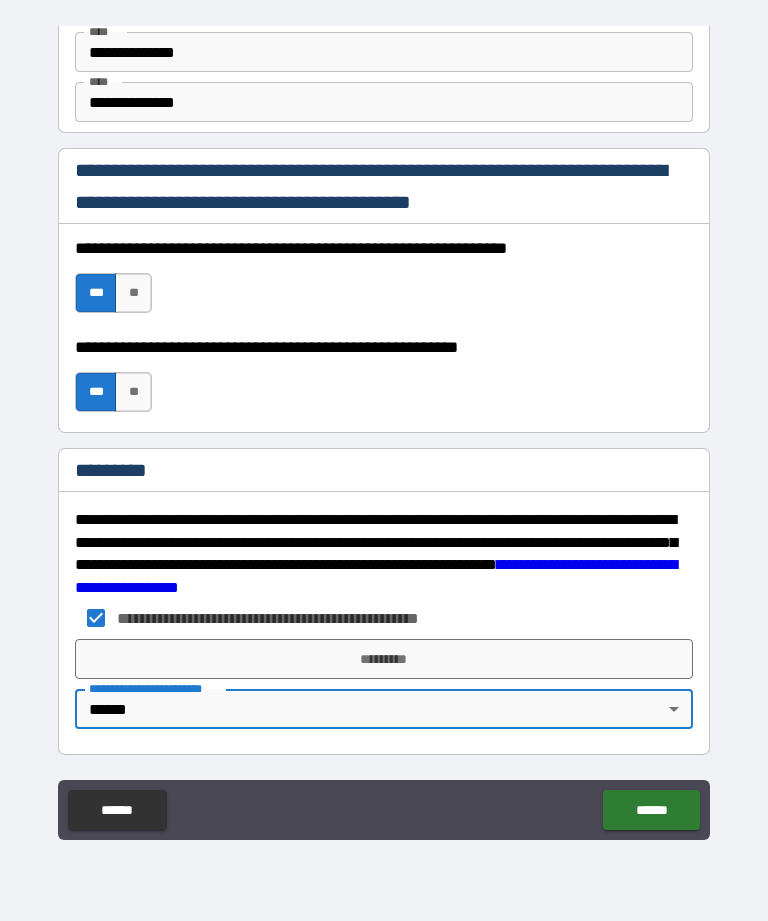 click on "*********" at bounding box center (384, 659) 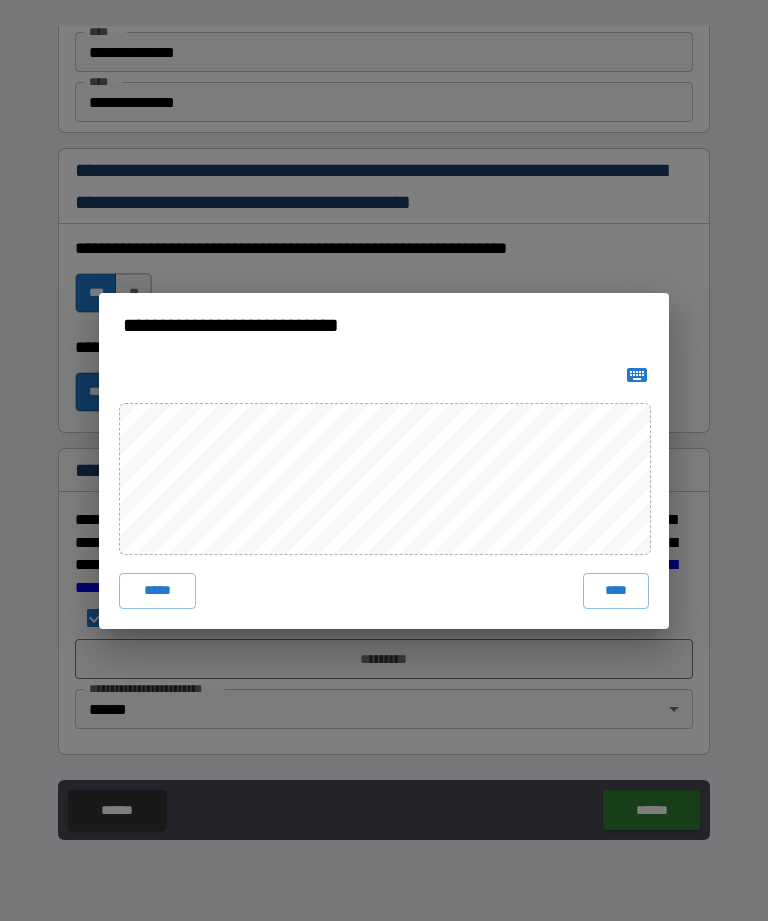 click on "****" at bounding box center [616, 591] 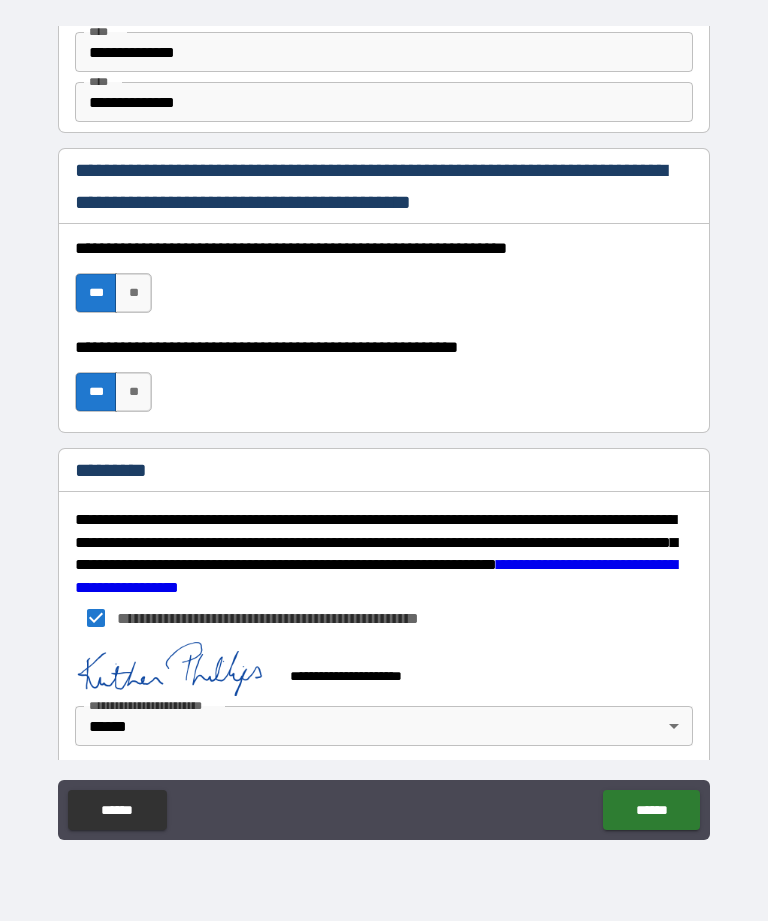 click on "******" at bounding box center [651, 810] 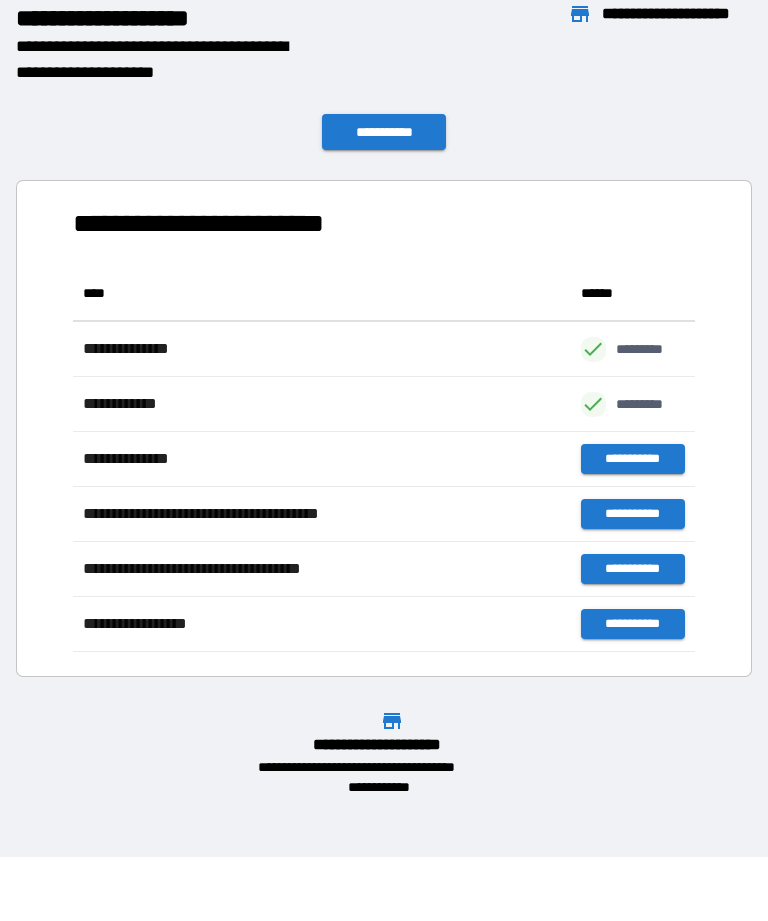 scroll, scrollTop: 386, scrollLeft: 622, axis: both 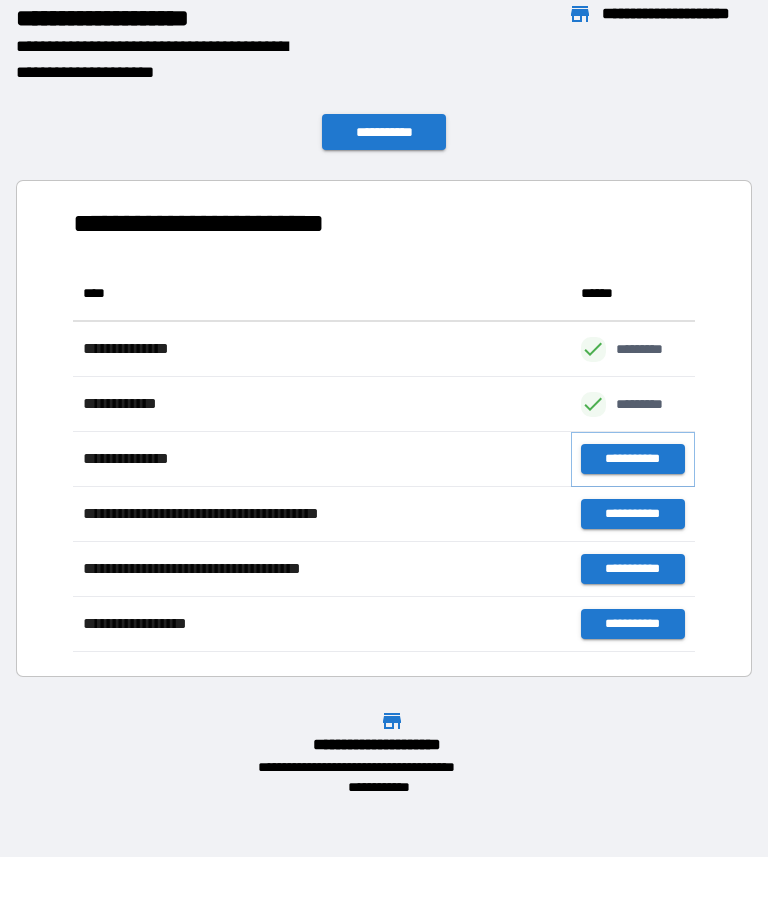 click on "**********" at bounding box center (633, 459) 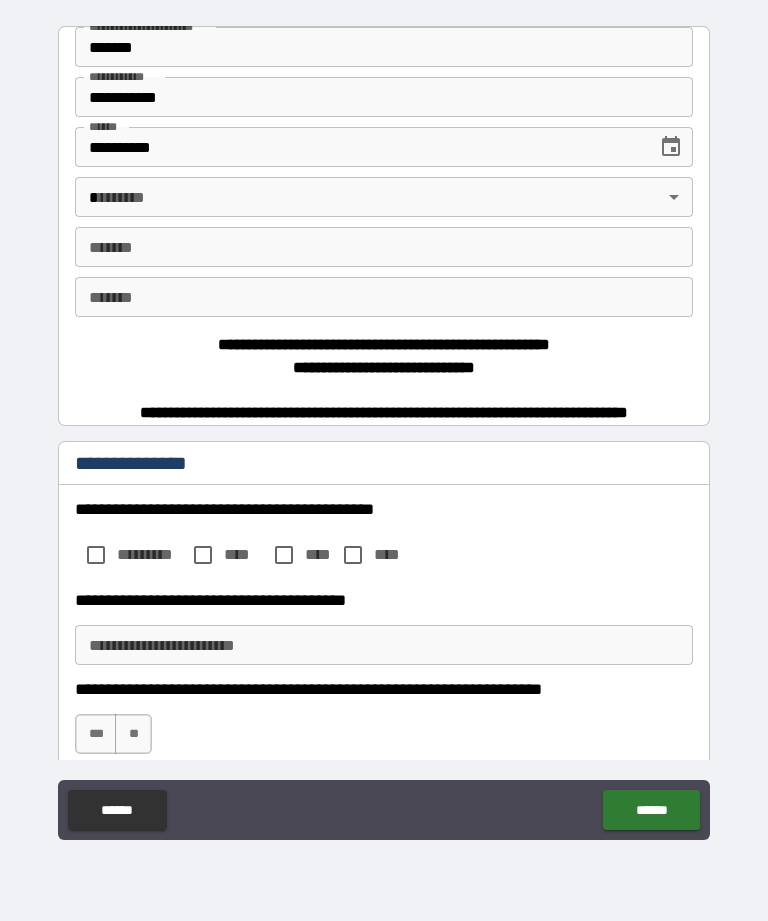 click on "**********" at bounding box center (384, 428) 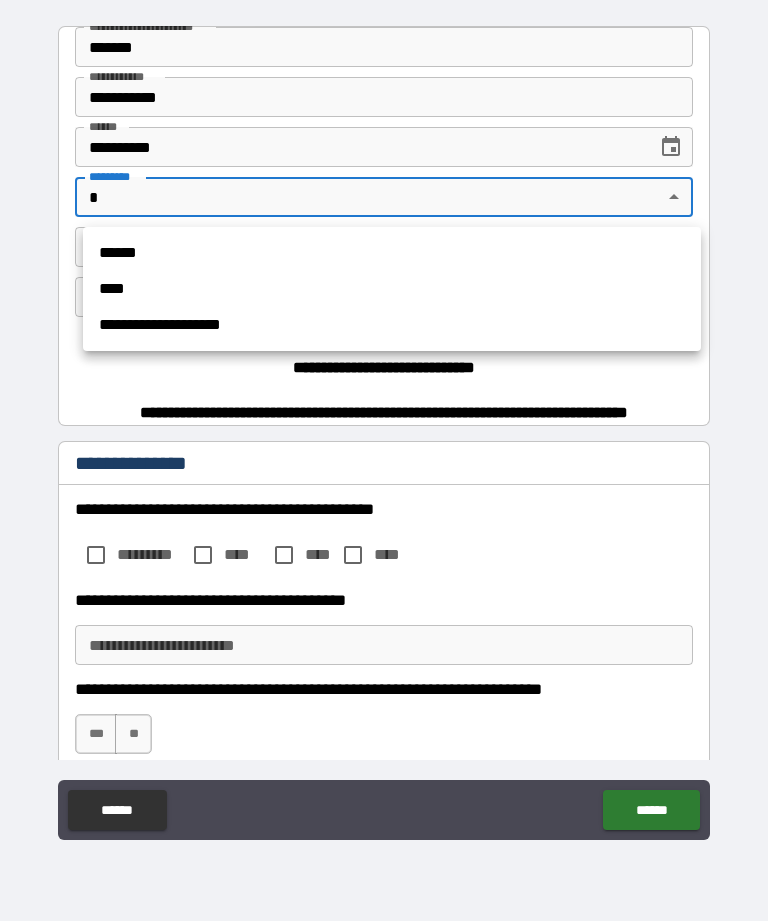 click on "****" at bounding box center [392, 289] 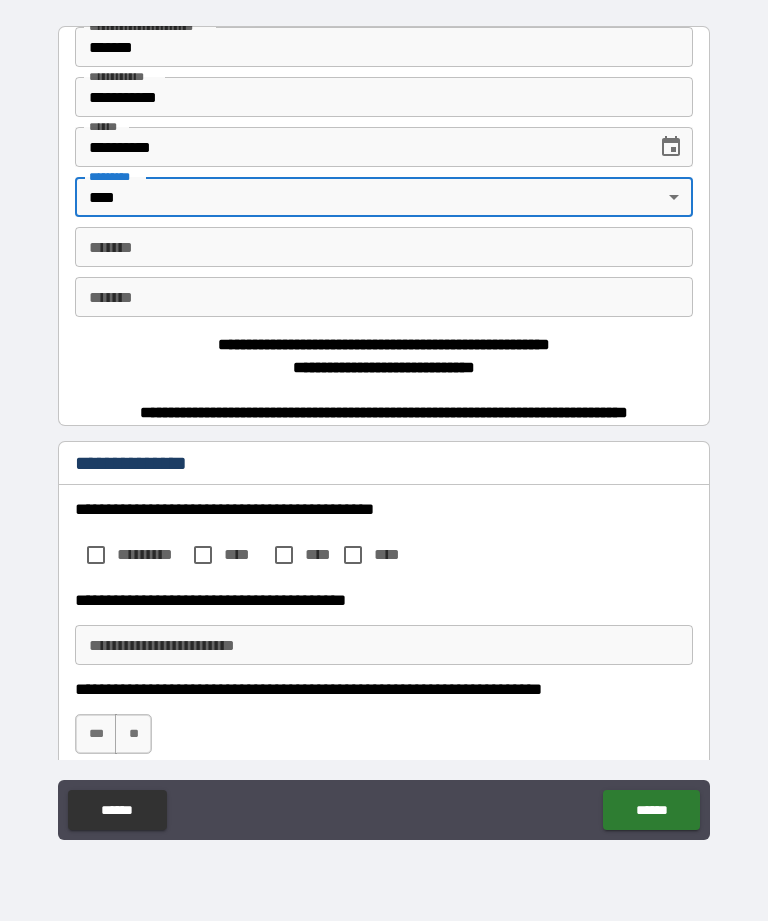 type on "****" 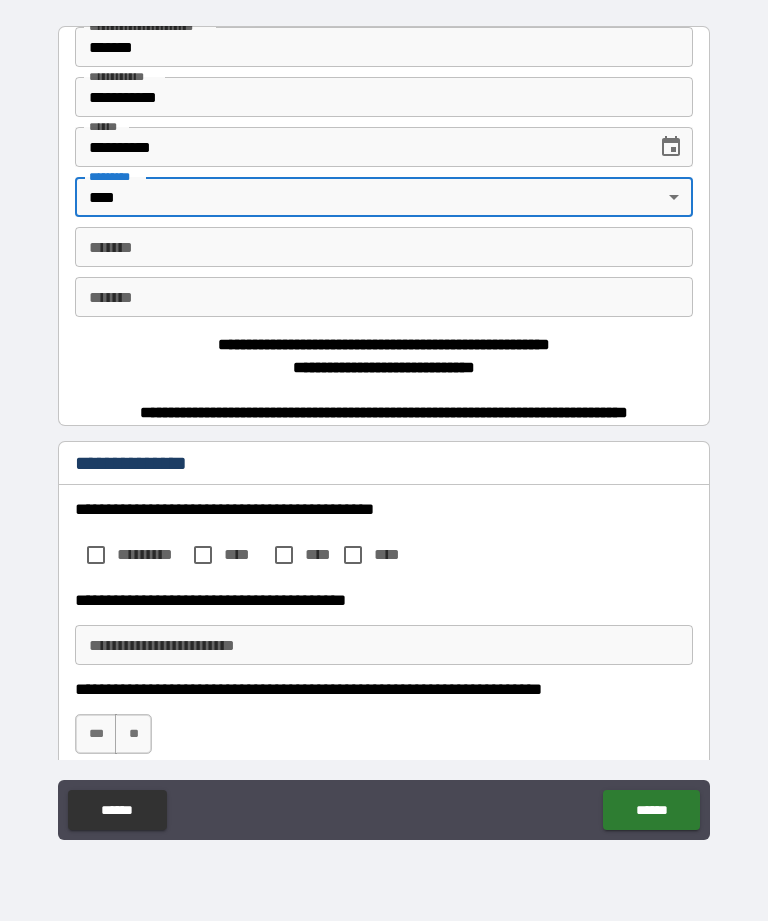 click on "*******" at bounding box center (384, 247) 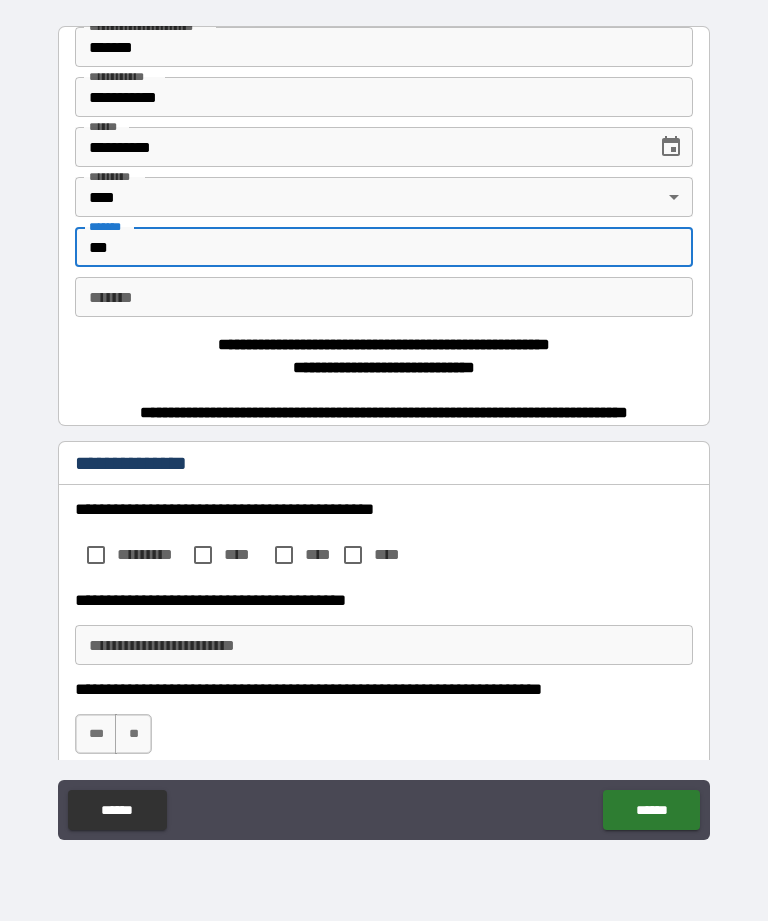 type on "***" 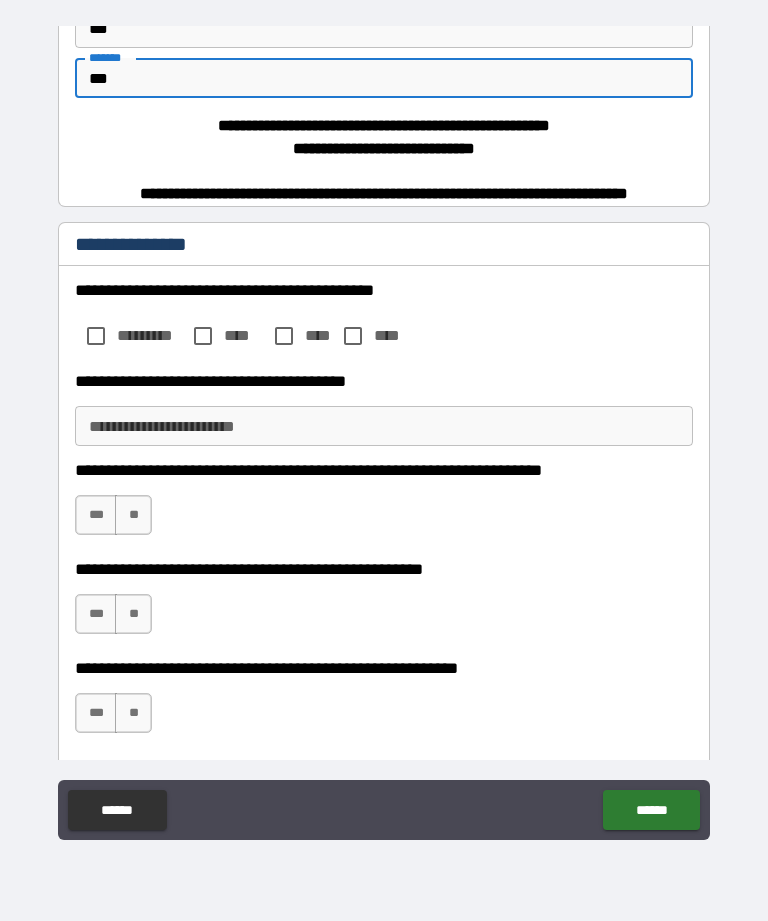 scroll, scrollTop: 231, scrollLeft: 0, axis: vertical 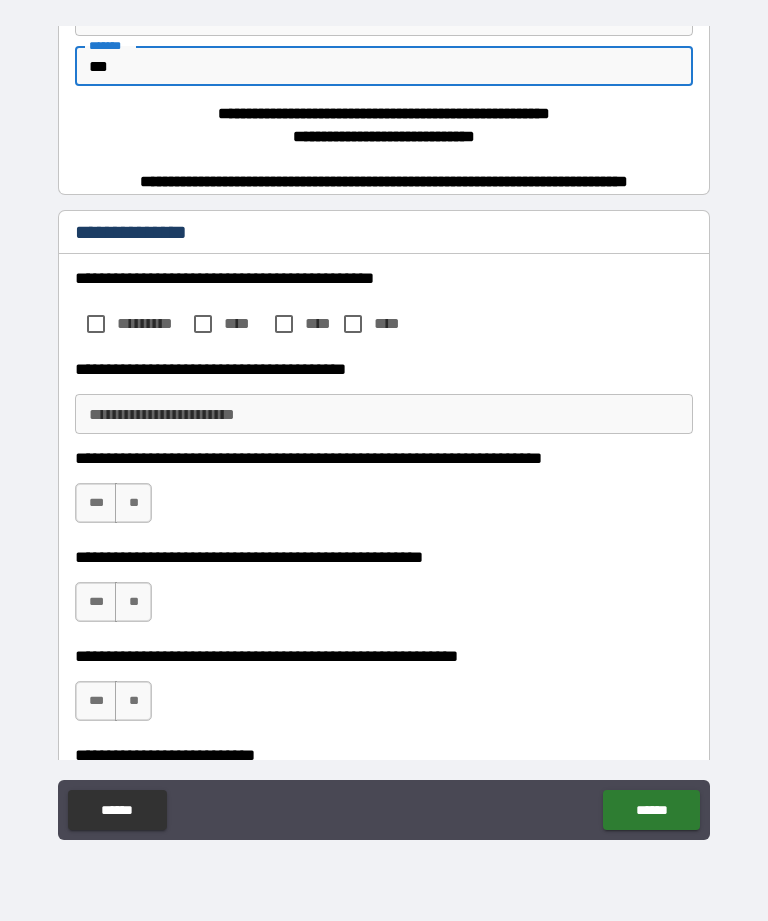 type on "***" 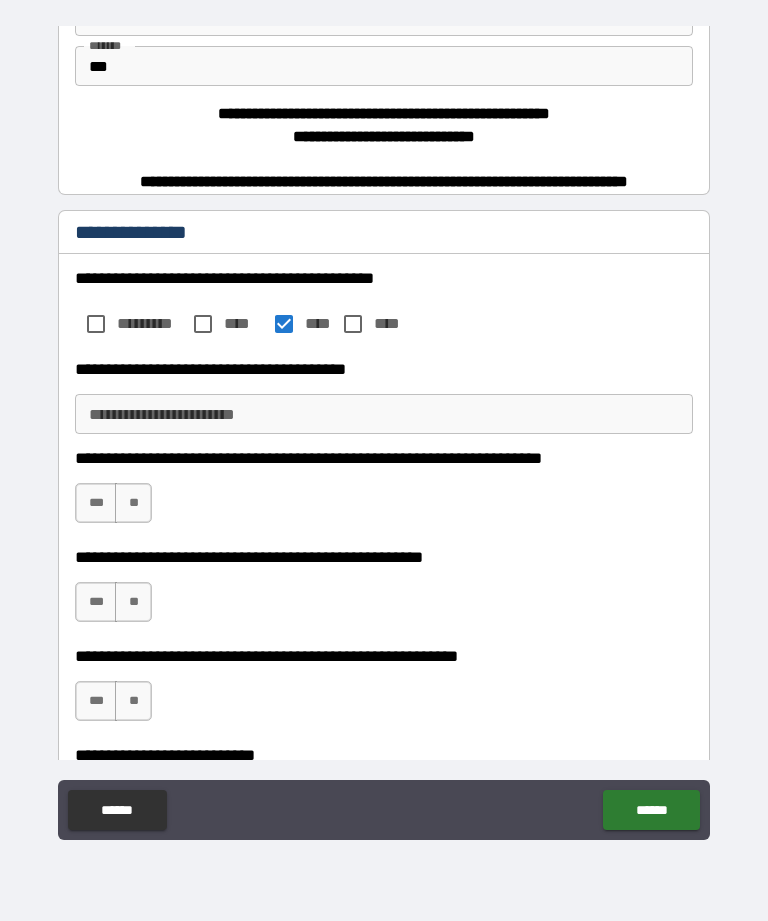 click on "**********" at bounding box center [384, 414] 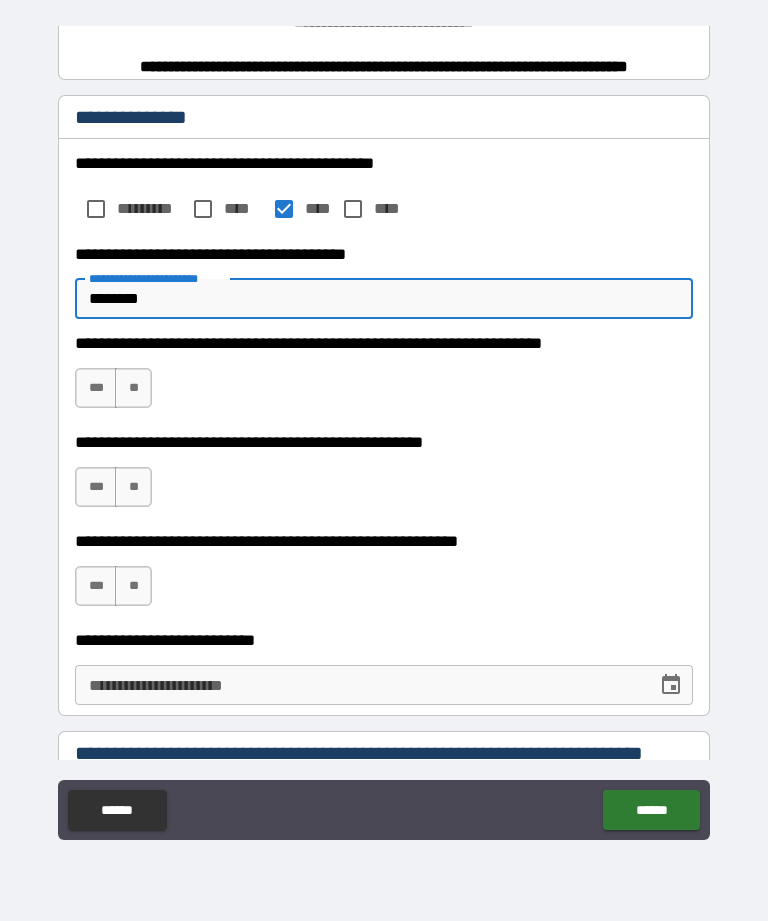 scroll, scrollTop: 348, scrollLeft: 0, axis: vertical 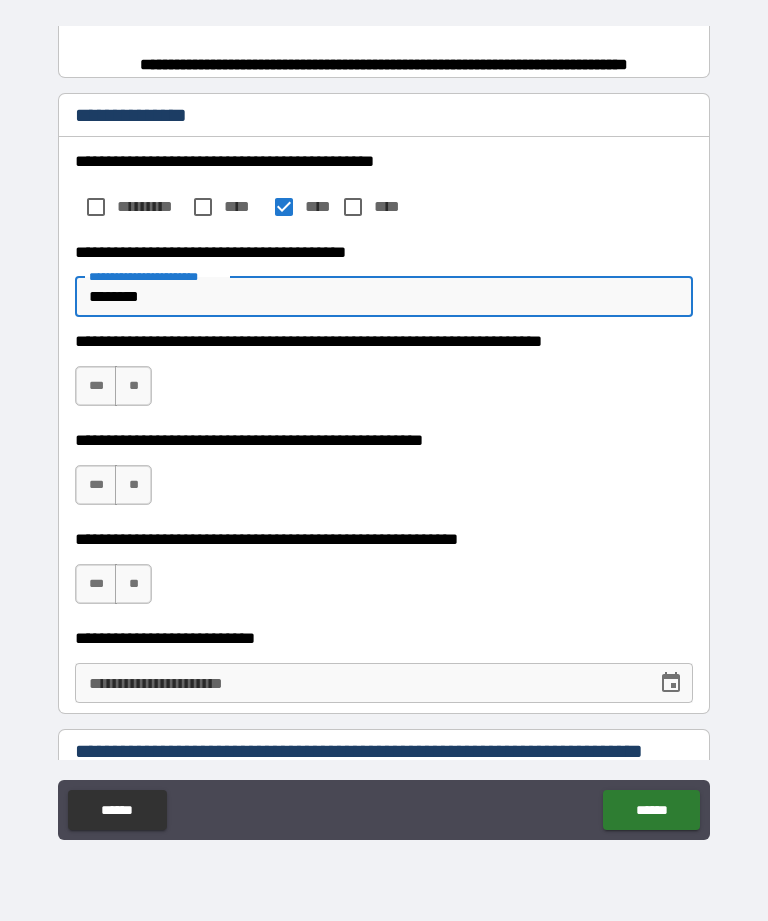type on "********" 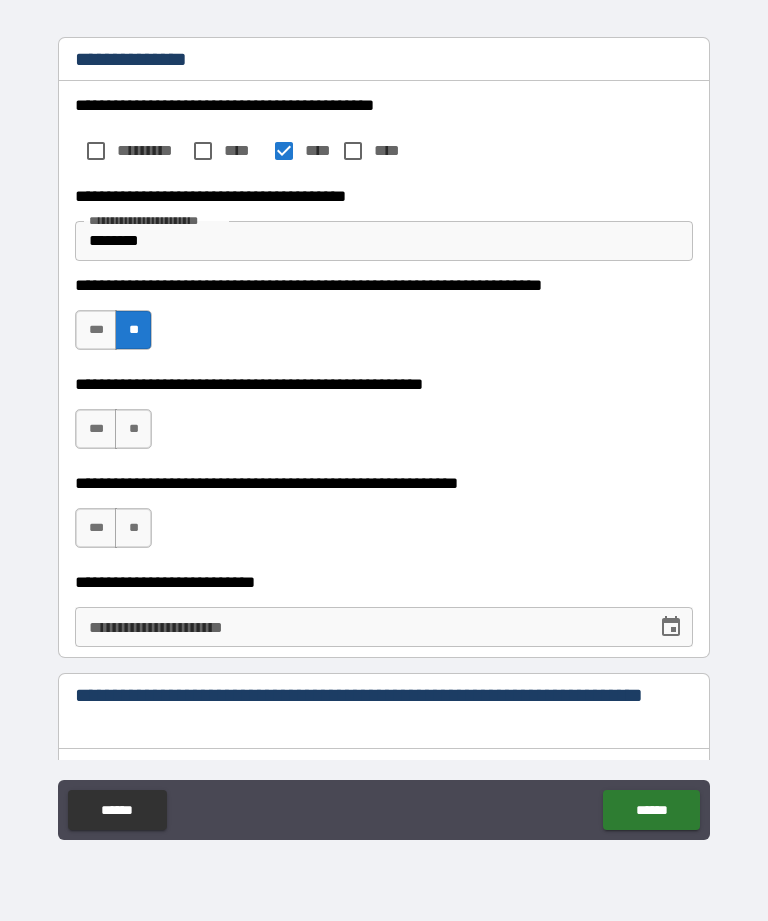 scroll, scrollTop: 407, scrollLeft: 0, axis: vertical 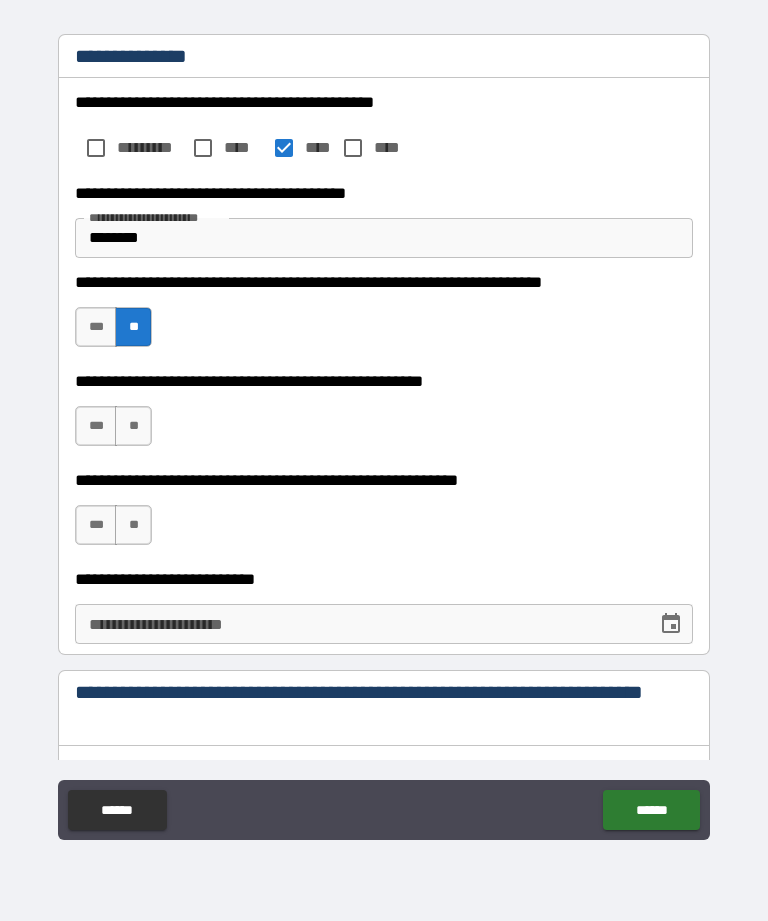 click on "**" at bounding box center [133, 426] 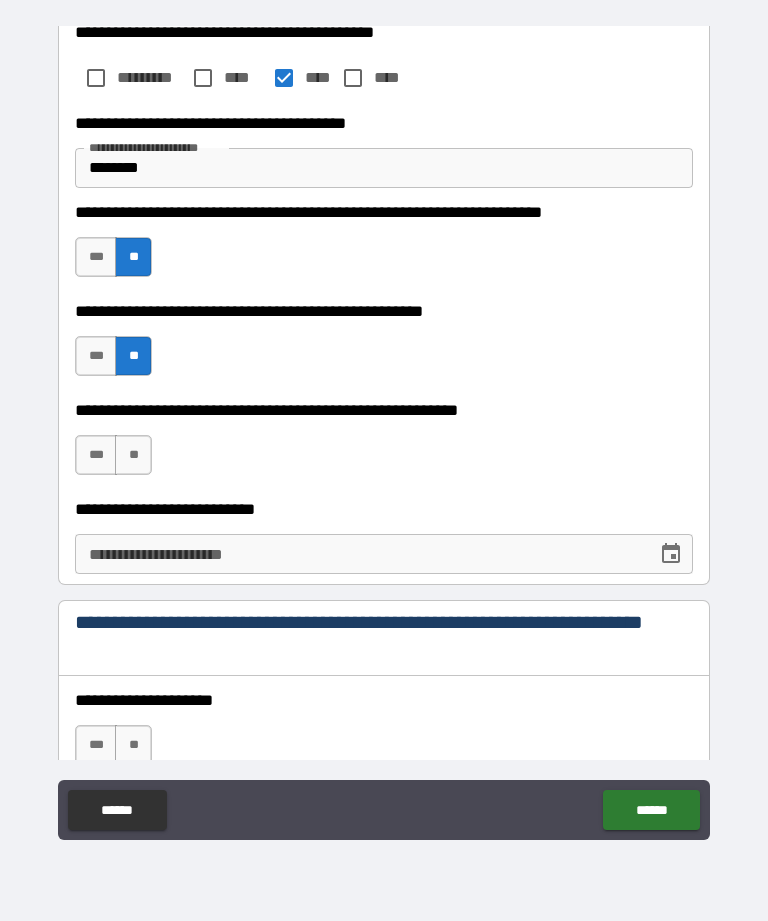 scroll, scrollTop: 487, scrollLeft: 0, axis: vertical 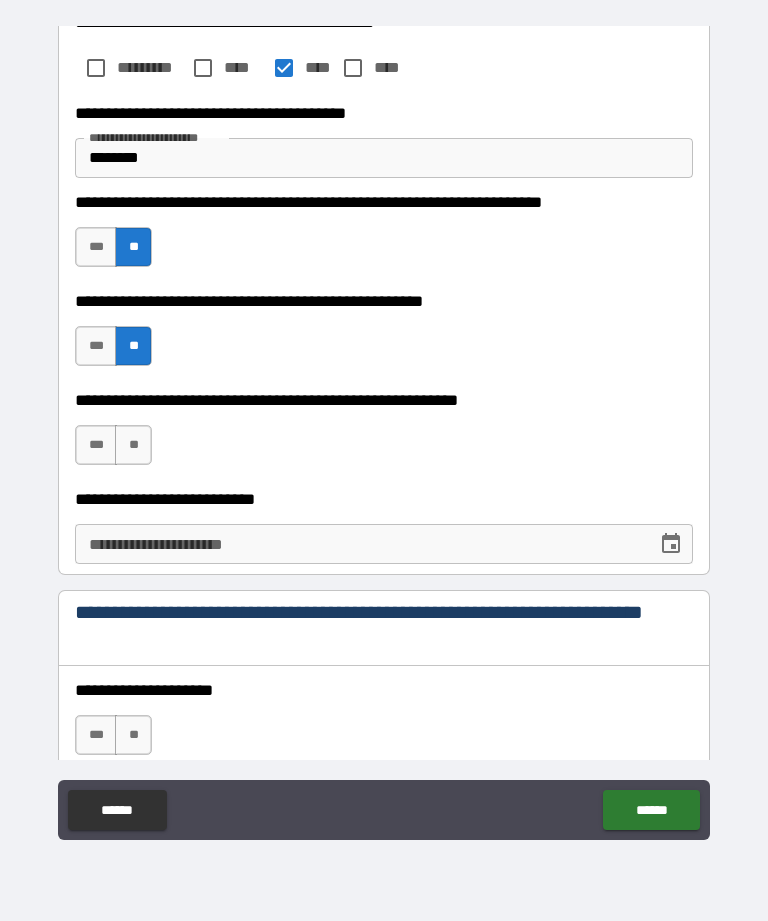 click on "**" at bounding box center [133, 445] 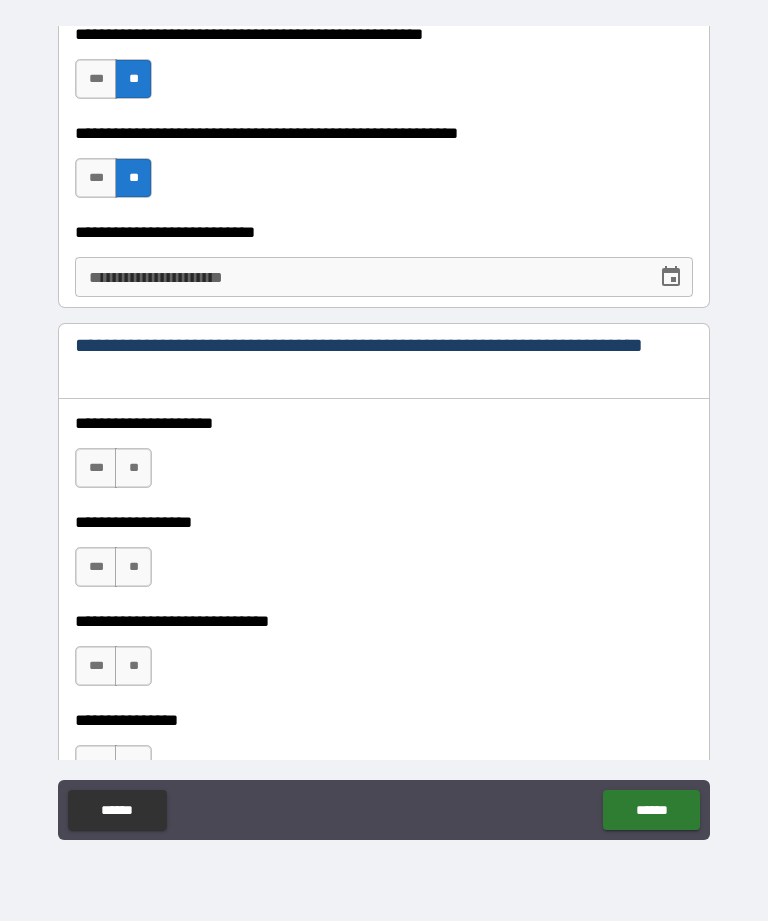 scroll, scrollTop: 755, scrollLeft: 0, axis: vertical 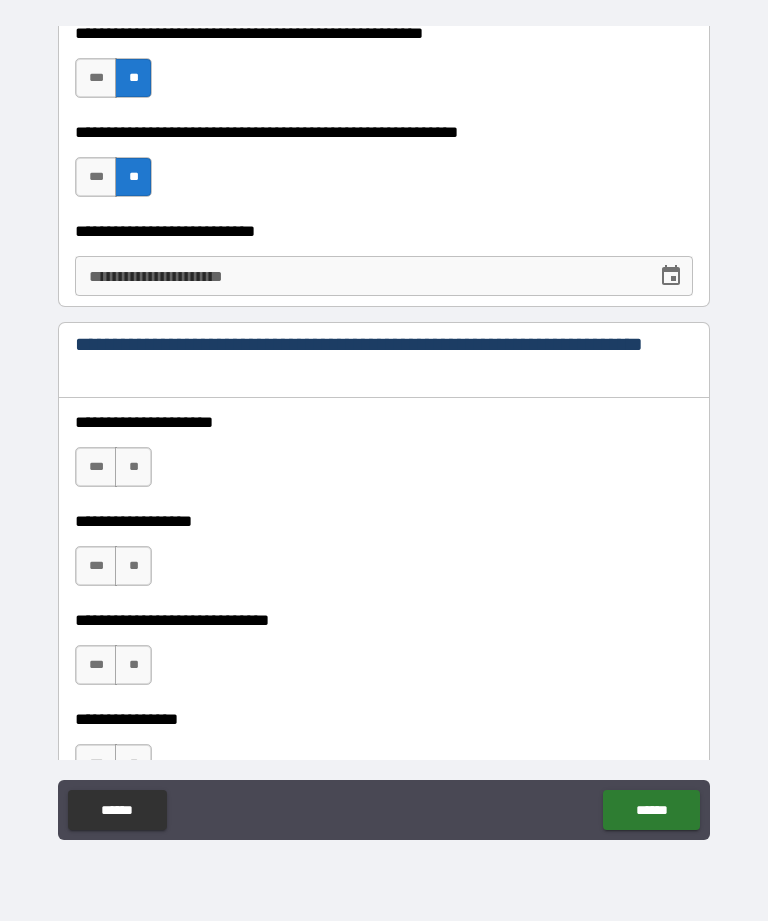 click on "**" at bounding box center [133, 467] 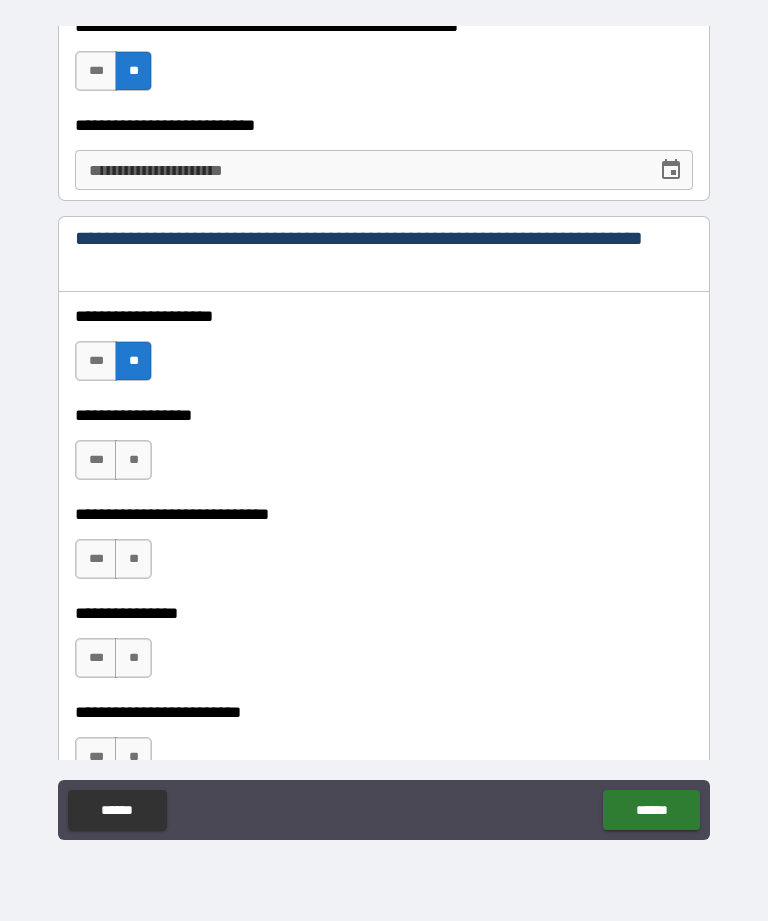 scroll, scrollTop: 864, scrollLeft: 0, axis: vertical 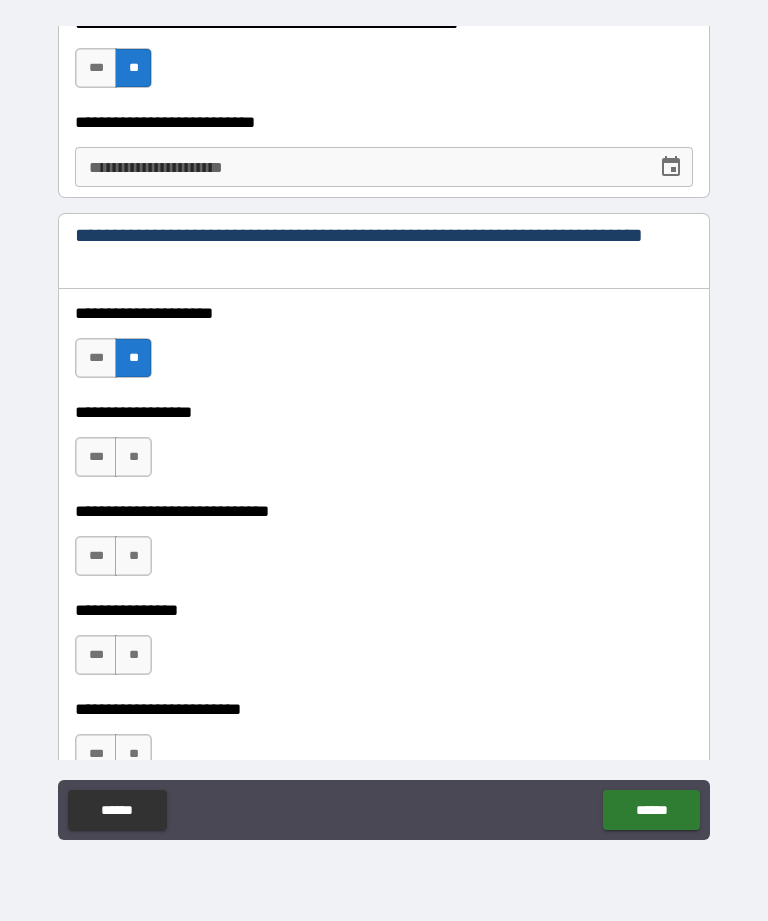 click on "**" at bounding box center [133, 457] 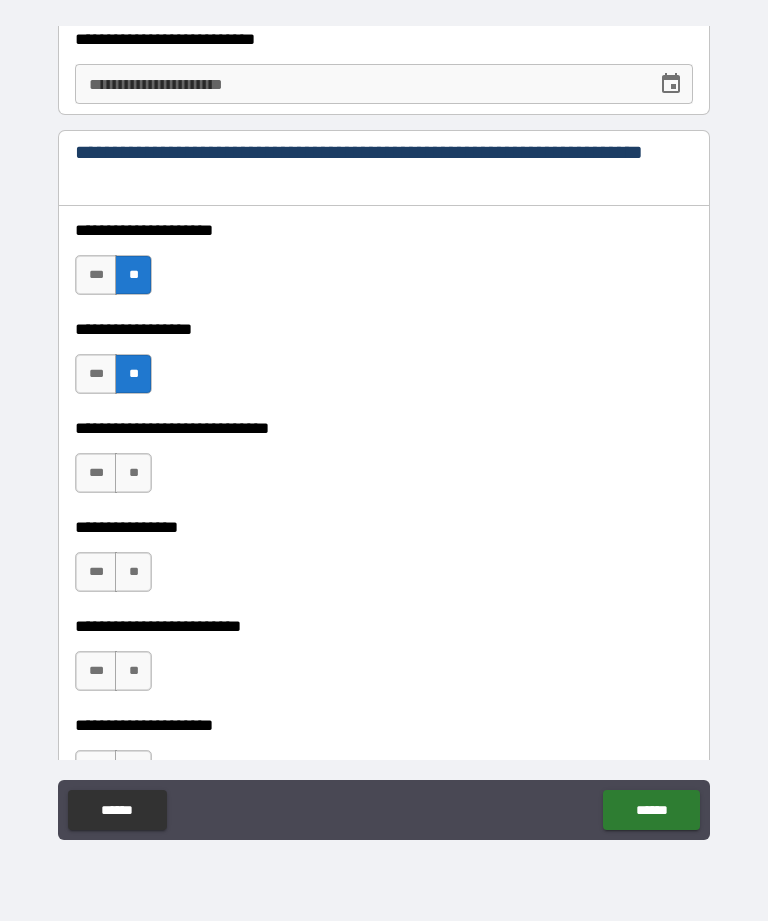 scroll, scrollTop: 948, scrollLeft: 0, axis: vertical 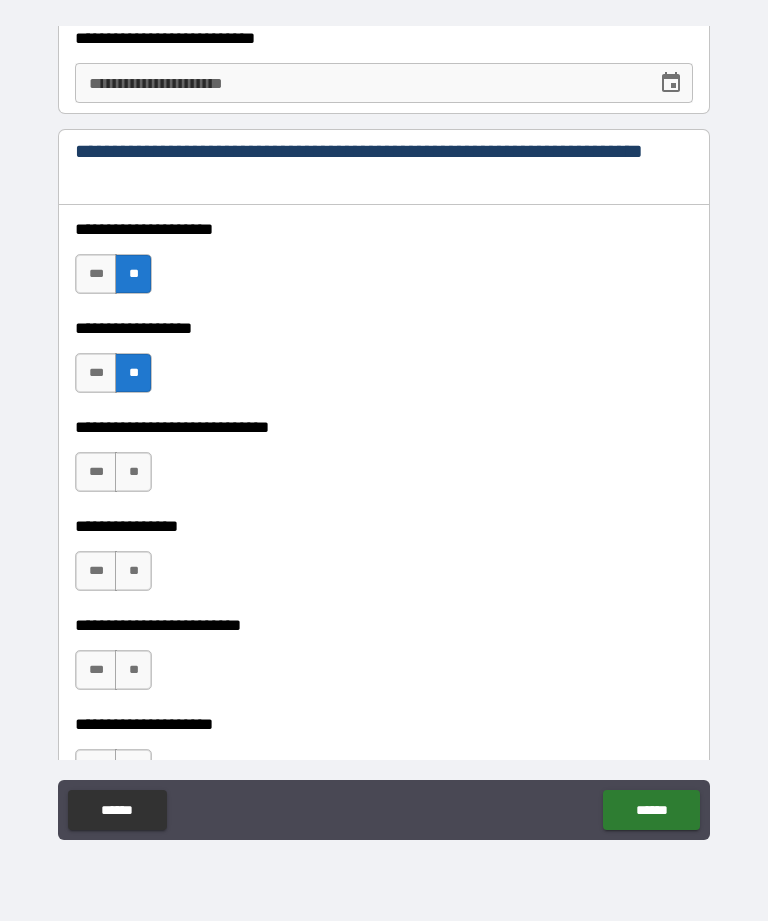 click on "***" at bounding box center [96, 472] 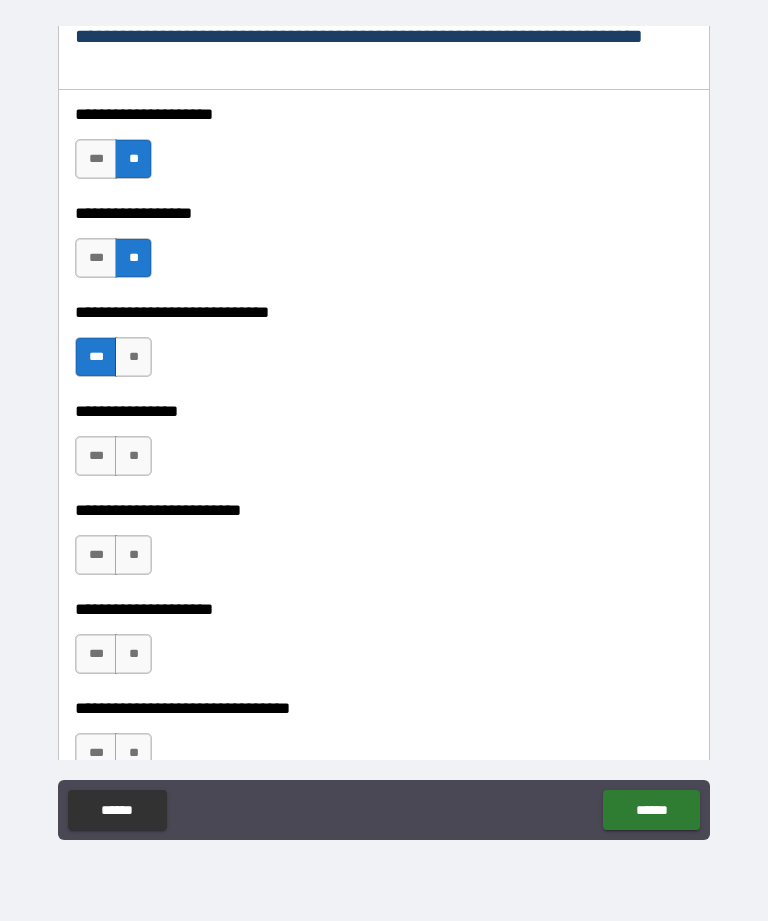 scroll, scrollTop: 1075, scrollLeft: 0, axis: vertical 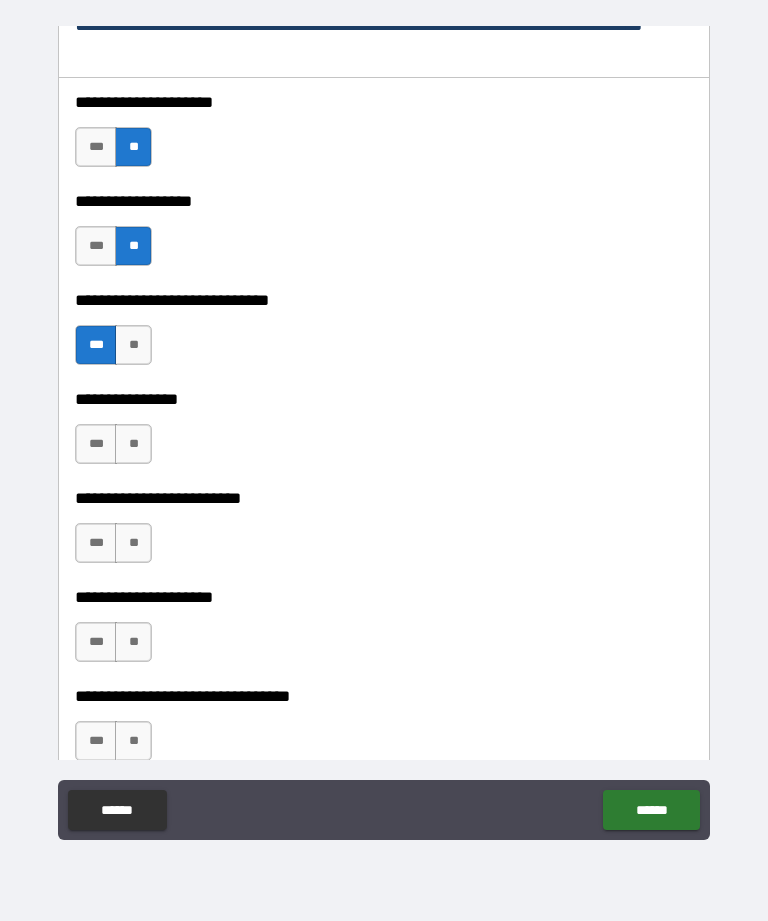 click on "**" at bounding box center (133, 444) 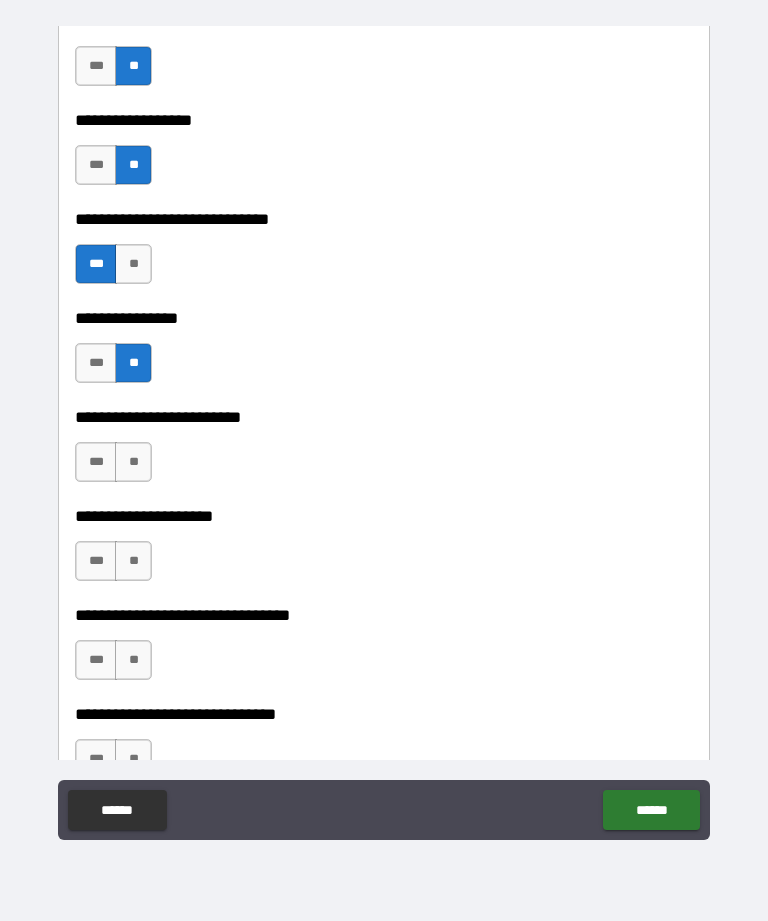 scroll, scrollTop: 1164, scrollLeft: 0, axis: vertical 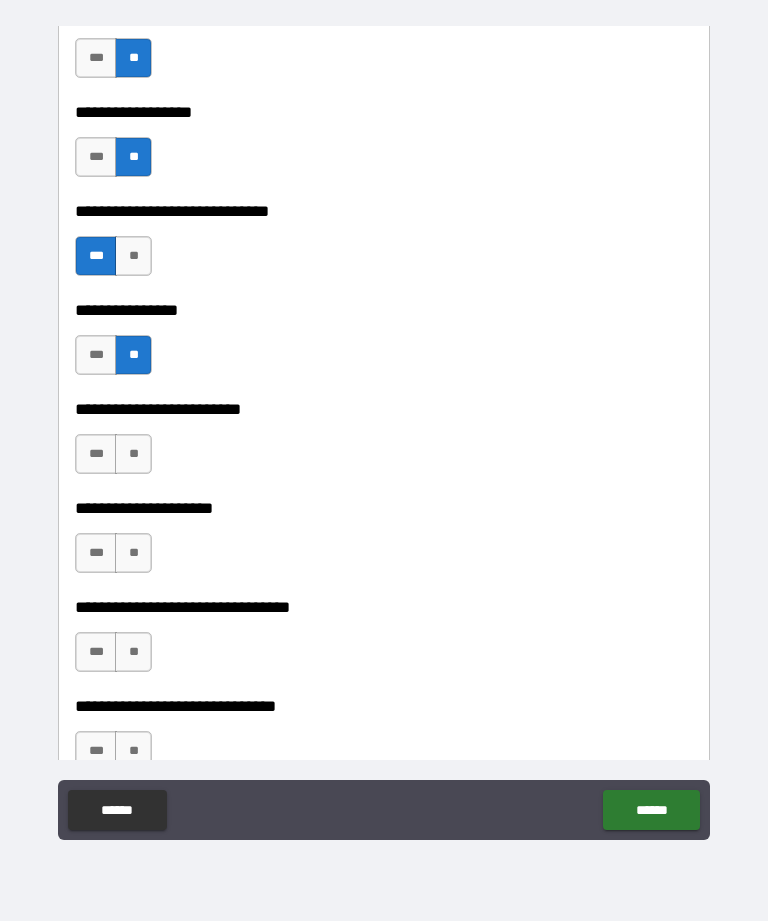 click on "**" at bounding box center [133, 454] 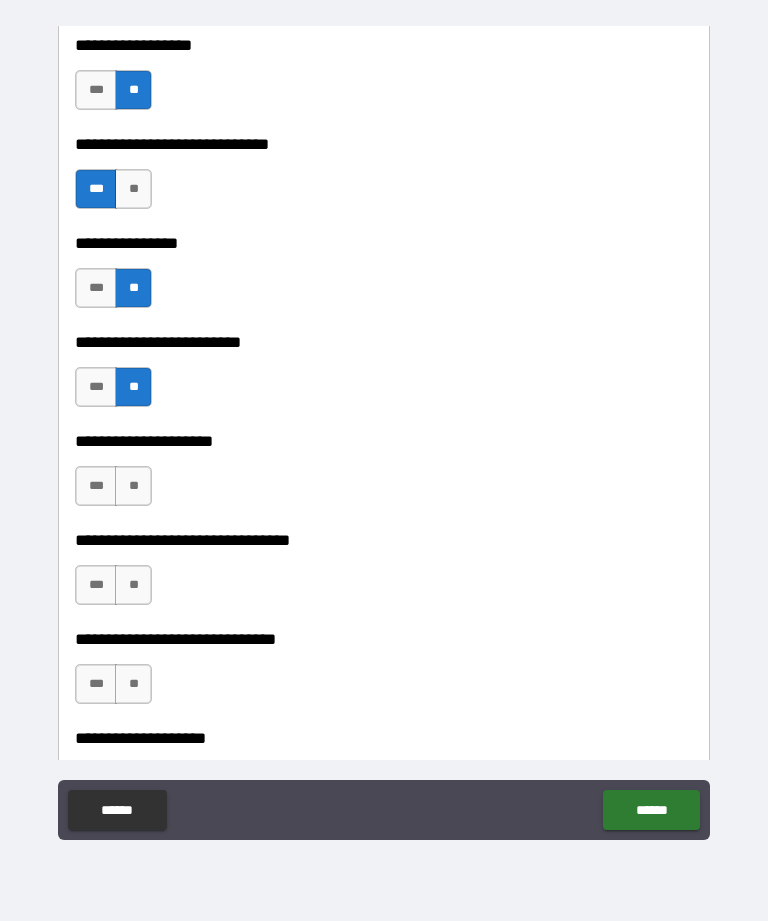 scroll, scrollTop: 1241, scrollLeft: 0, axis: vertical 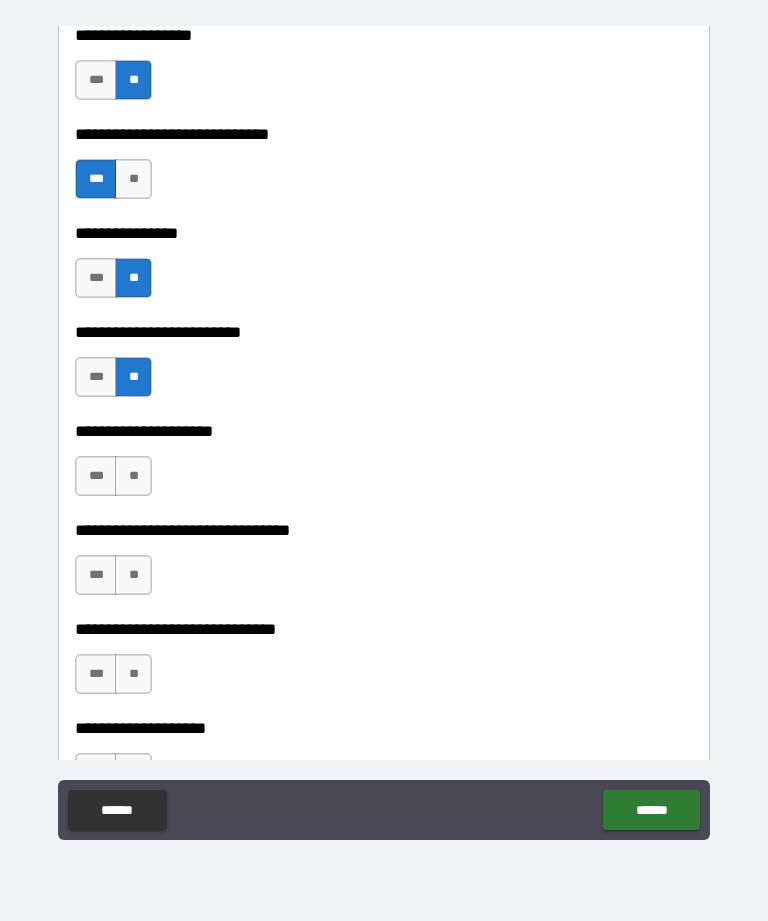 click on "**" at bounding box center [133, 476] 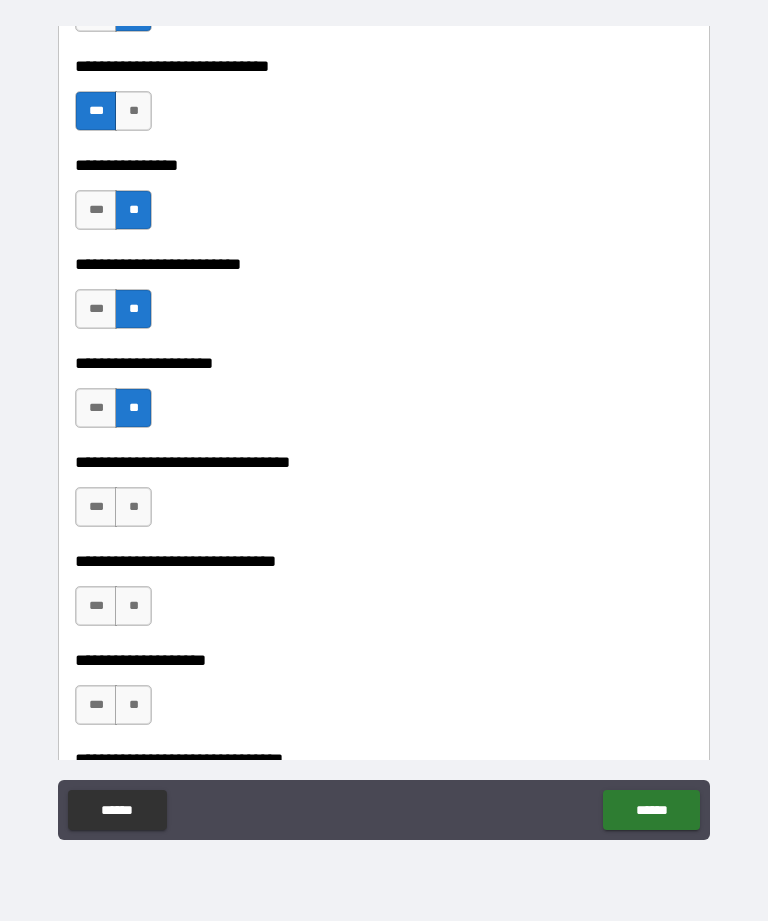 scroll, scrollTop: 1316, scrollLeft: 0, axis: vertical 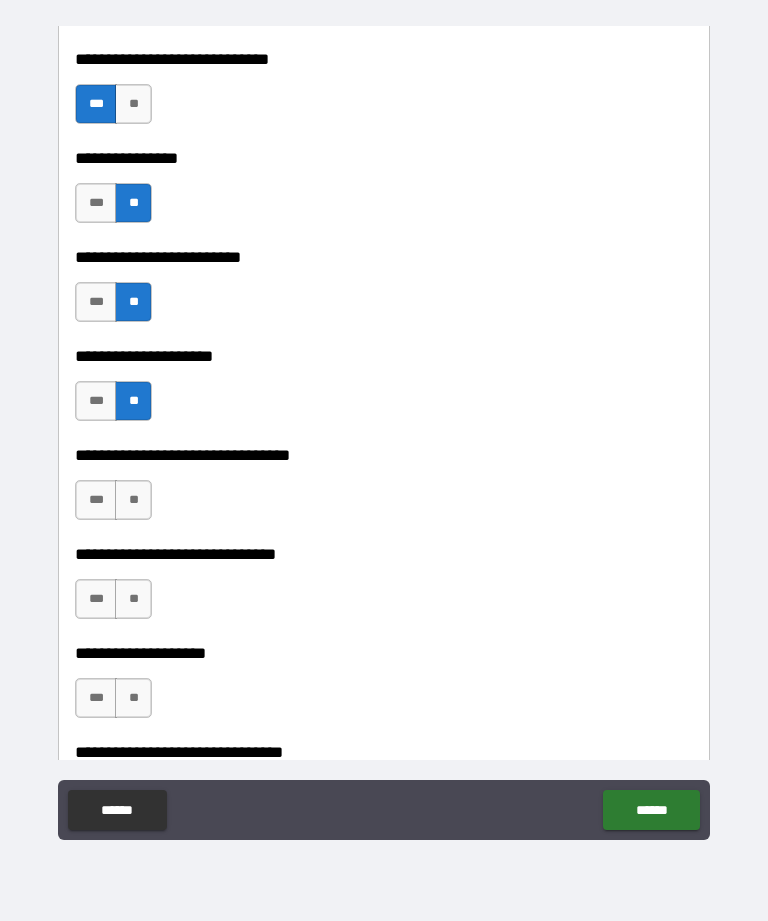 click on "**" at bounding box center (133, 500) 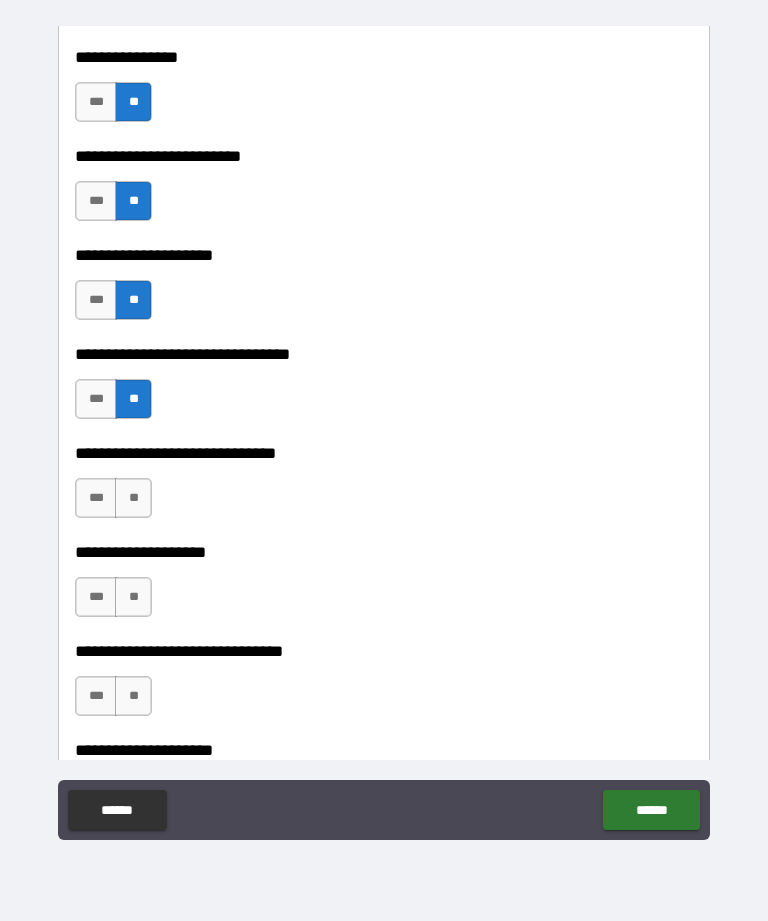 scroll, scrollTop: 1419, scrollLeft: 0, axis: vertical 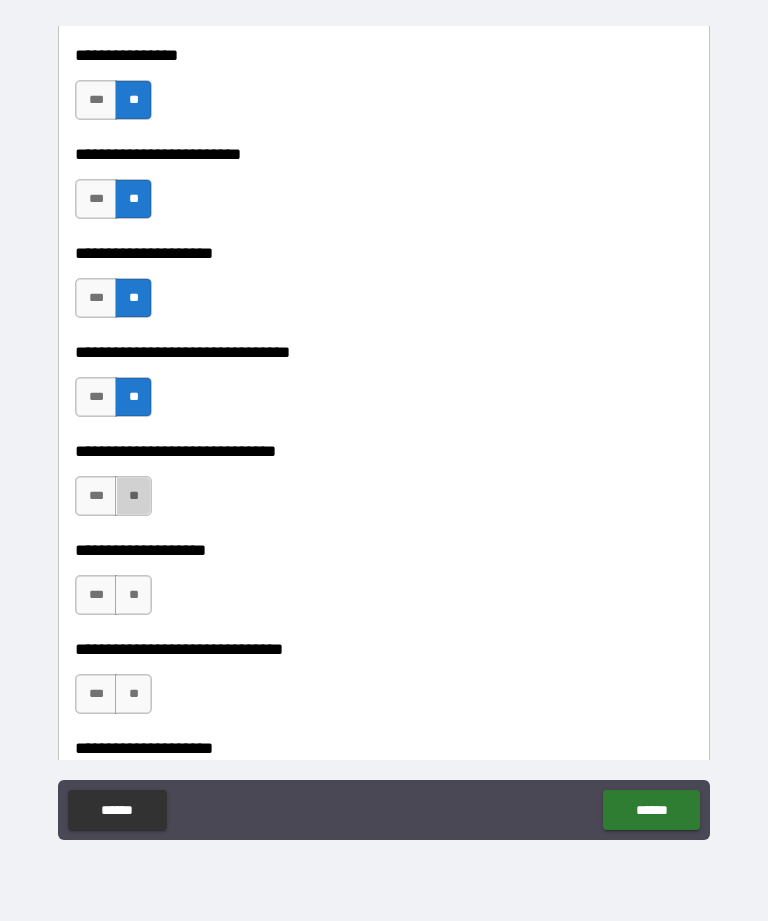 click on "**" at bounding box center [133, 496] 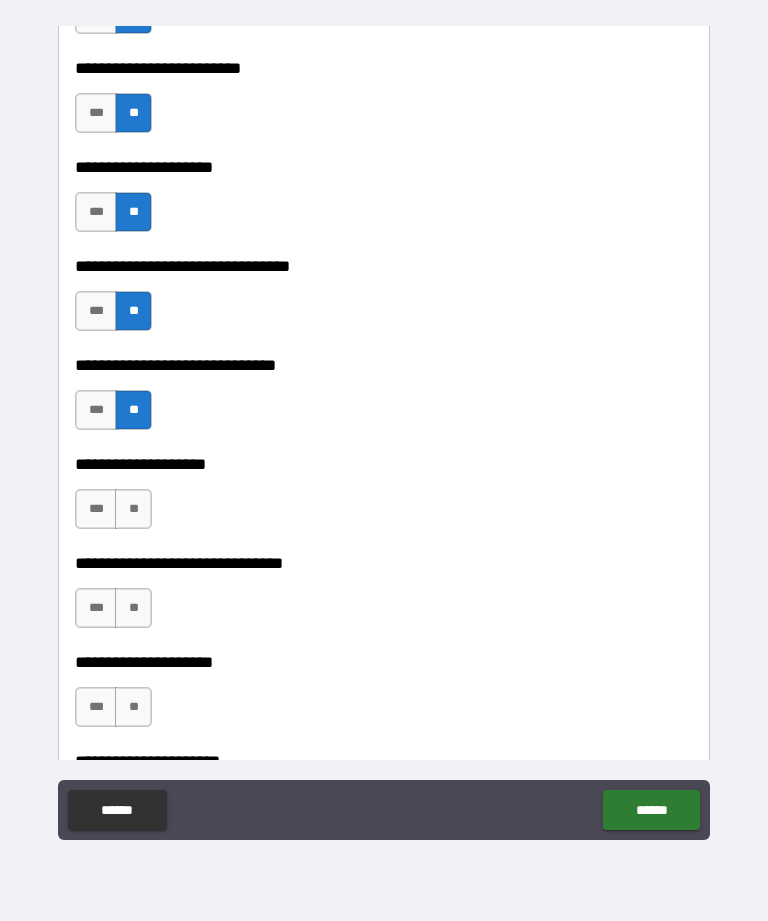scroll, scrollTop: 1512, scrollLeft: 0, axis: vertical 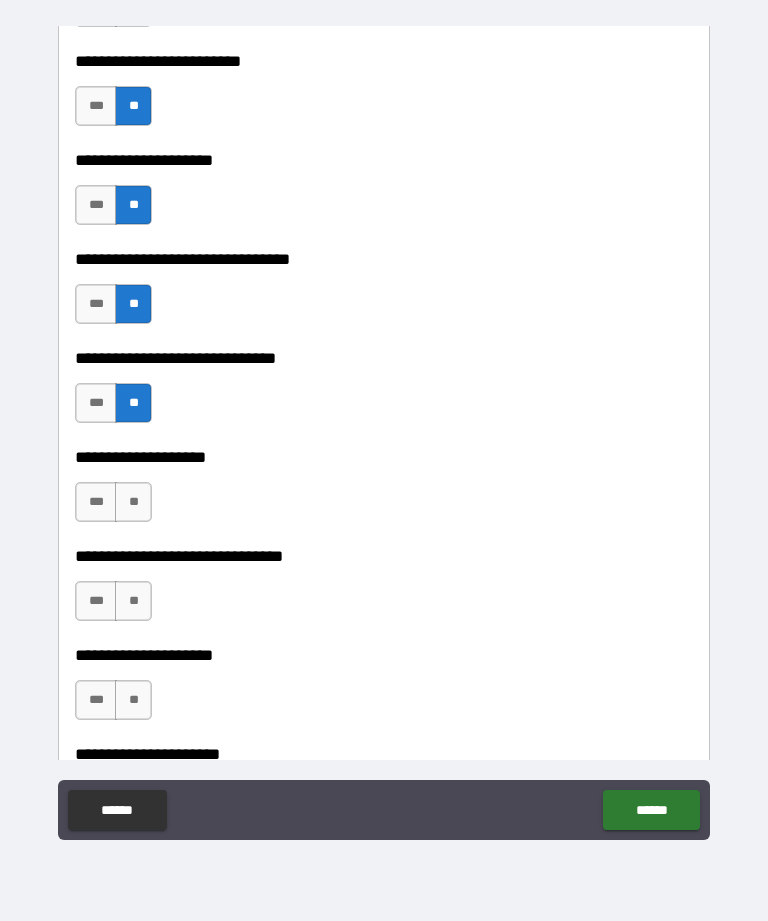 click on "**" at bounding box center (133, 502) 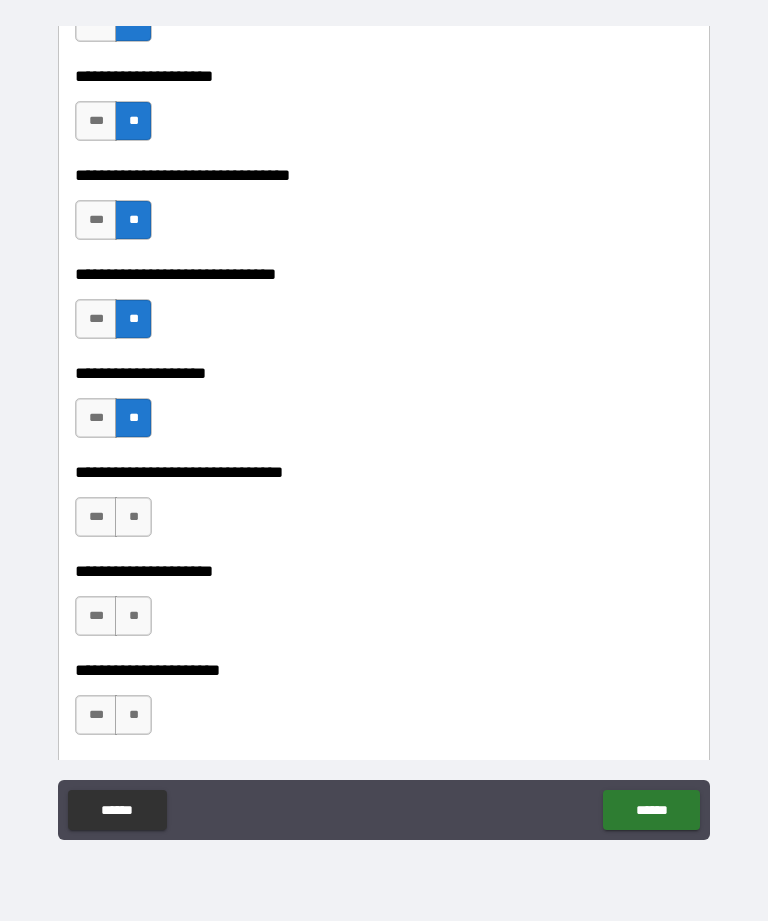 scroll, scrollTop: 1597, scrollLeft: 0, axis: vertical 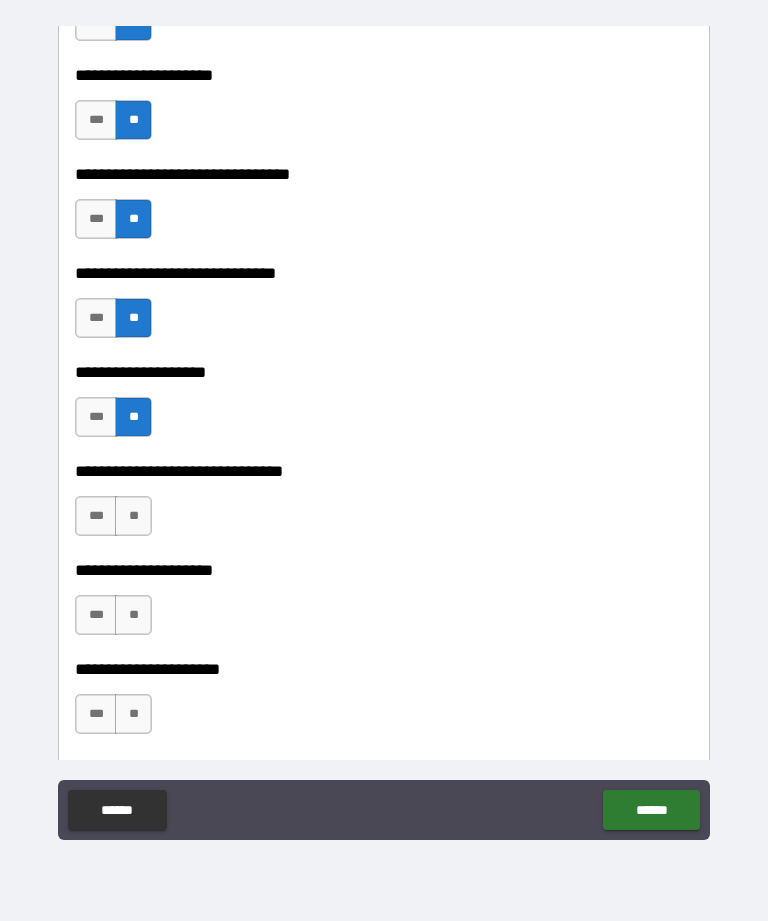 click on "**" at bounding box center [133, 516] 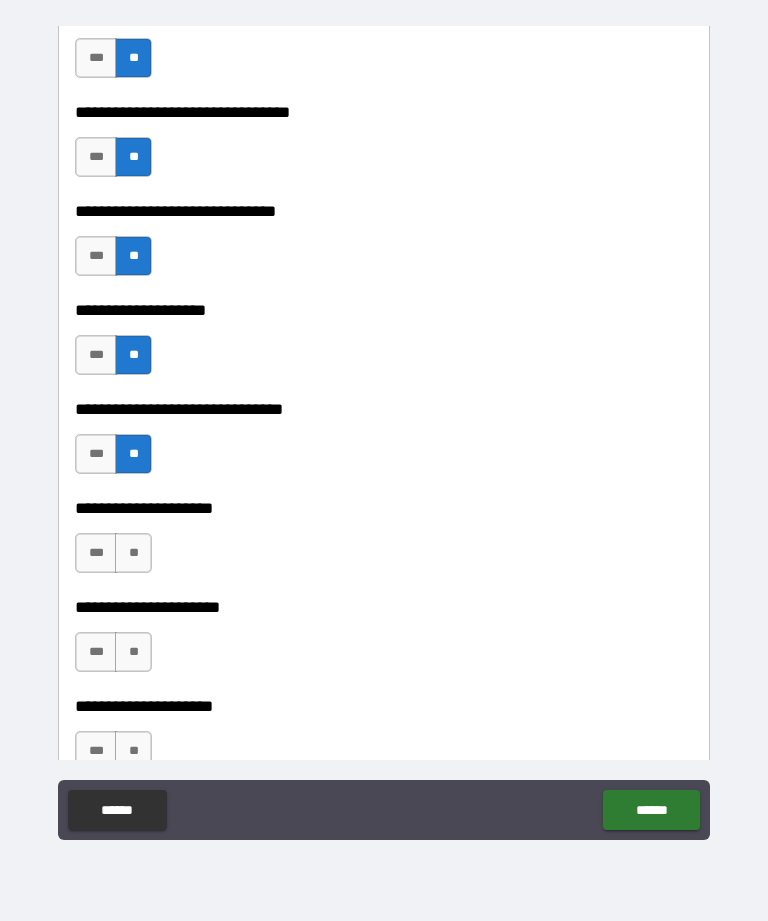scroll, scrollTop: 1672, scrollLeft: 0, axis: vertical 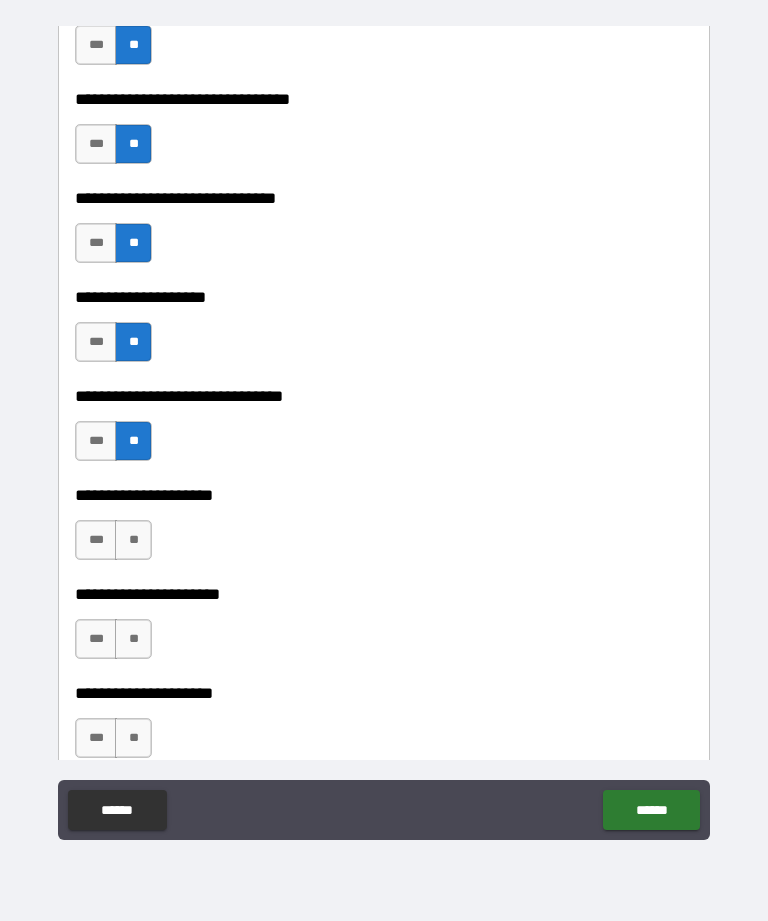 click on "**" at bounding box center [133, 540] 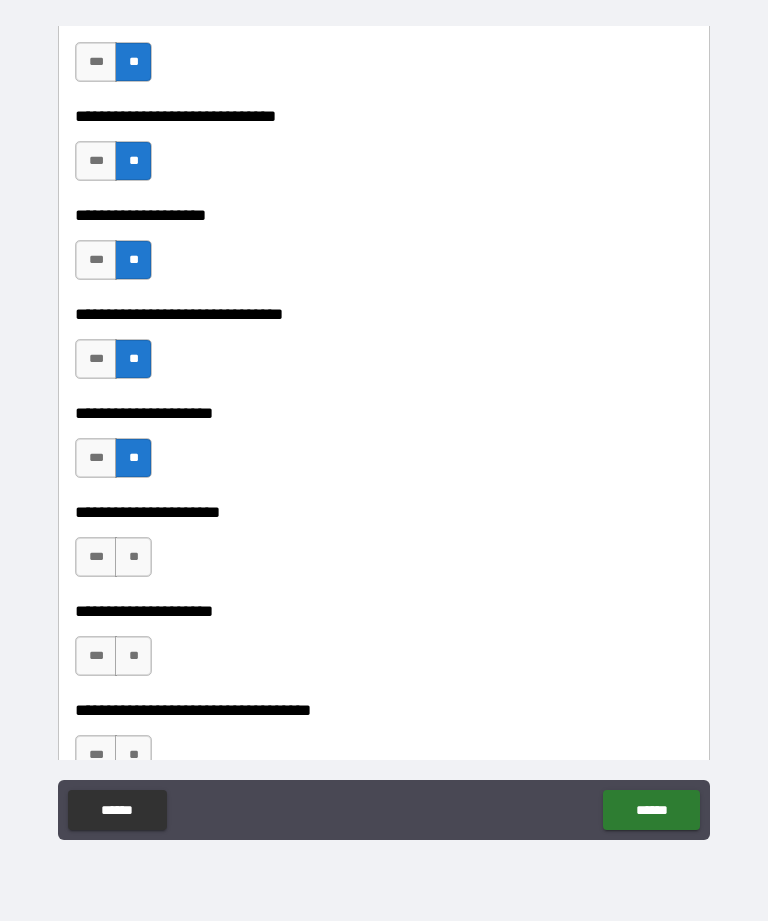 scroll, scrollTop: 1766, scrollLeft: 0, axis: vertical 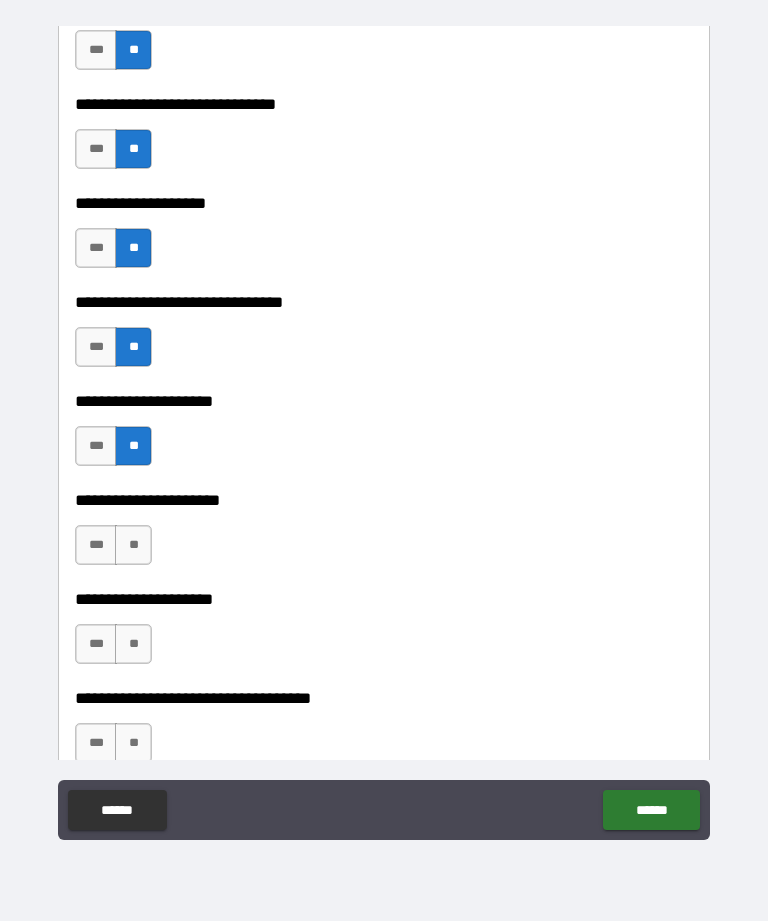 click on "**" at bounding box center (133, 545) 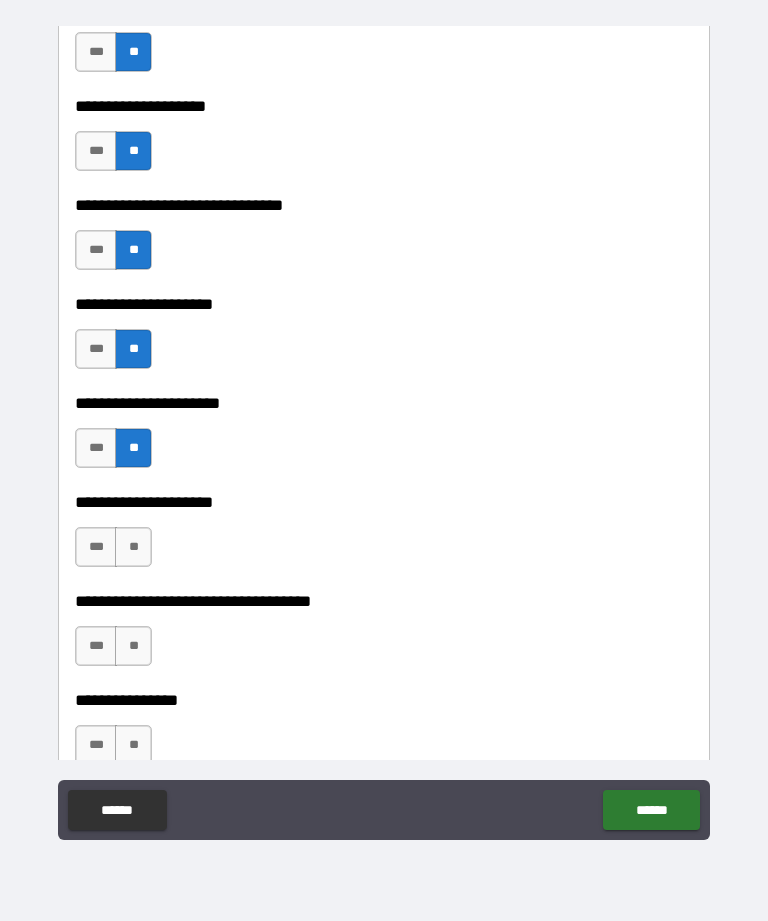 scroll, scrollTop: 1866, scrollLeft: 0, axis: vertical 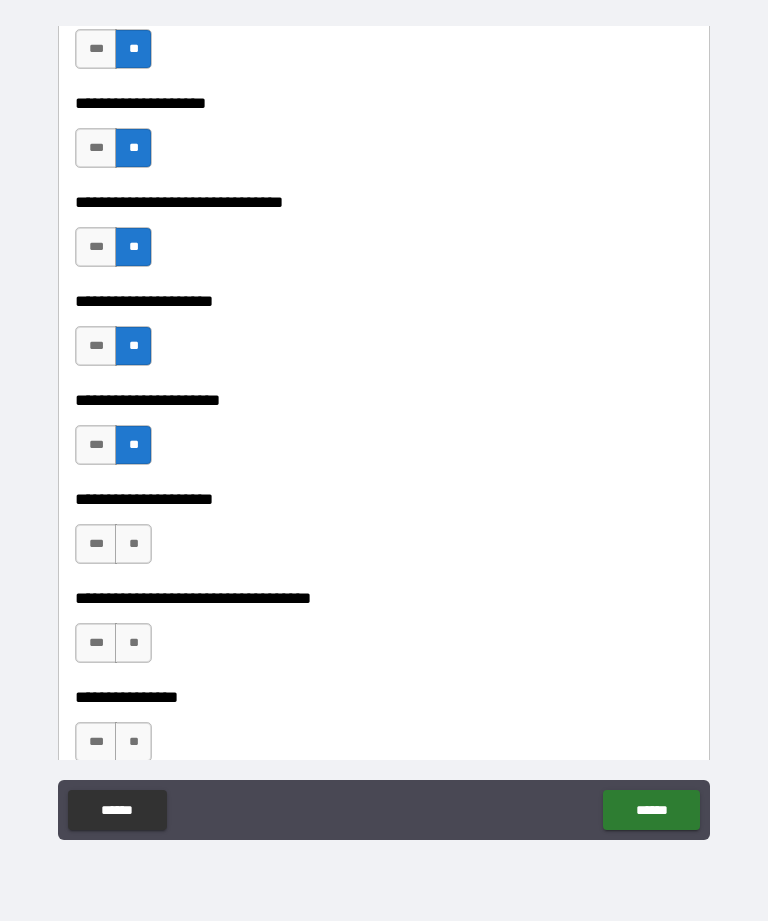click on "**" at bounding box center [133, 544] 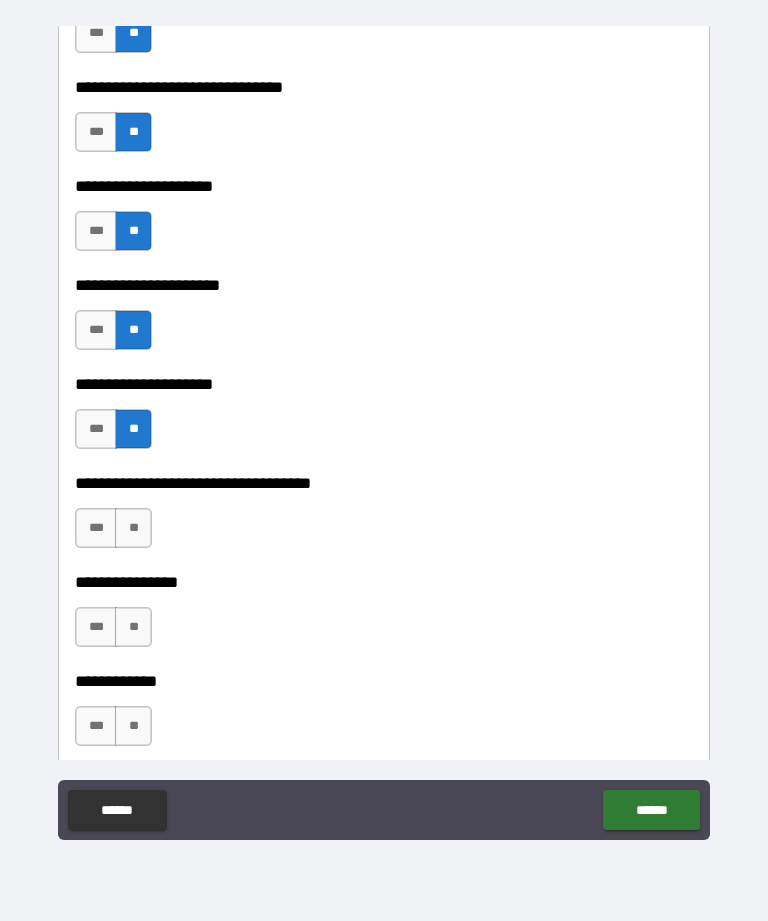 scroll, scrollTop: 1982, scrollLeft: 0, axis: vertical 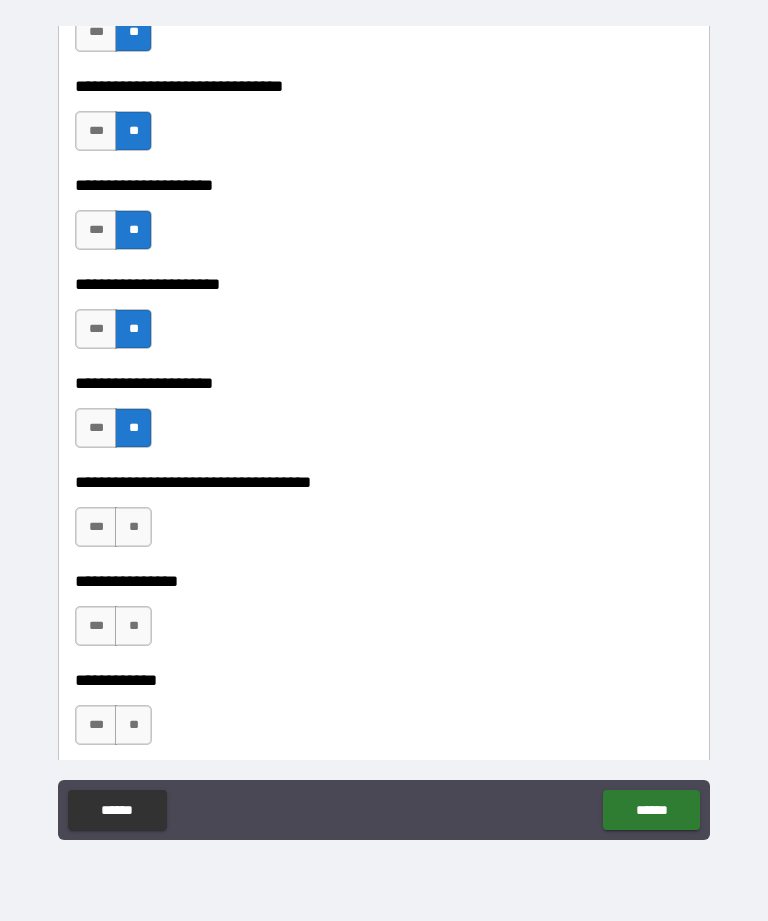 click on "**" at bounding box center [133, 527] 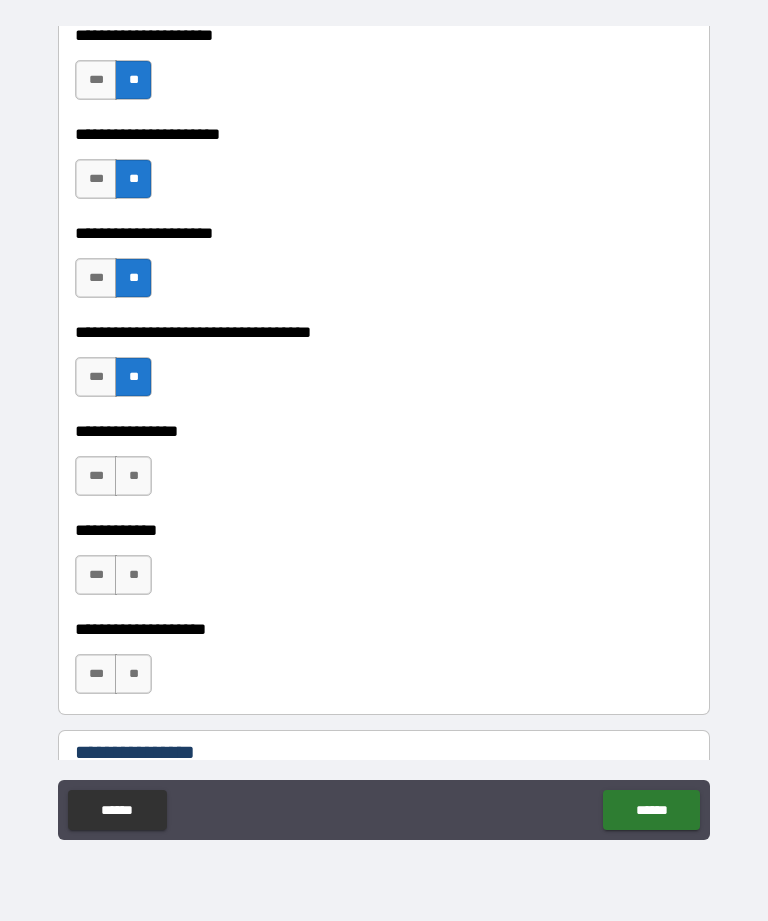 scroll, scrollTop: 2138, scrollLeft: 0, axis: vertical 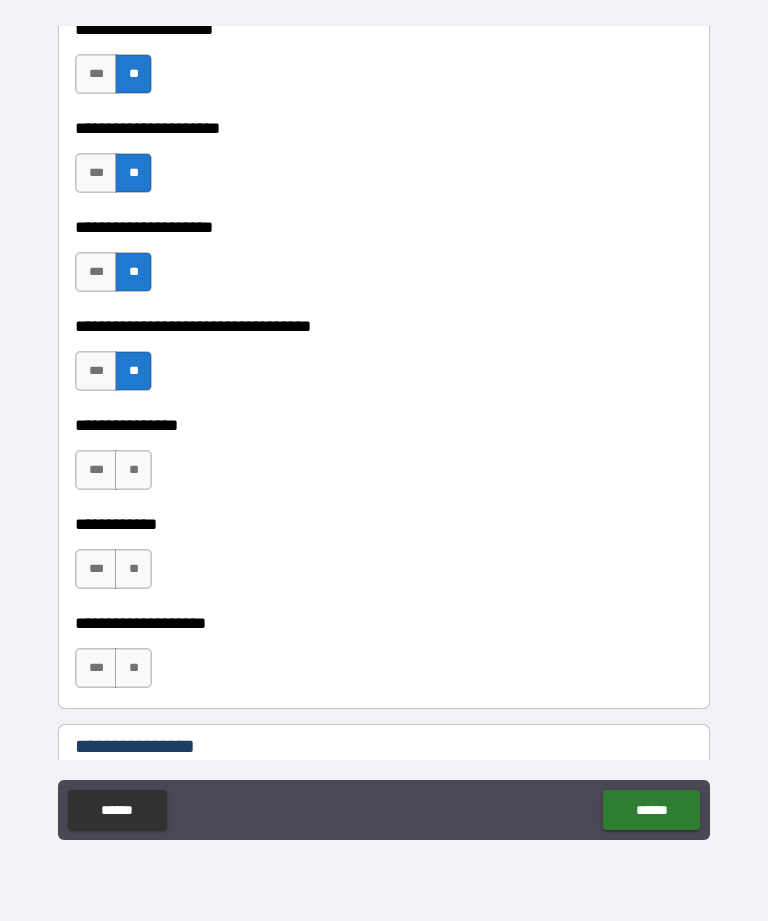 click on "**" at bounding box center (133, 470) 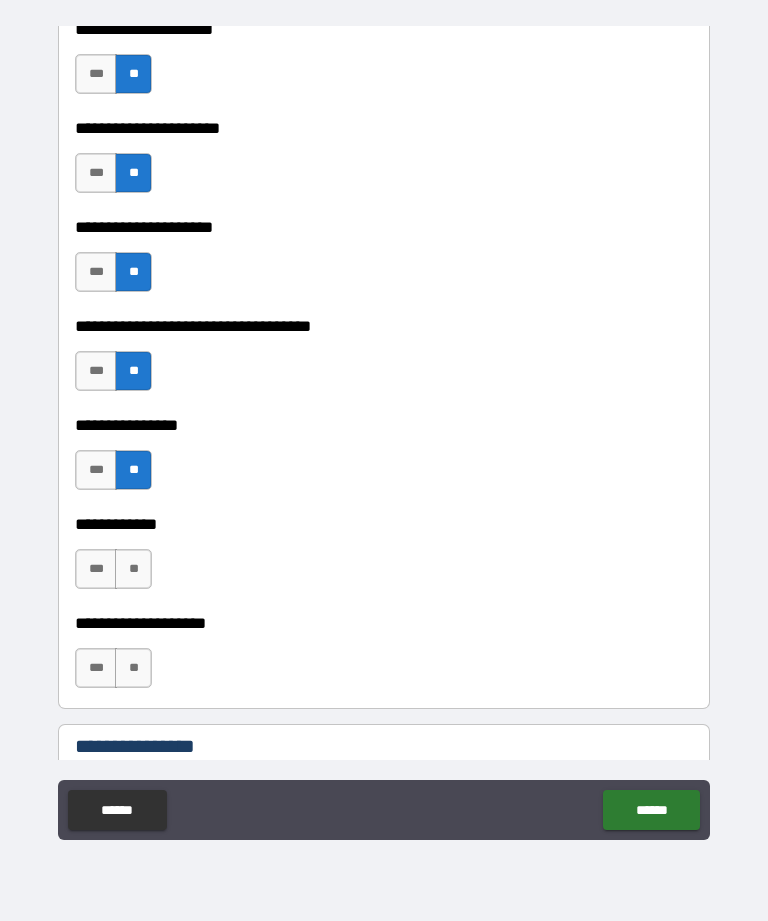 scroll, scrollTop: 2265, scrollLeft: 0, axis: vertical 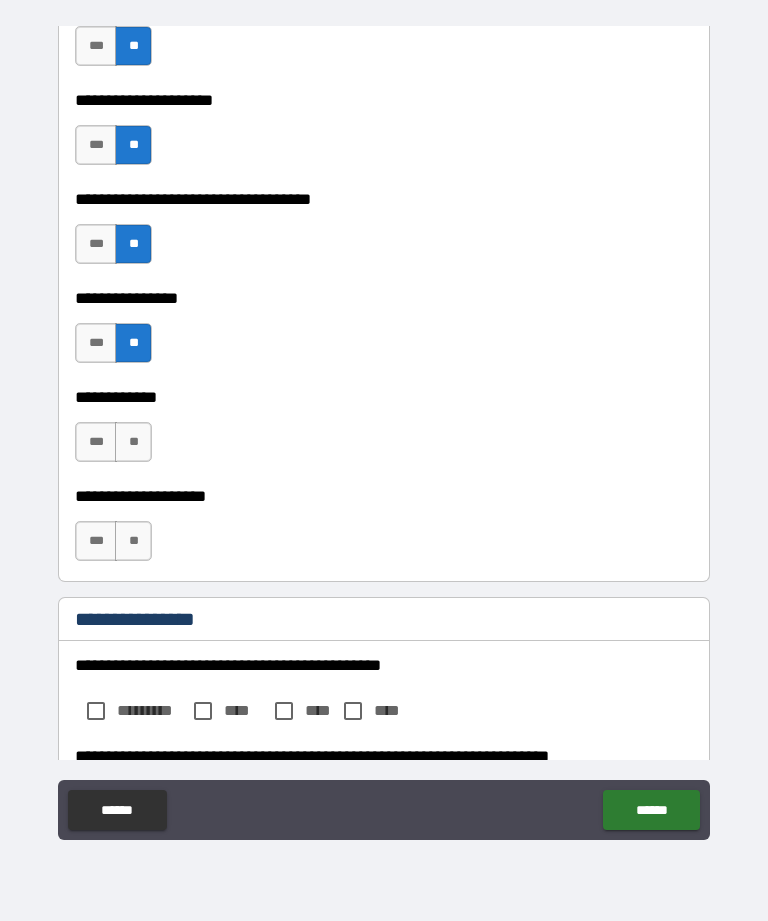 click on "**" at bounding box center [133, 442] 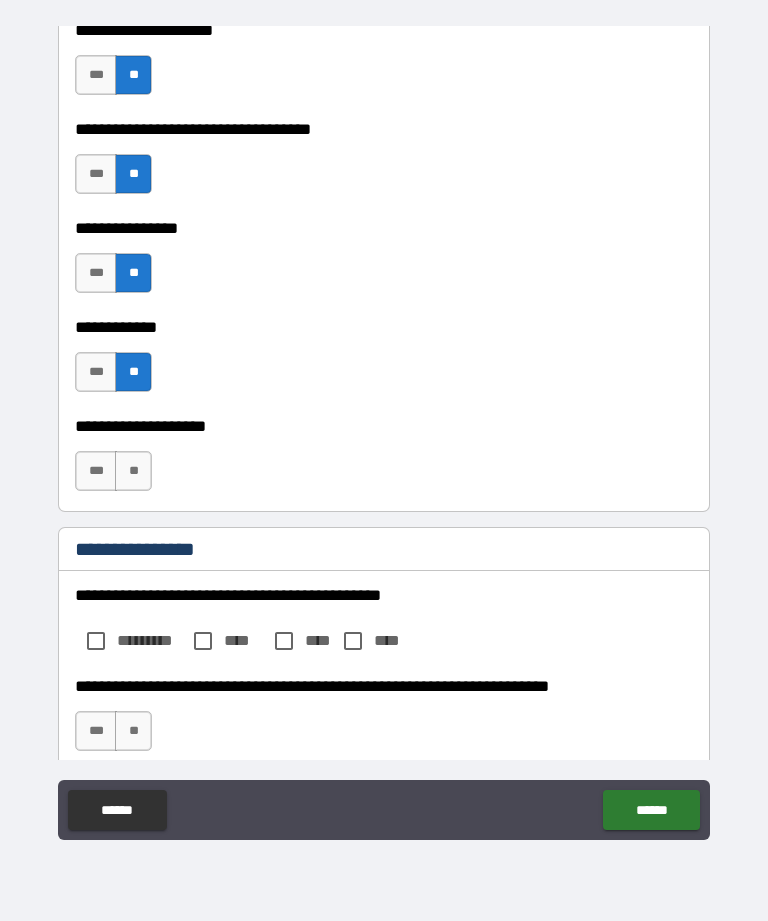 scroll, scrollTop: 2336, scrollLeft: 0, axis: vertical 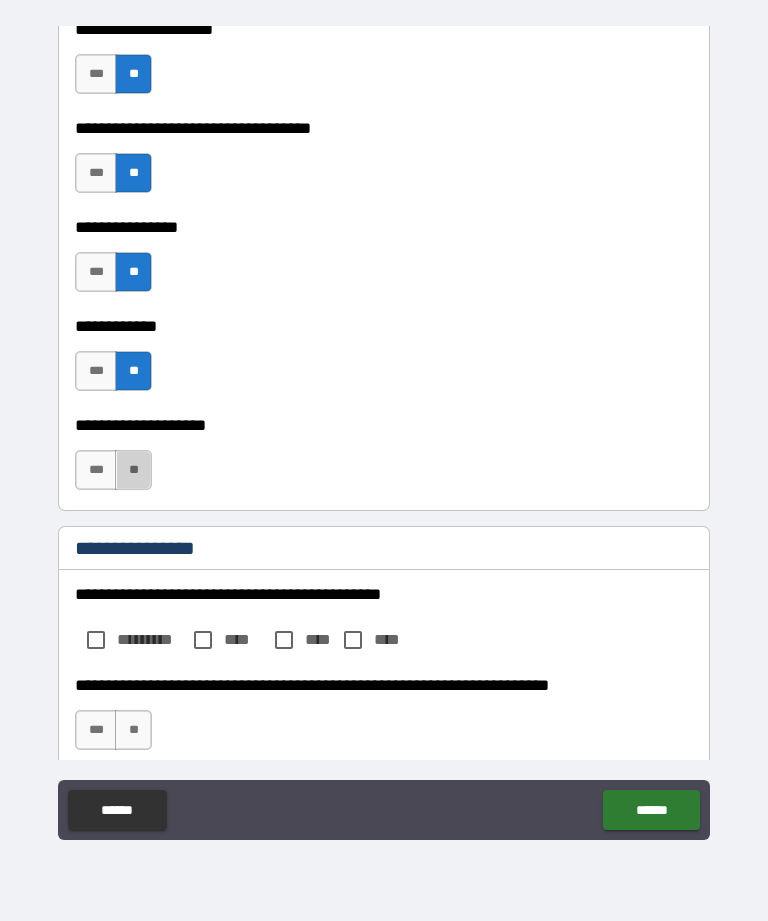 click on "**" at bounding box center [133, 470] 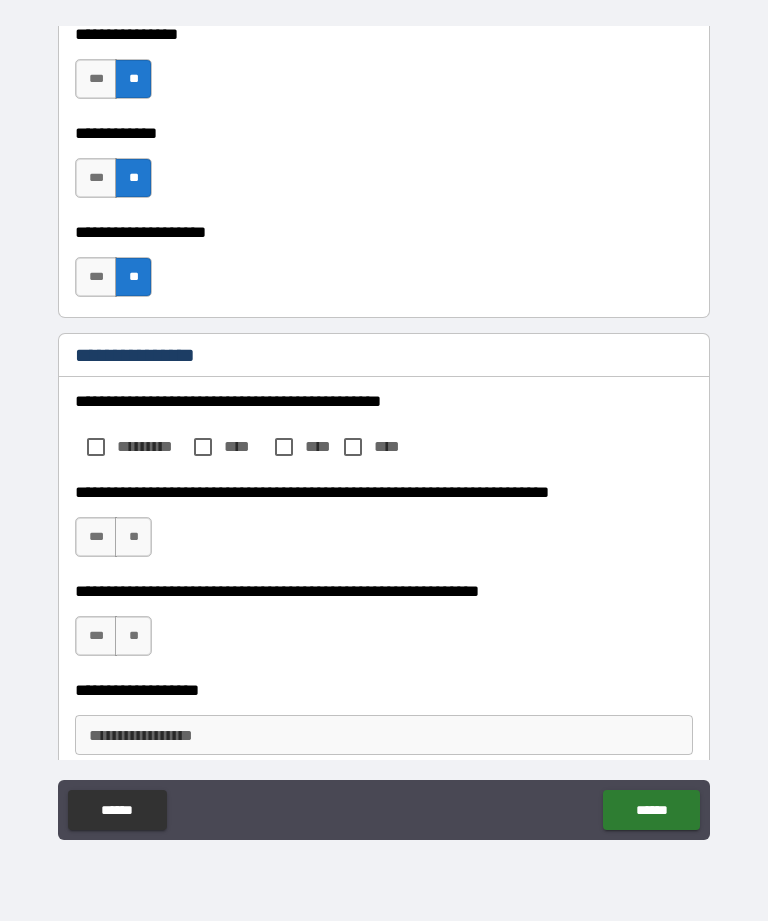 scroll, scrollTop: 2532, scrollLeft: 0, axis: vertical 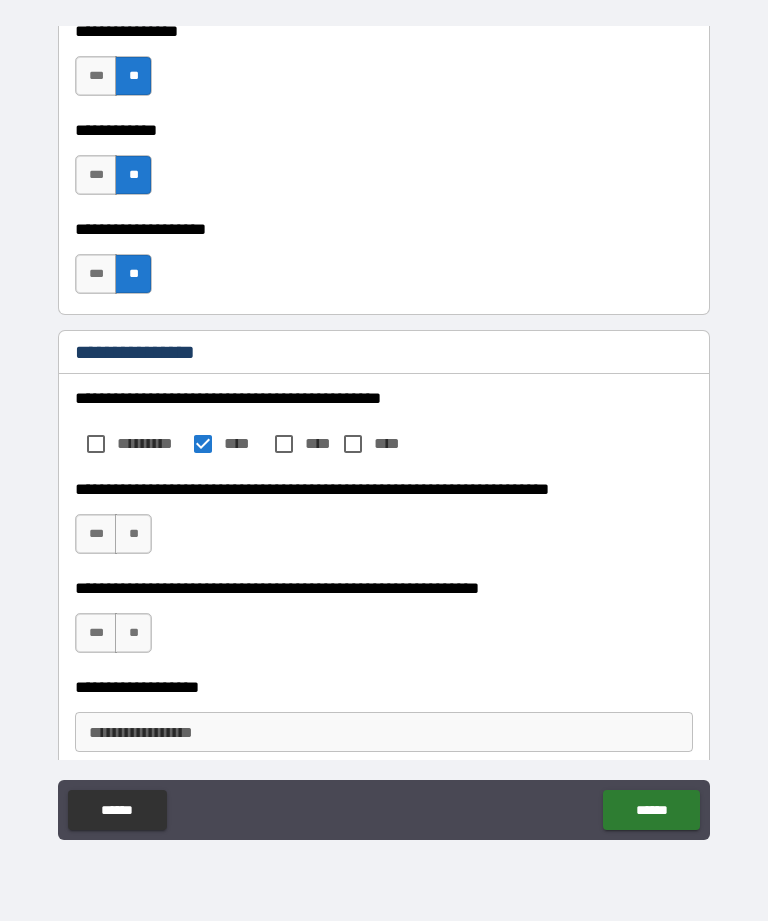 click on "**" at bounding box center [133, 534] 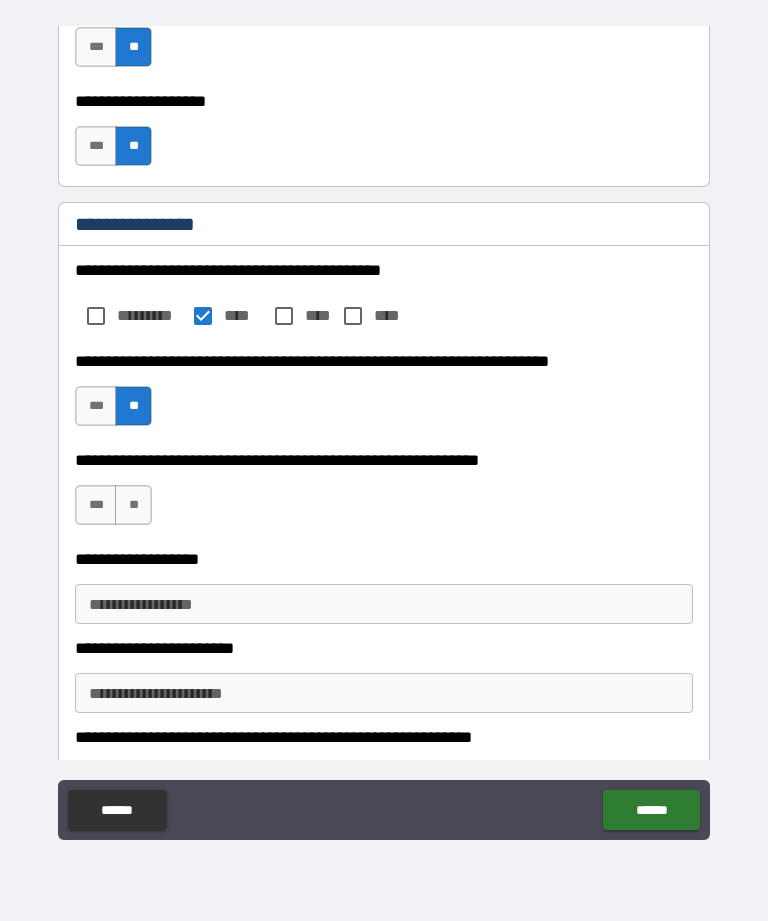 scroll, scrollTop: 2671, scrollLeft: 0, axis: vertical 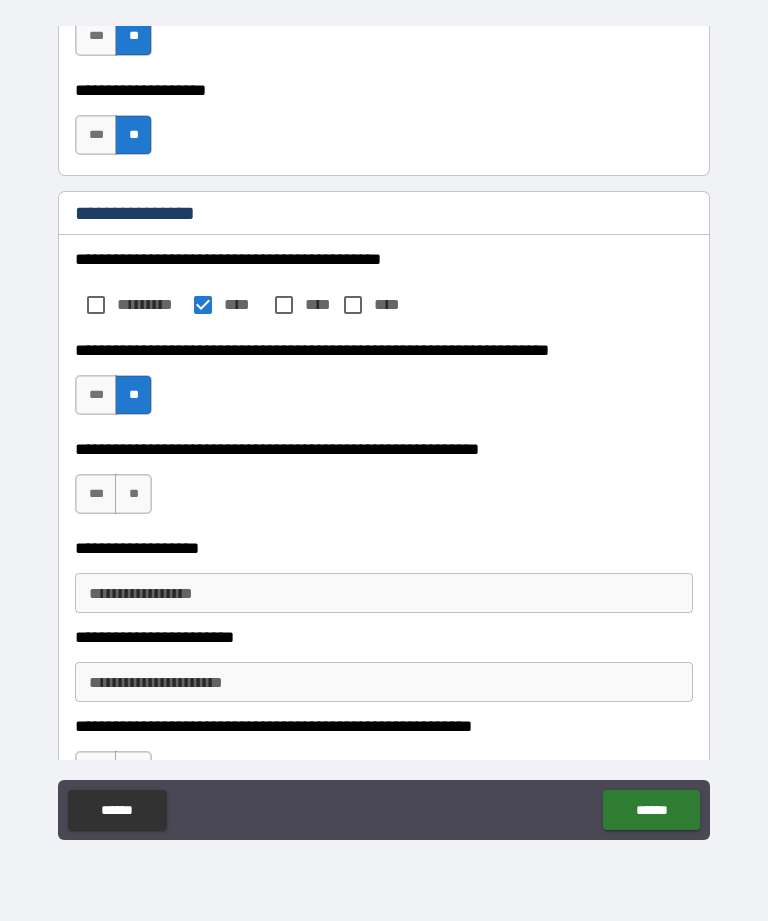 click on "**" at bounding box center (133, 494) 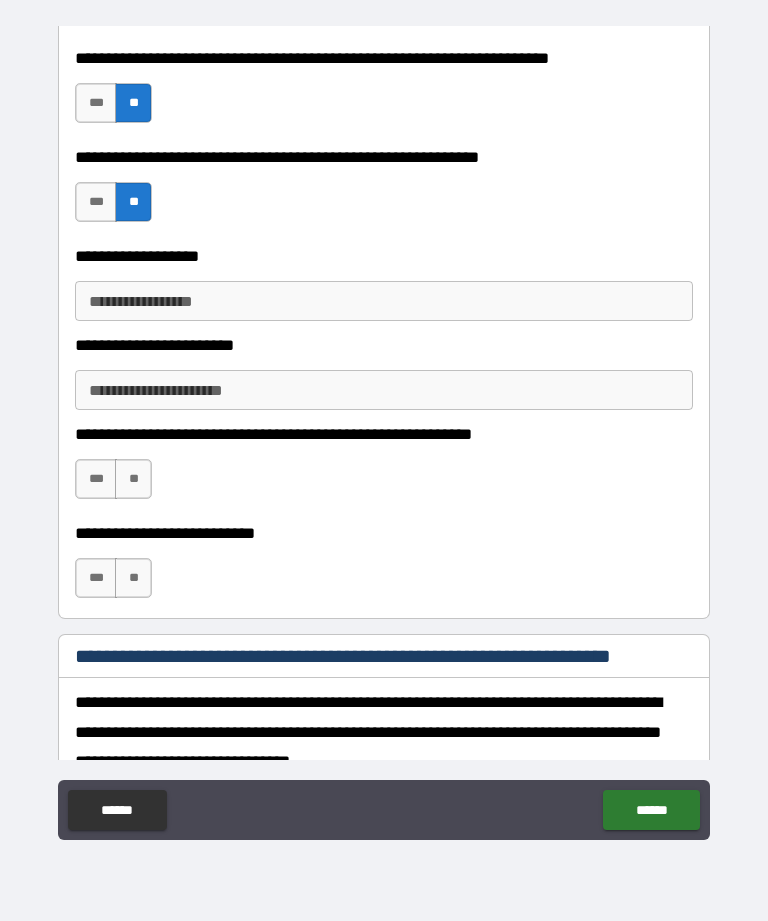 scroll, scrollTop: 2964, scrollLeft: 0, axis: vertical 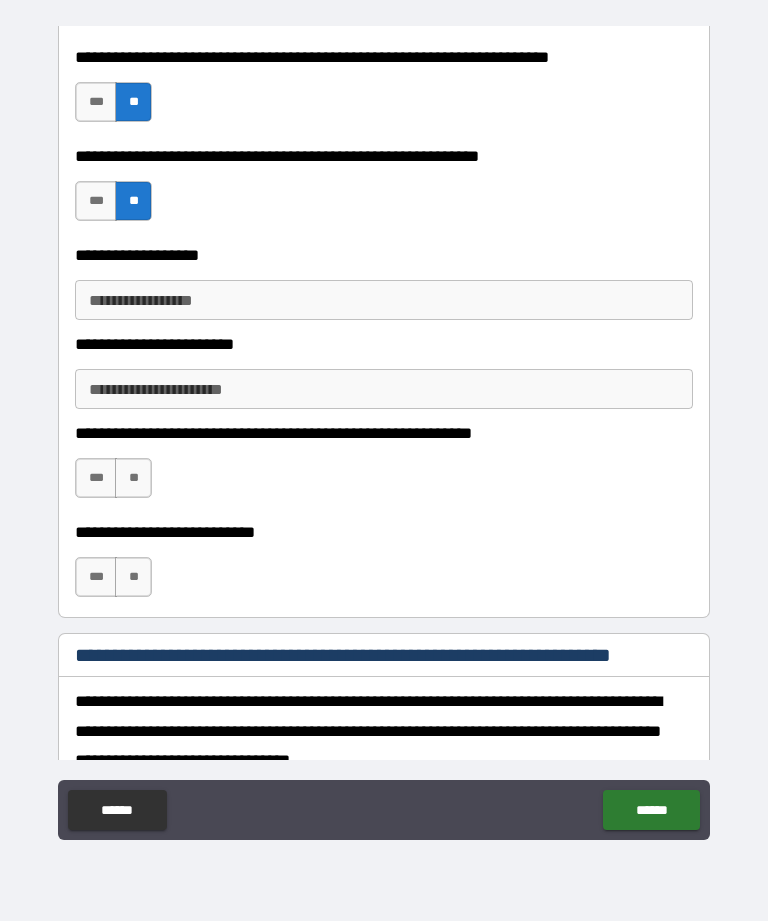 click on "**" at bounding box center (133, 478) 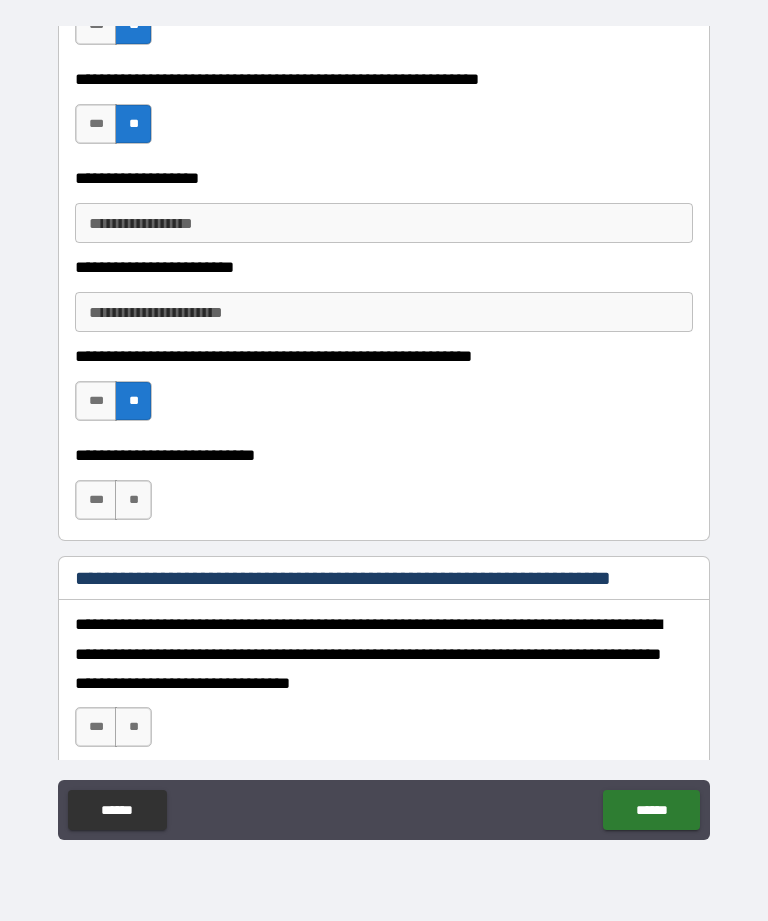 scroll, scrollTop: 3045, scrollLeft: 0, axis: vertical 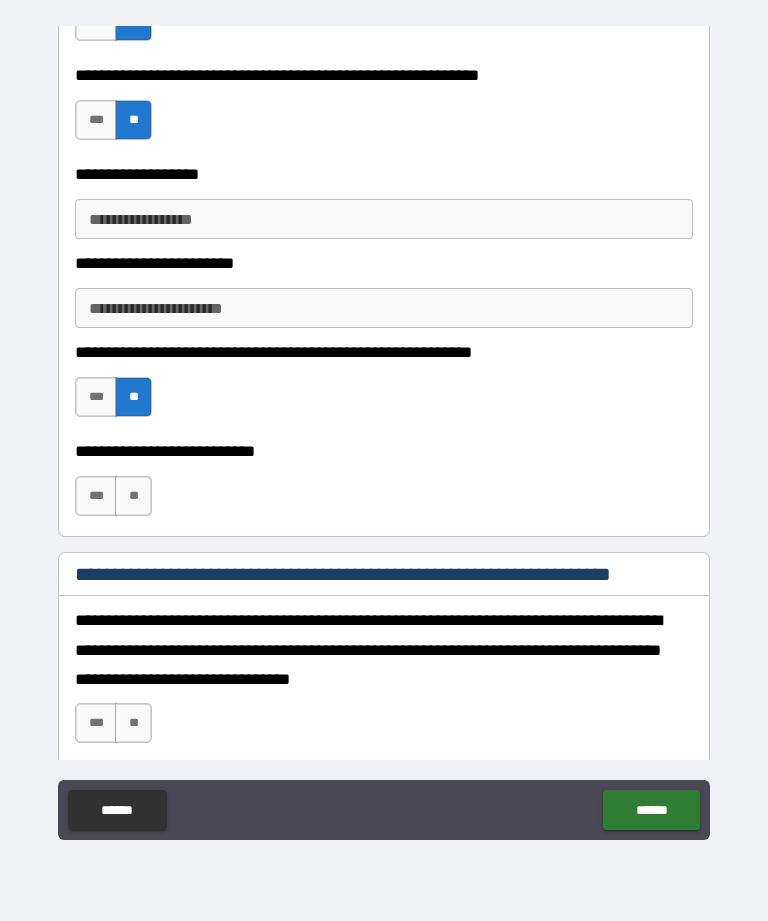 click on "**" at bounding box center (133, 496) 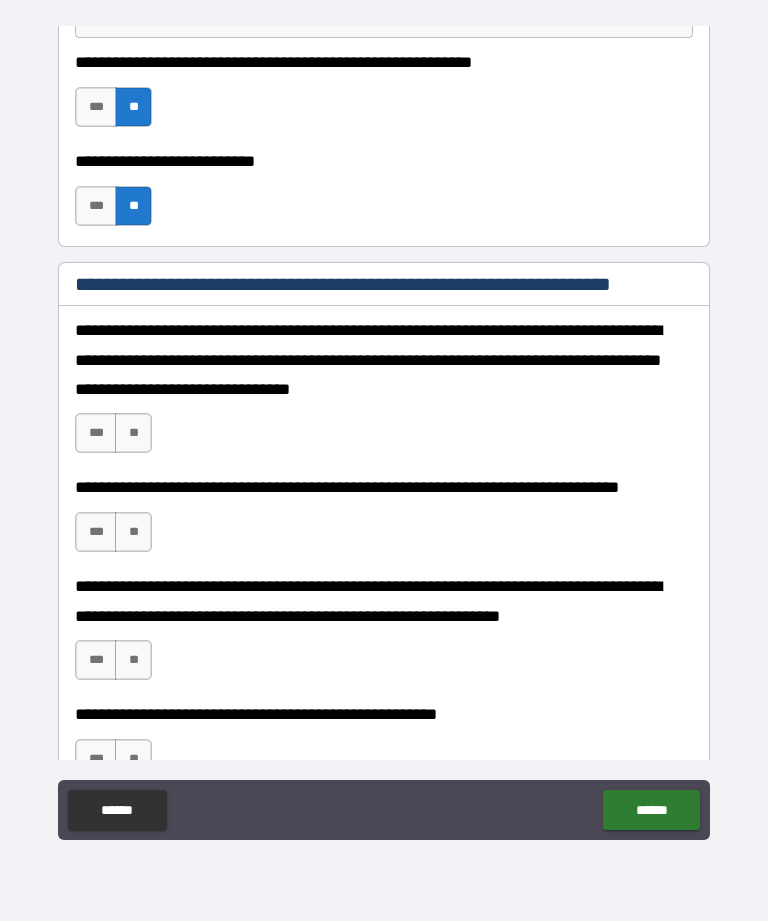 scroll, scrollTop: 3366, scrollLeft: 0, axis: vertical 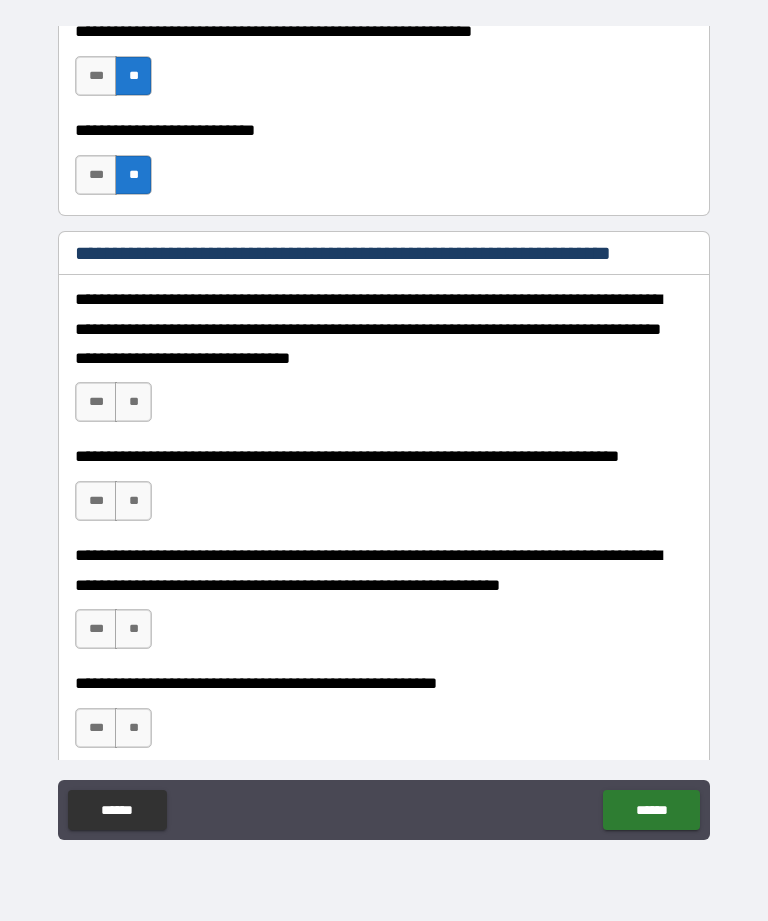 click on "**" at bounding box center [133, 402] 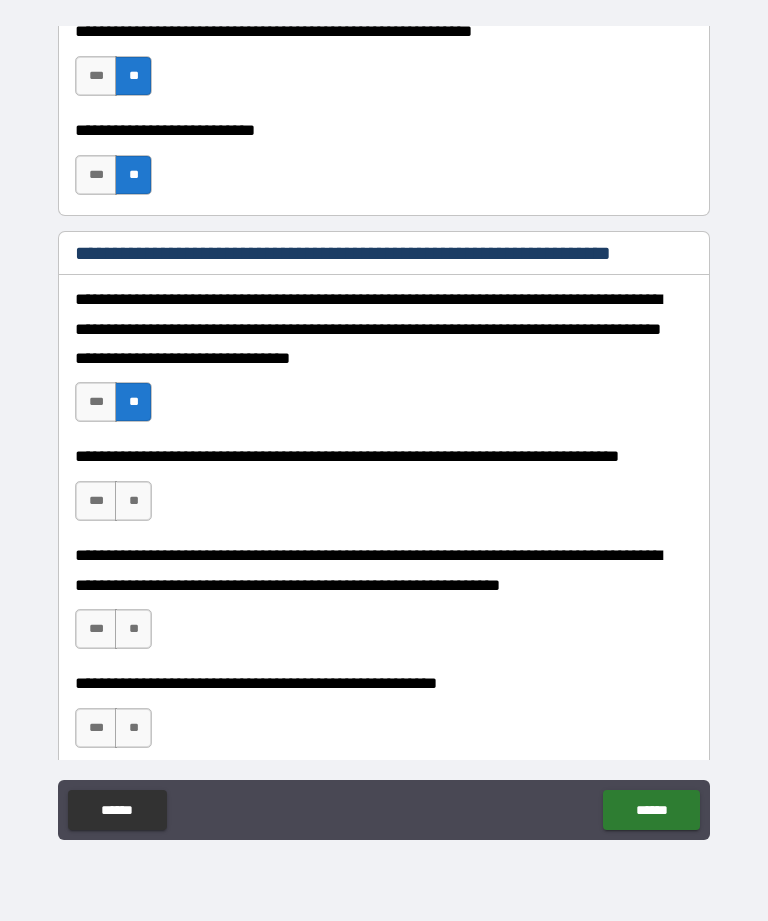 click on "**" at bounding box center (133, 501) 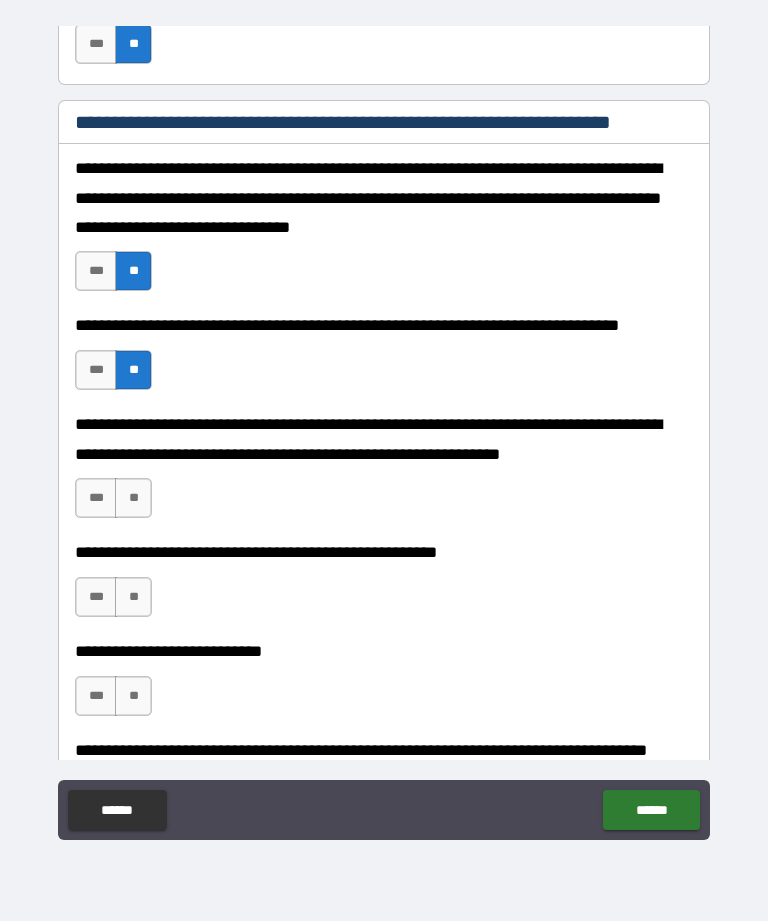 scroll, scrollTop: 3507, scrollLeft: 0, axis: vertical 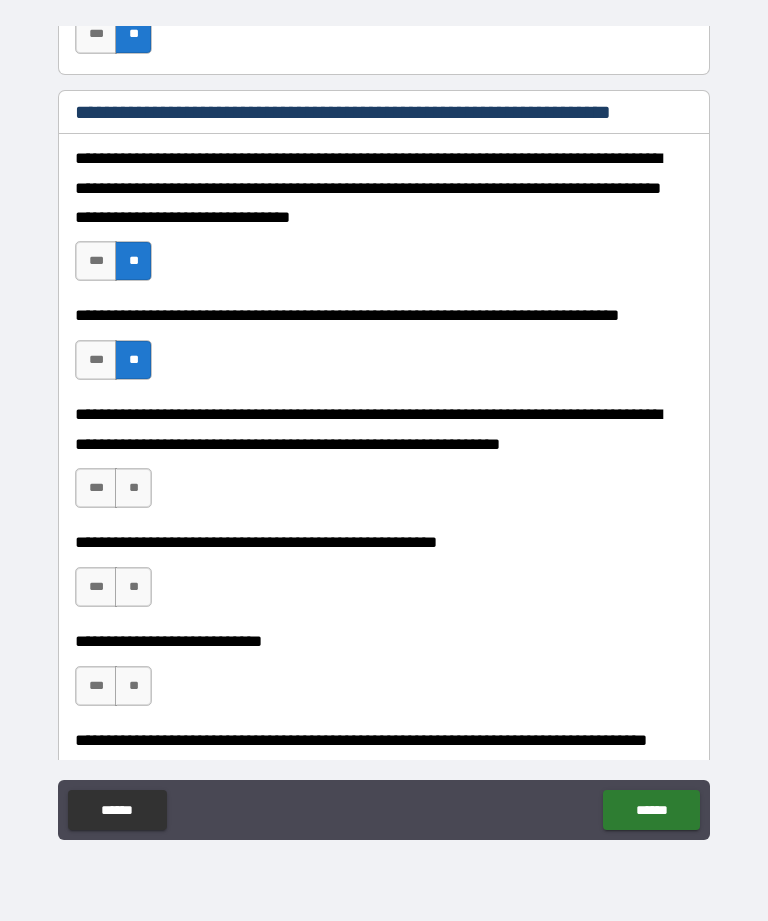 click on "**" at bounding box center (133, 488) 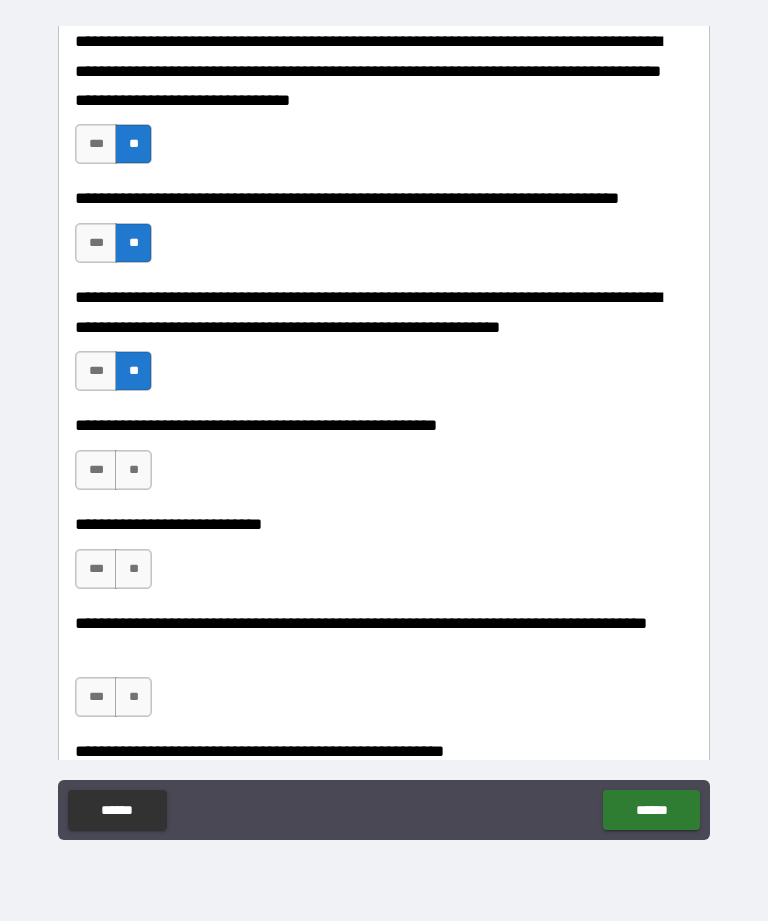scroll, scrollTop: 3631, scrollLeft: 0, axis: vertical 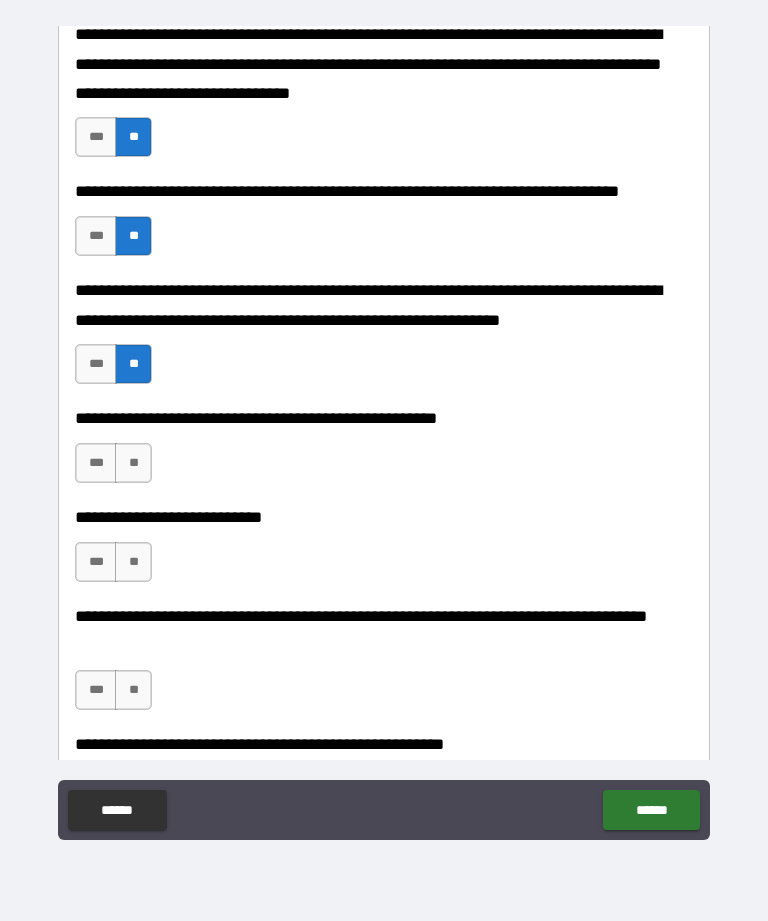 click on "**" at bounding box center [133, 463] 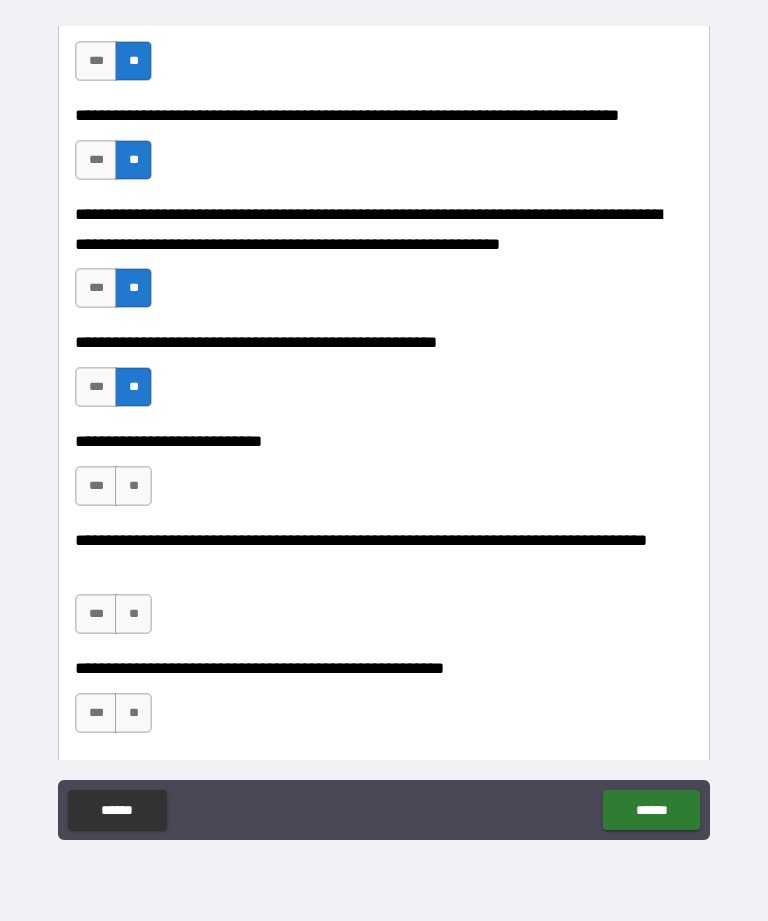 scroll, scrollTop: 3735, scrollLeft: 0, axis: vertical 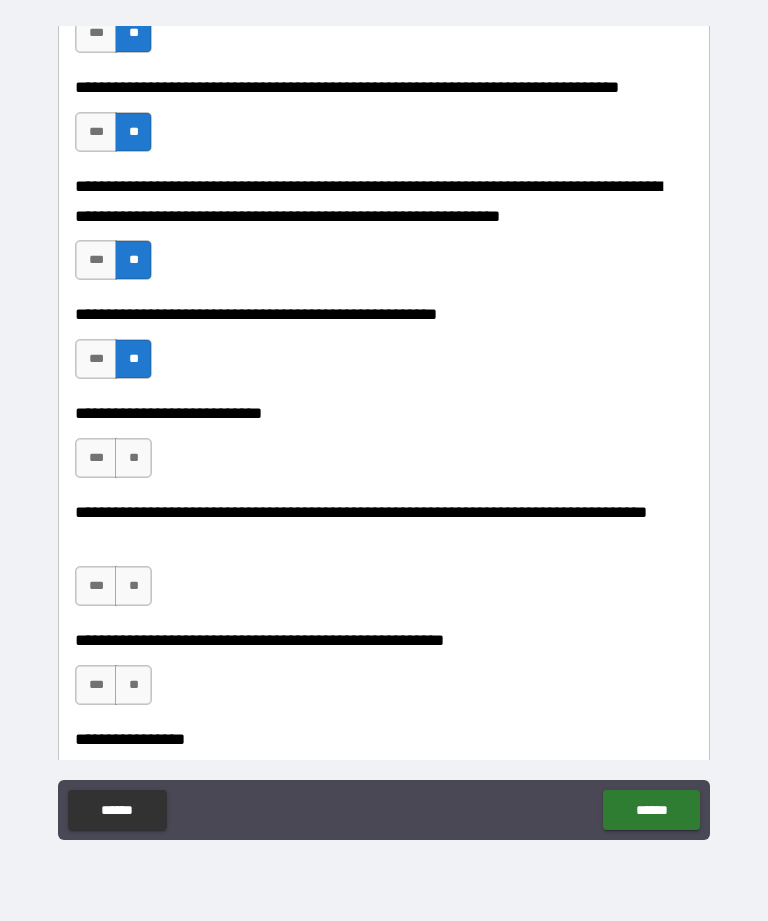 click on "**" at bounding box center [133, 458] 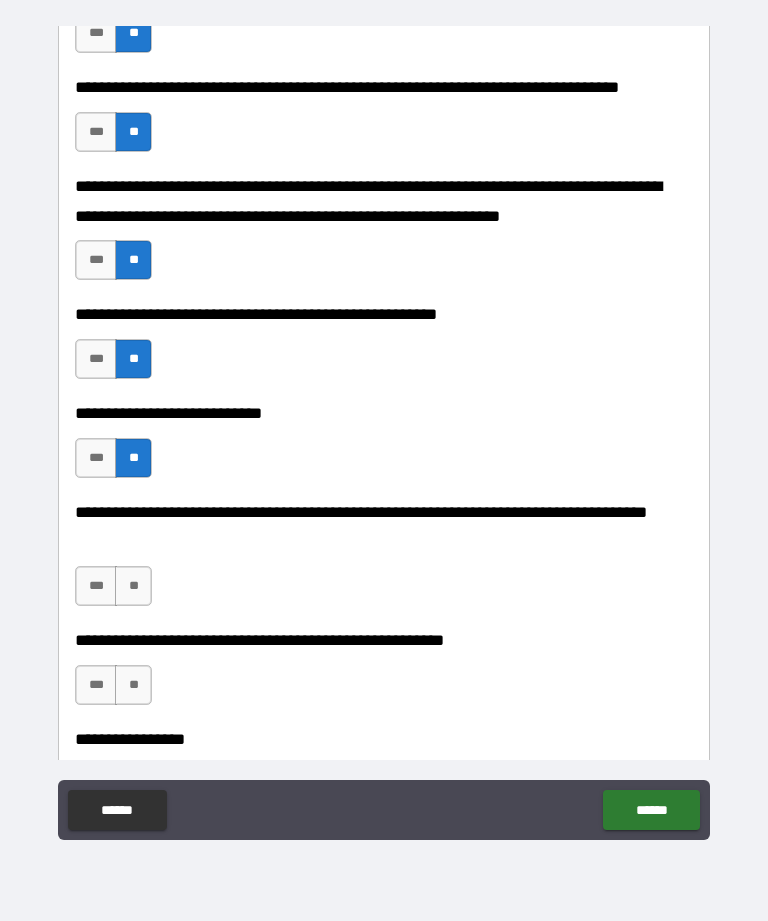 scroll, scrollTop: 3806, scrollLeft: 0, axis: vertical 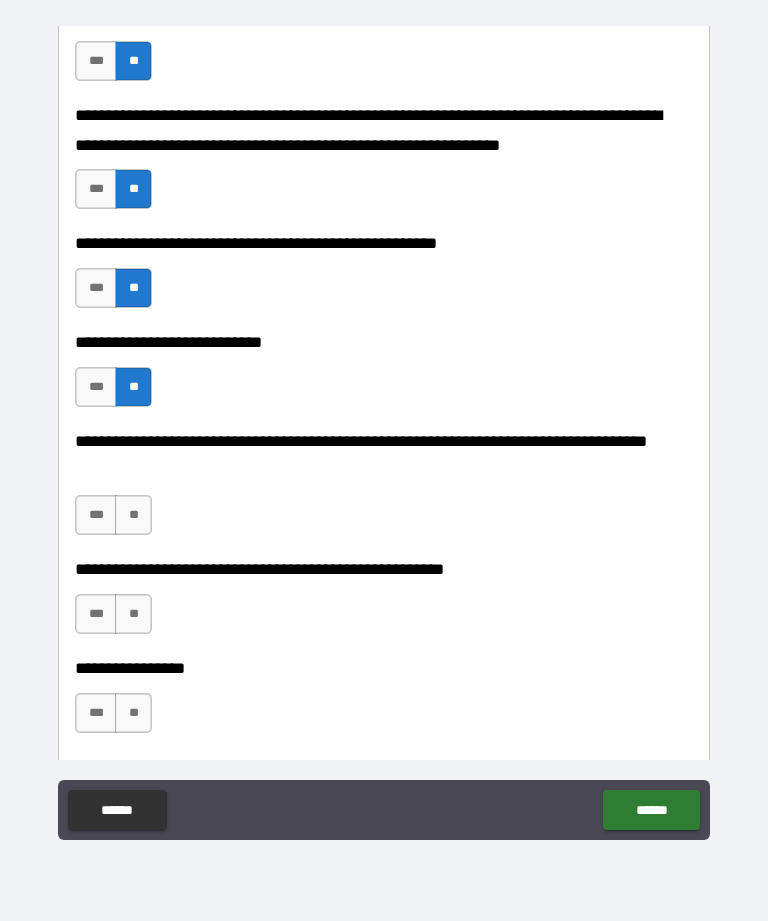 click on "**" at bounding box center [133, 515] 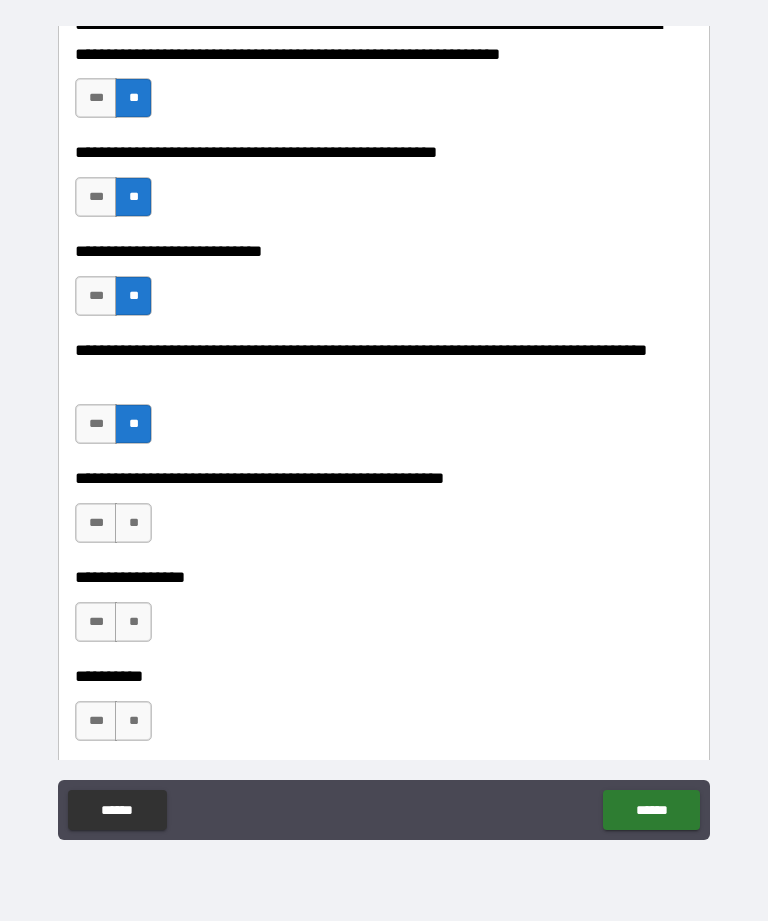 scroll, scrollTop: 3902, scrollLeft: 0, axis: vertical 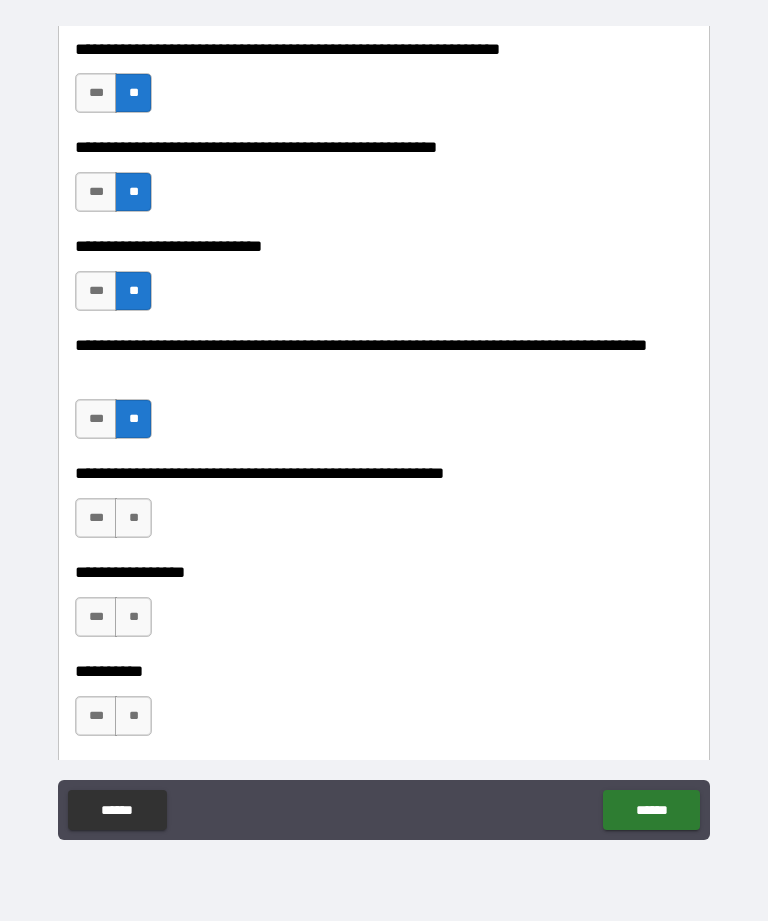 click on "**" at bounding box center (133, 518) 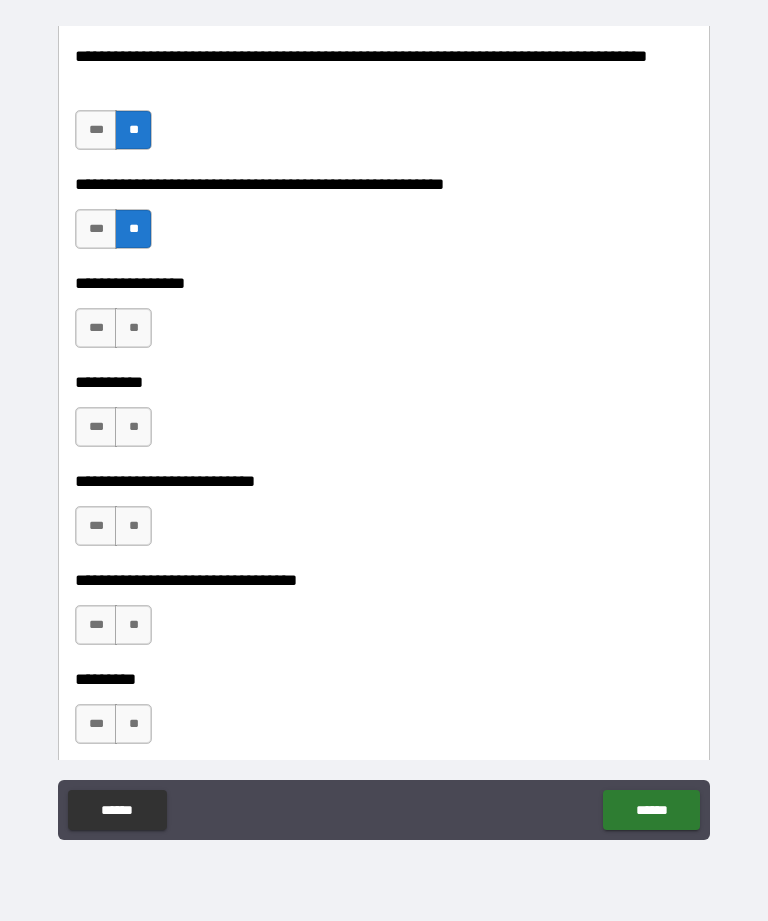 scroll, scrollTop: 4212, scrollLeft: 0, axis: vertical 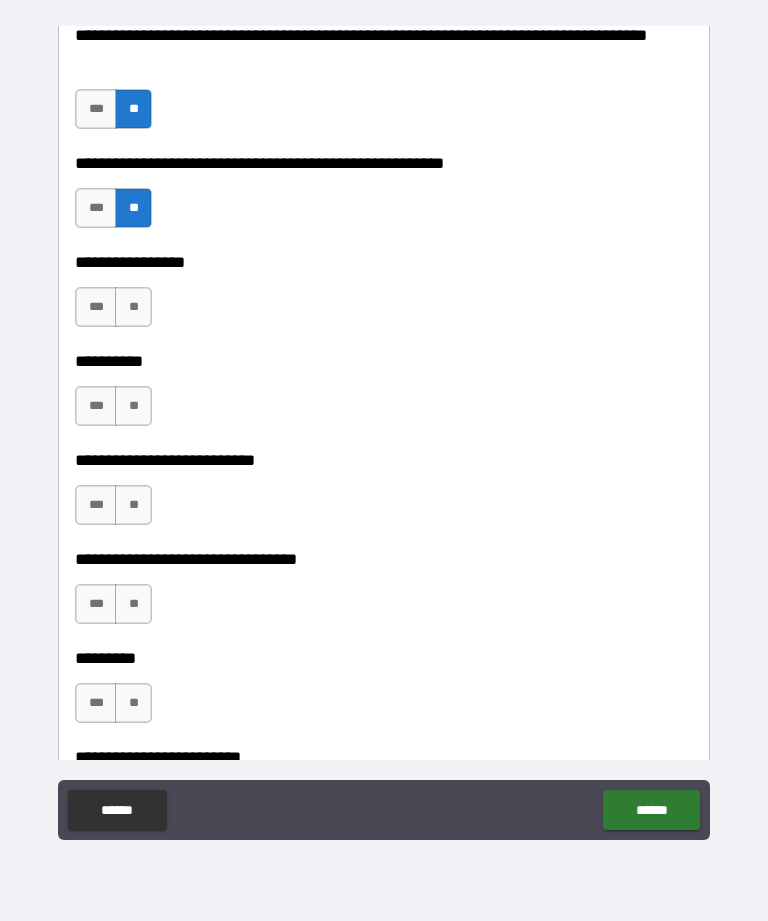 click on "**" at bounding box center (133, 307) 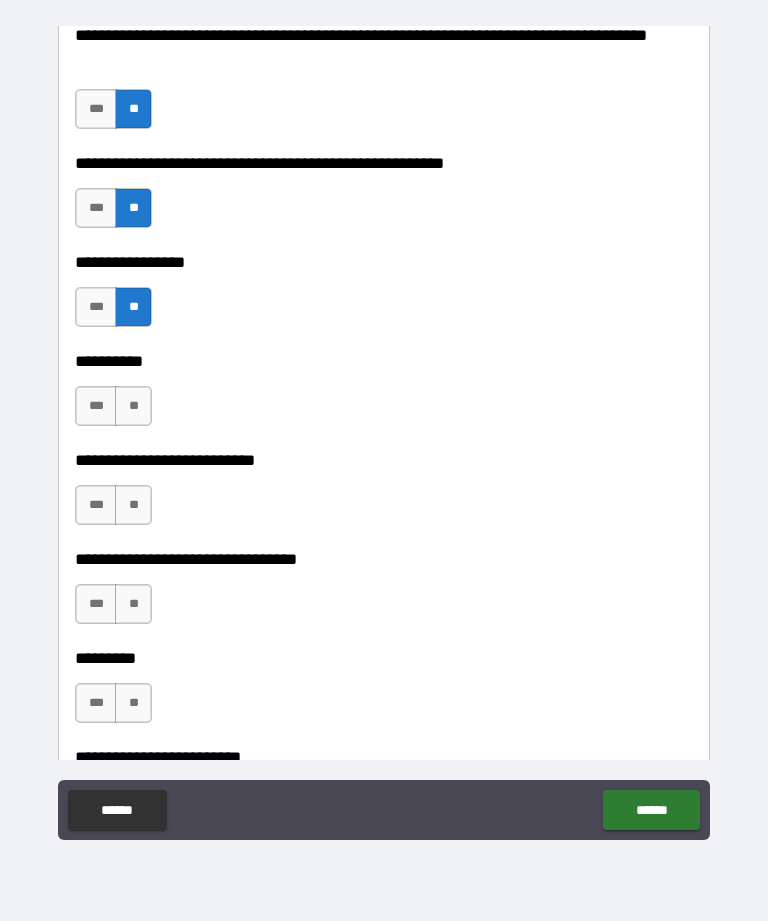 click on "**" at bounding box center (133, 406) 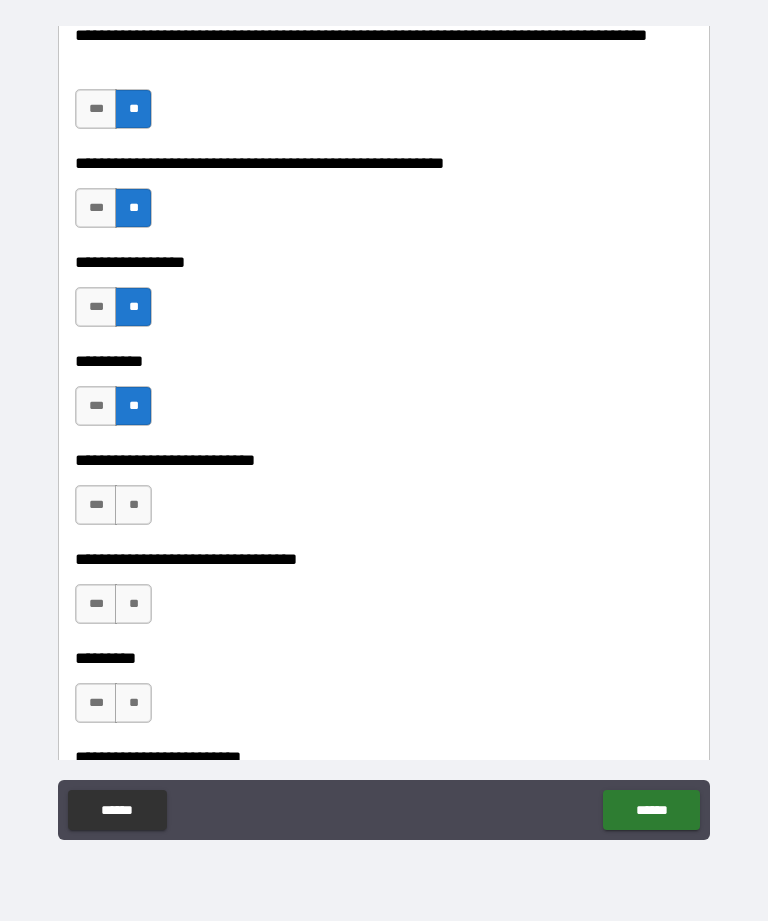 click on "**" at bounding box center [133, 505] 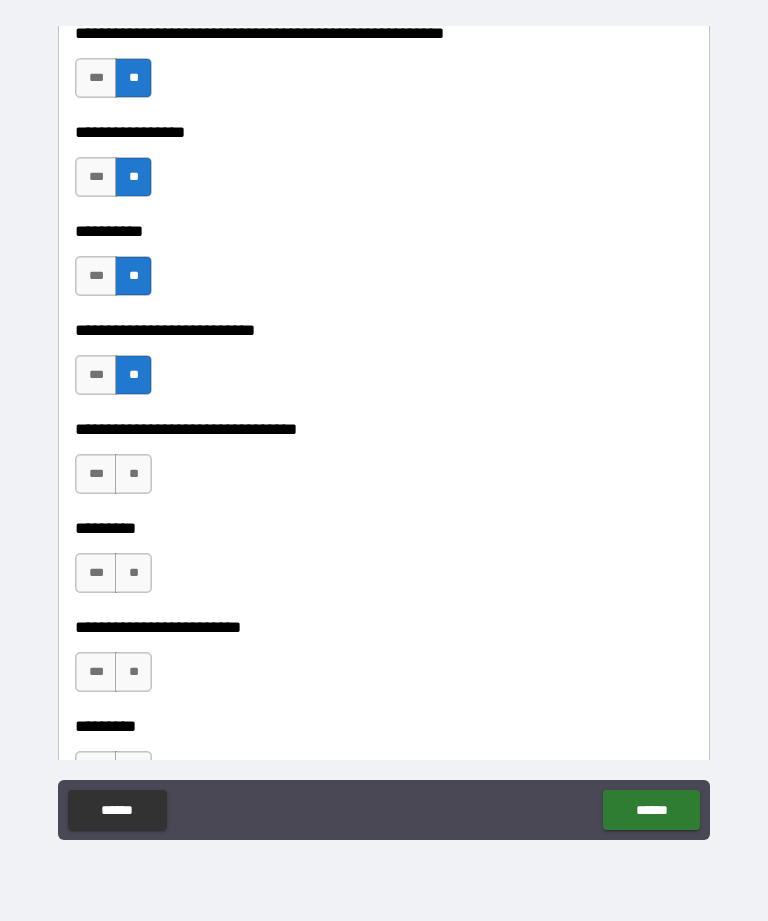 scroll, scrollTop: 4358, scrollLeft: 0, axis: vertical 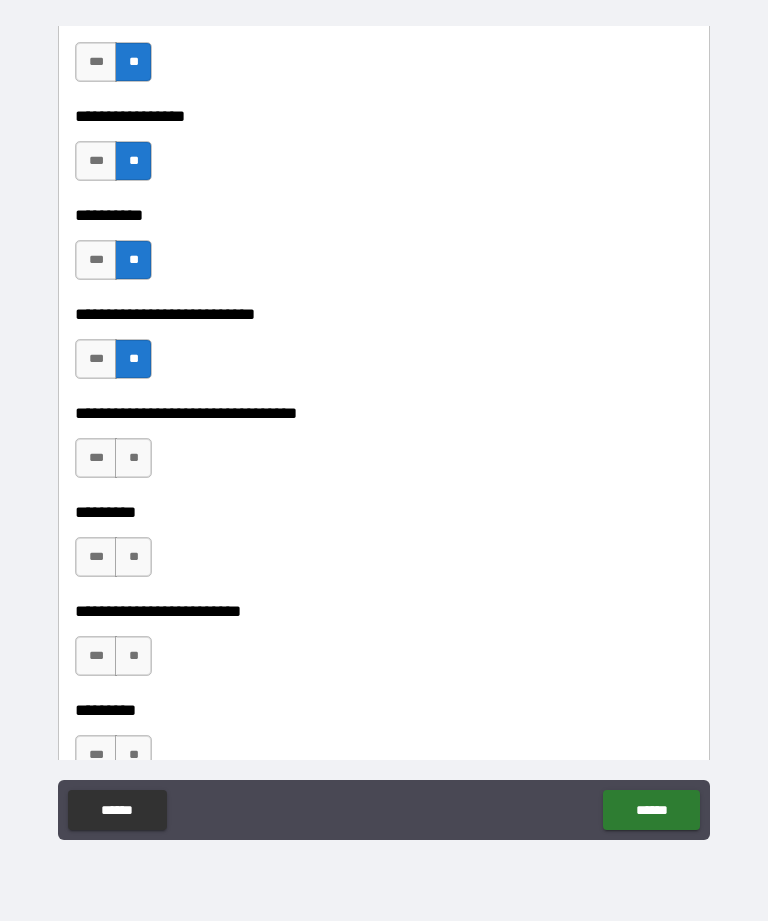 click on "**" at bounding box center [133, 458] 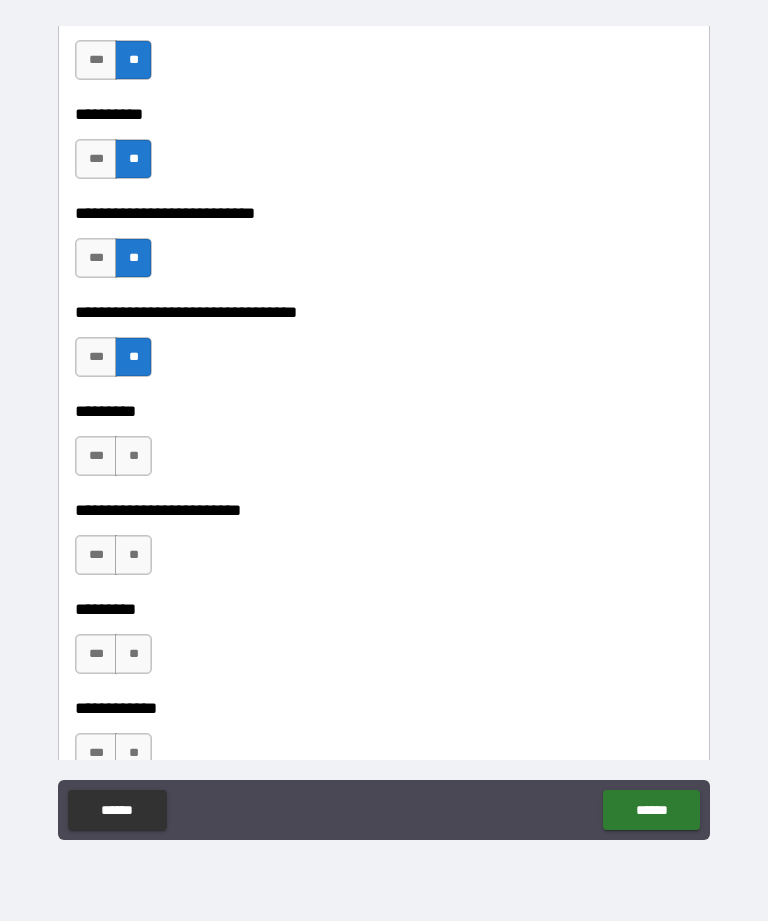 scroll, scrollTop: 4465, scrollLeft: 0, axis: vertical 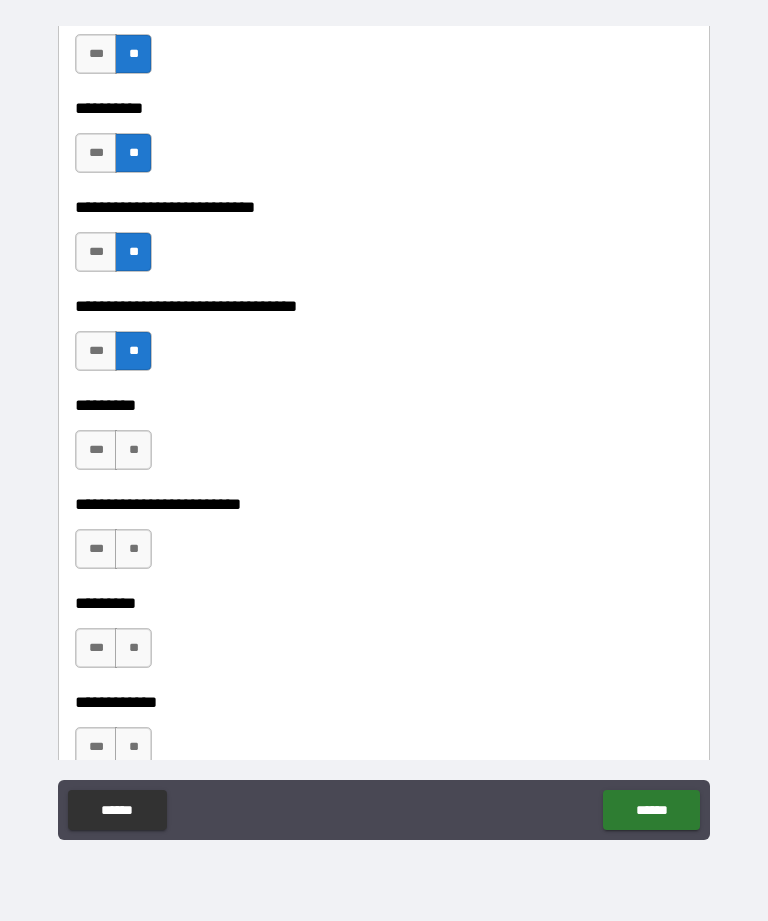 click on "**" at bounding box center (133, 450) 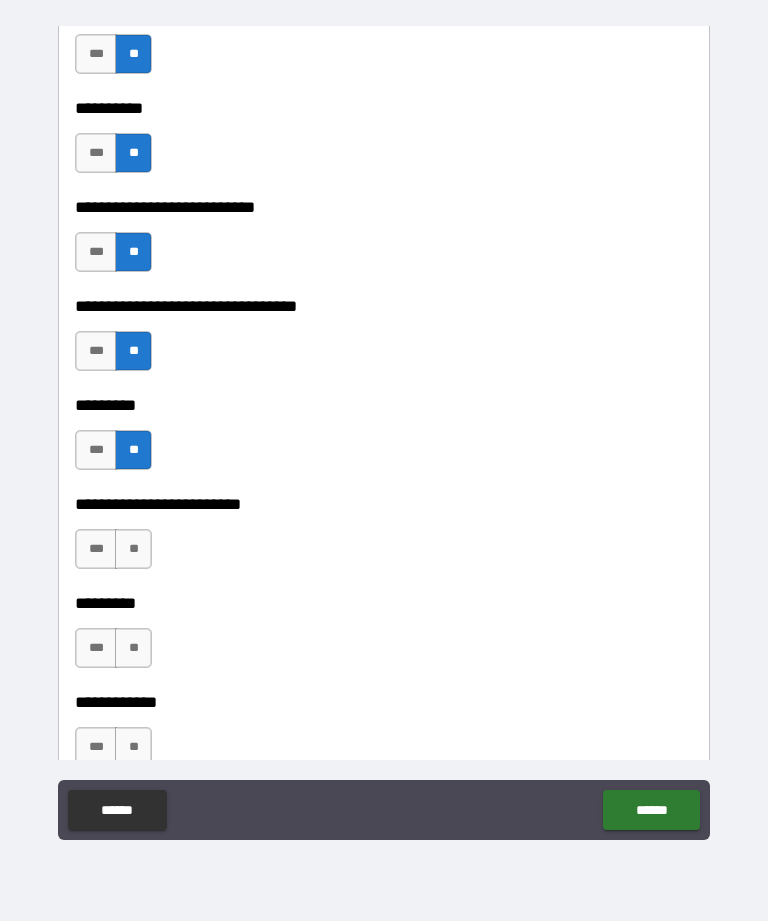 click on "**" at bounding box center (133, 549) 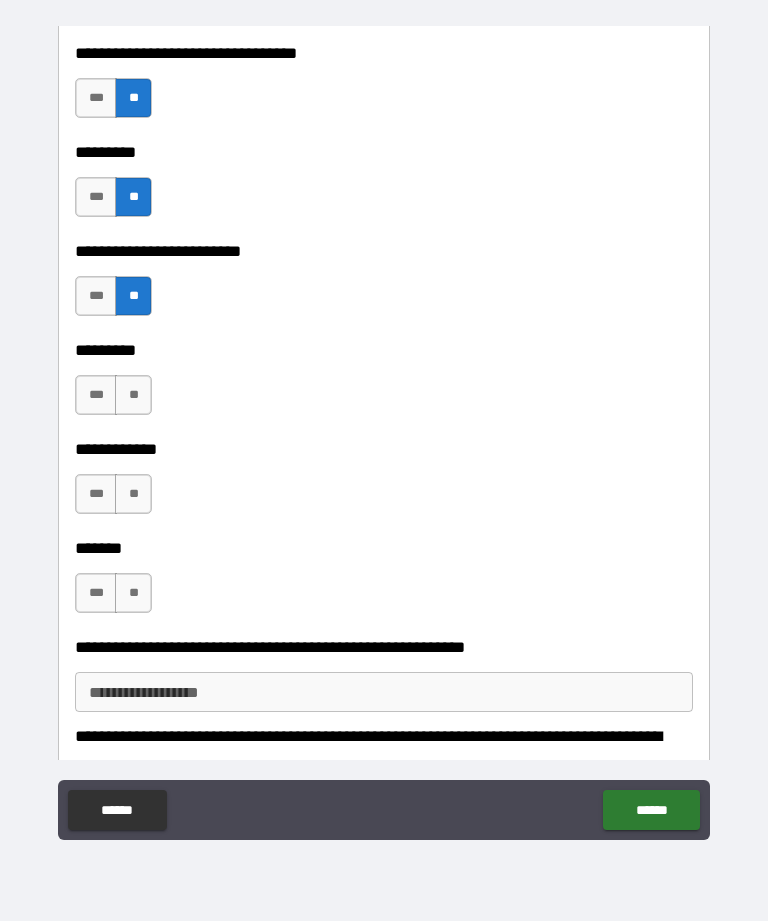 scroll, scrollTop: 4722, scrollLeft: 0, axis: vertical 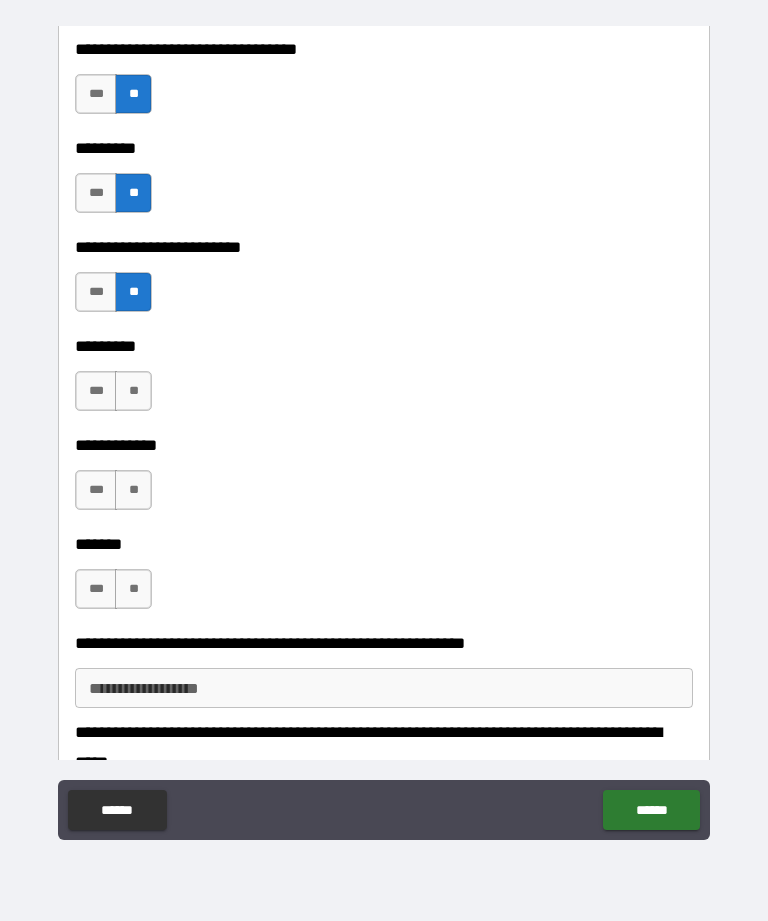 click on "**" at bounding box center (133, 391) 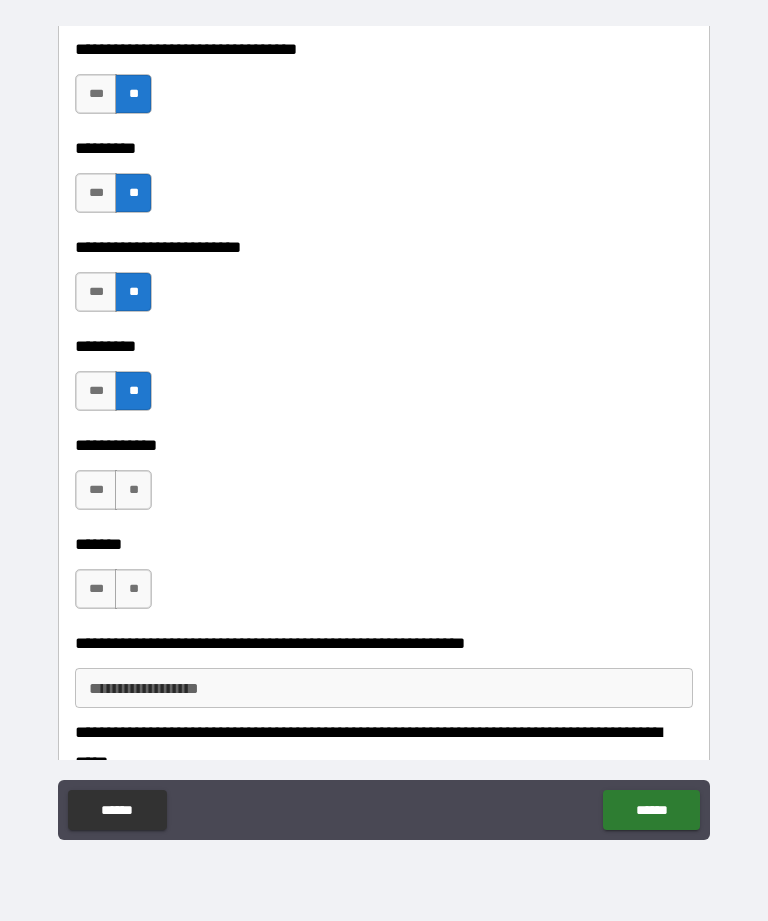 click on "**" at bounding box center [133, 490] 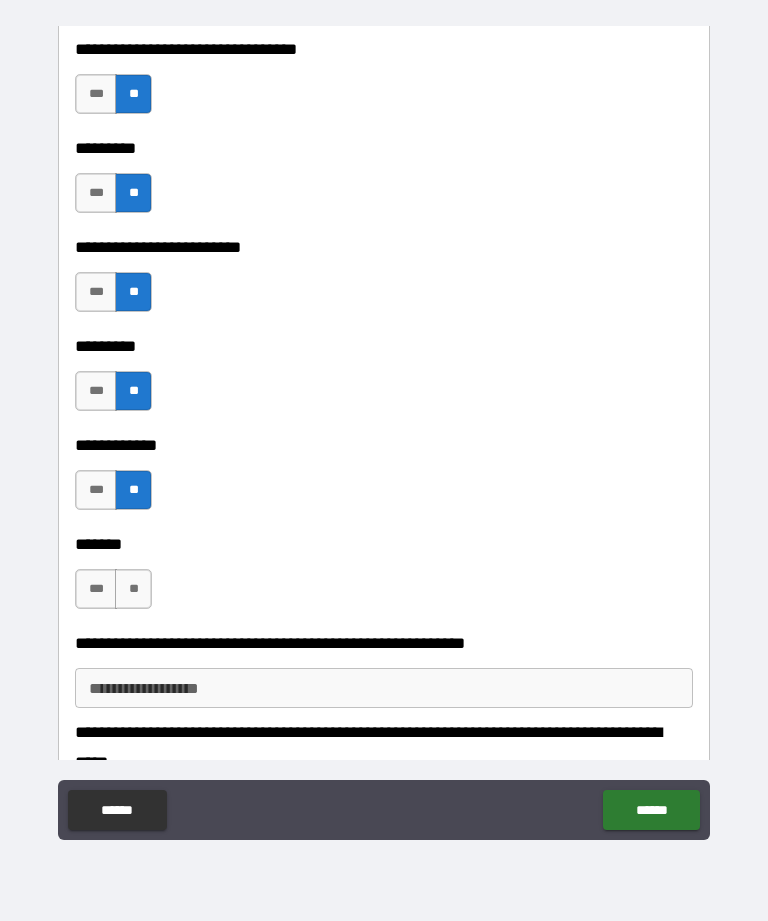 click on "**" at bounding box center [133, 589] 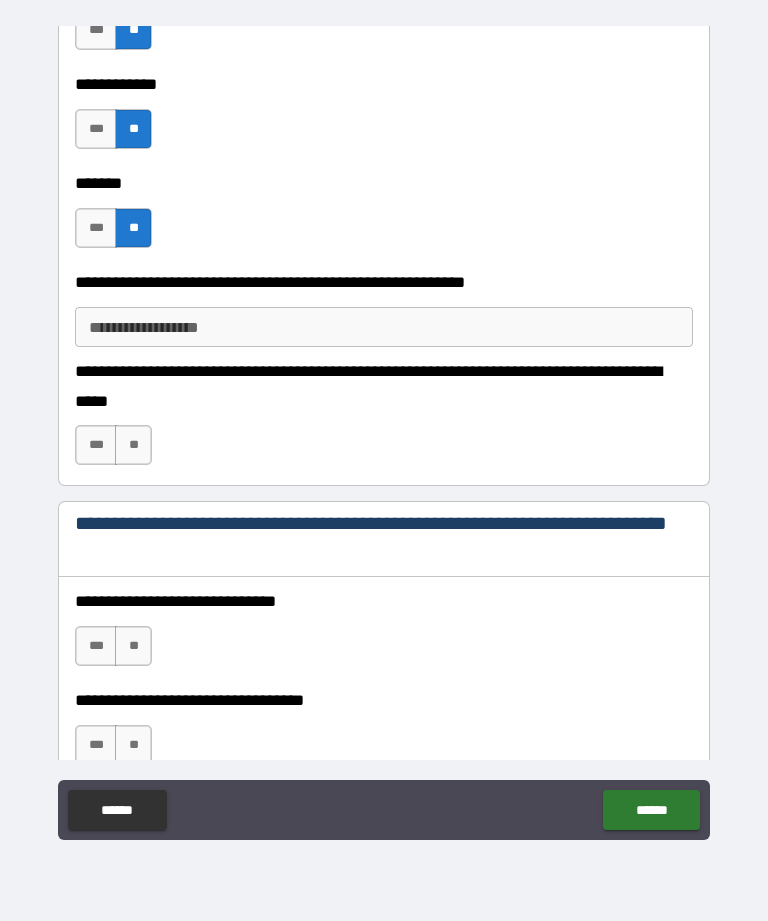 scroll, scrollTop: 5084, scrollLeft: 0, axis: vertical 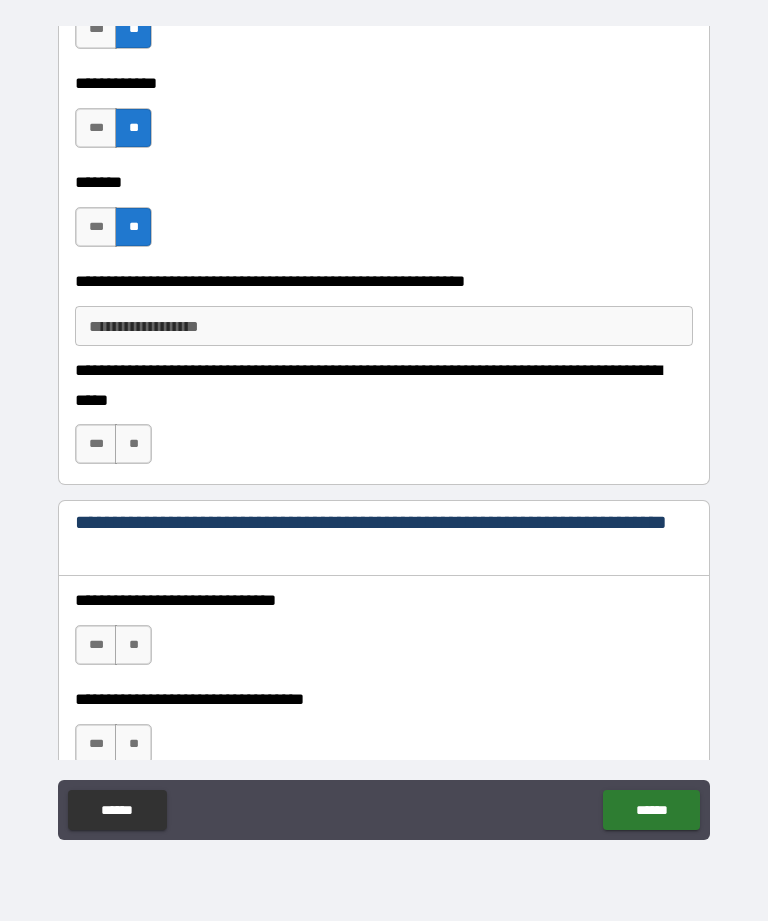 click on "**" at bounding box center (133, 444) 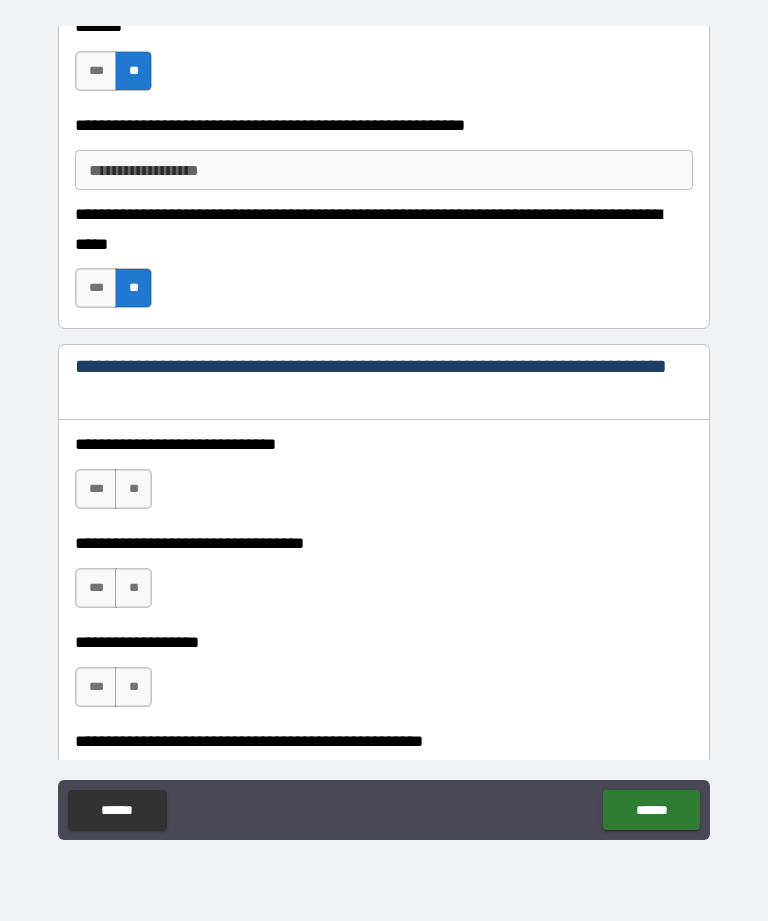 scroll, scrollTop: 5260, scrollLeft: 0, axis: vertical 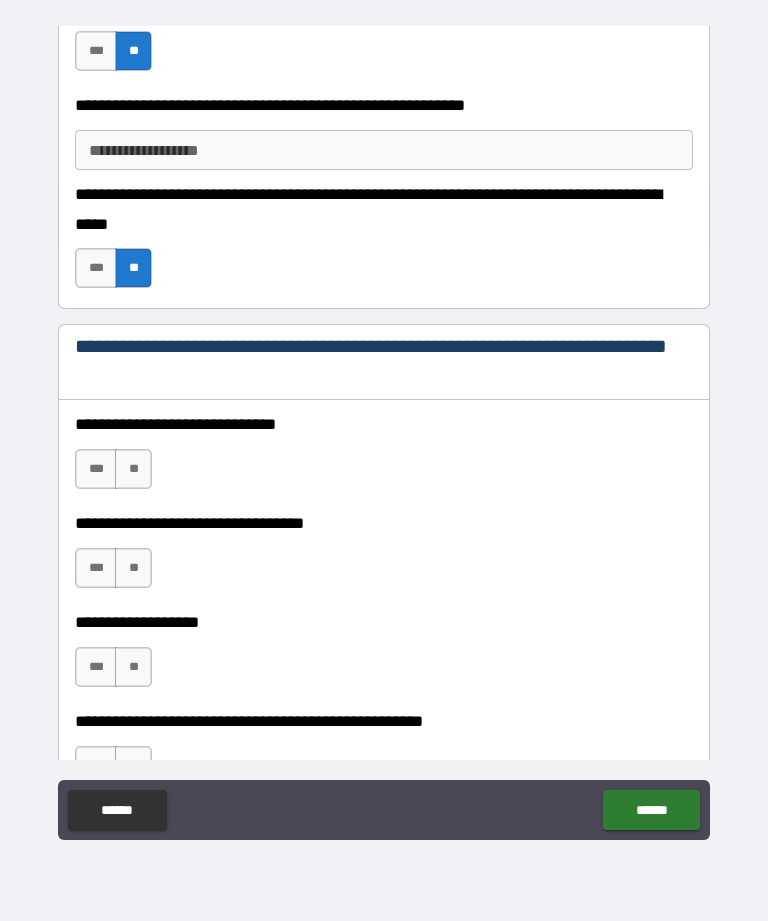 click on "**" at bounding box center (133, 469) 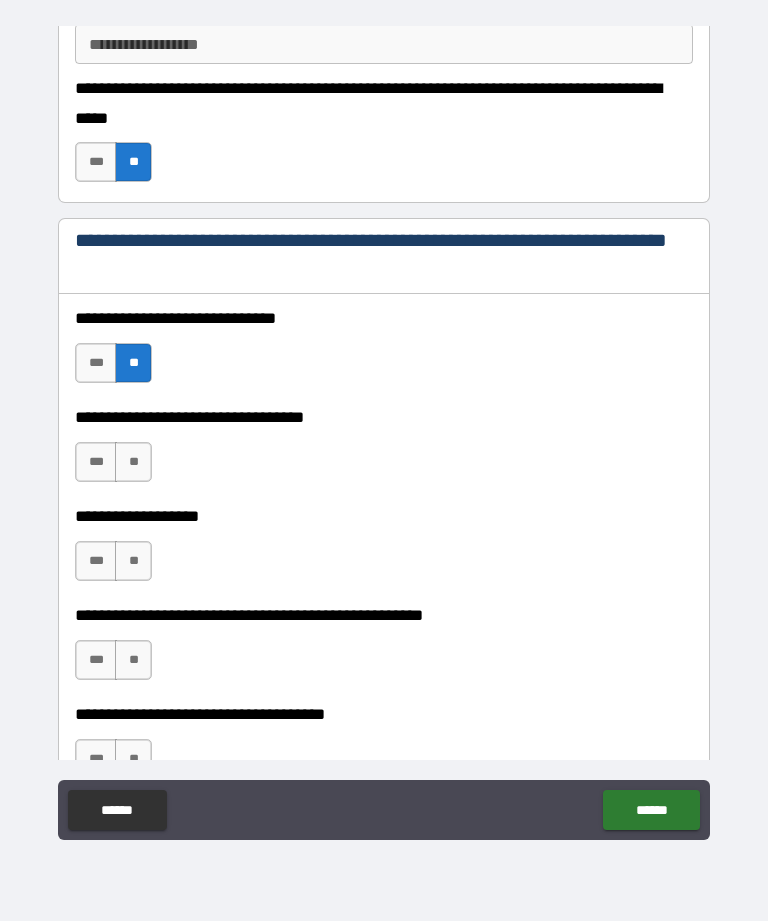 scroll, scrollTop: 5368, scrollLeft: 0, axis: vertical 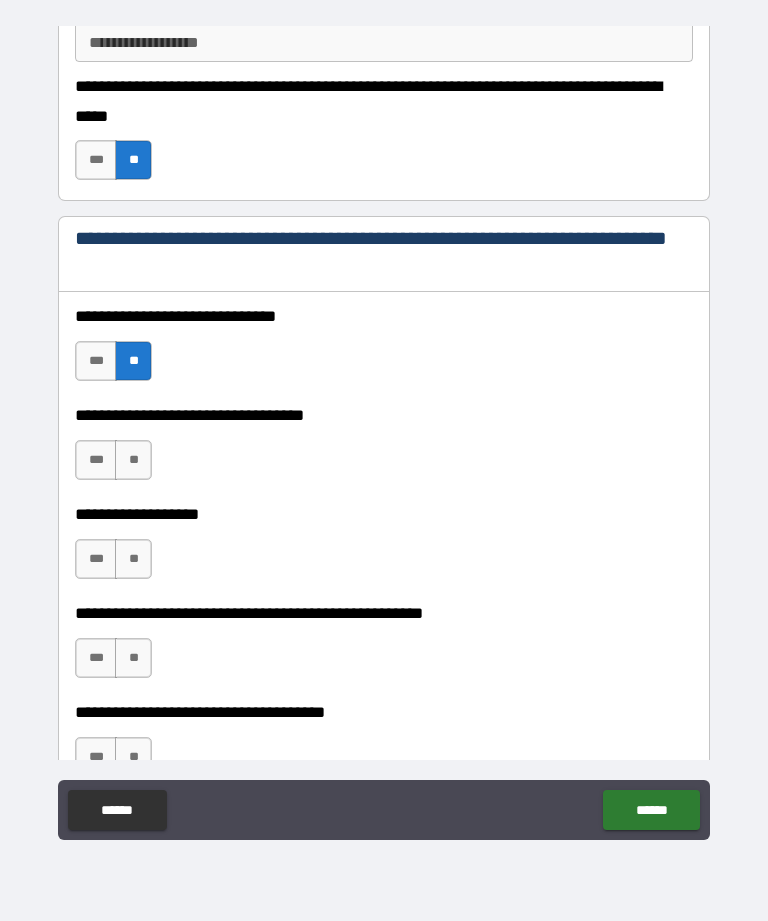 click on "**" at bounding box center (133, 460) 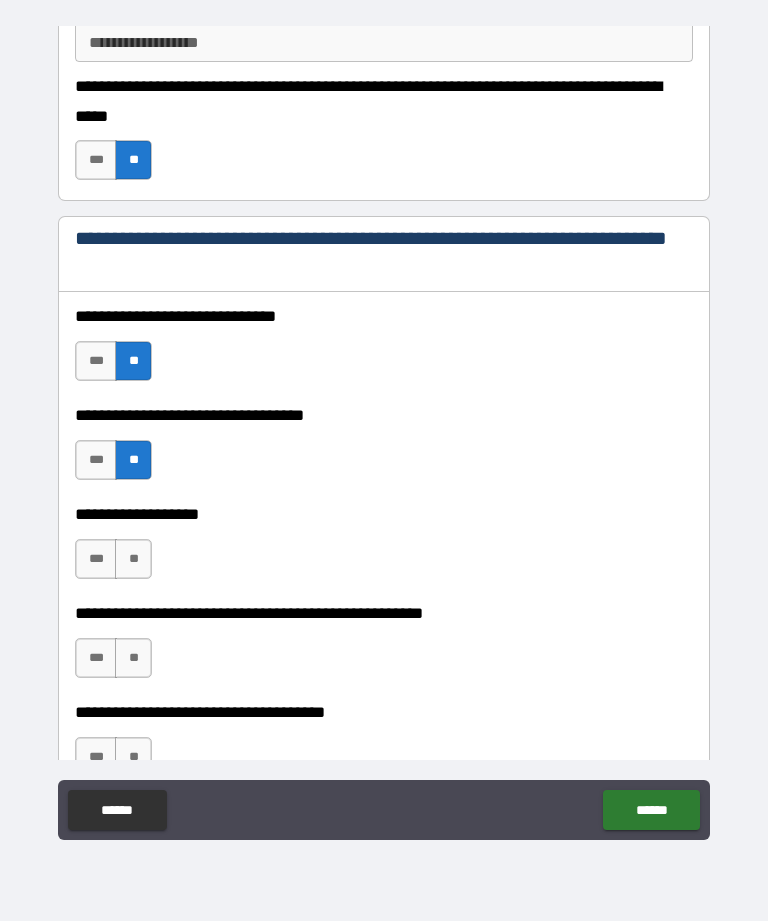 scroll, scrollTop: 5465, scrollLeft: 0, axis: vertical 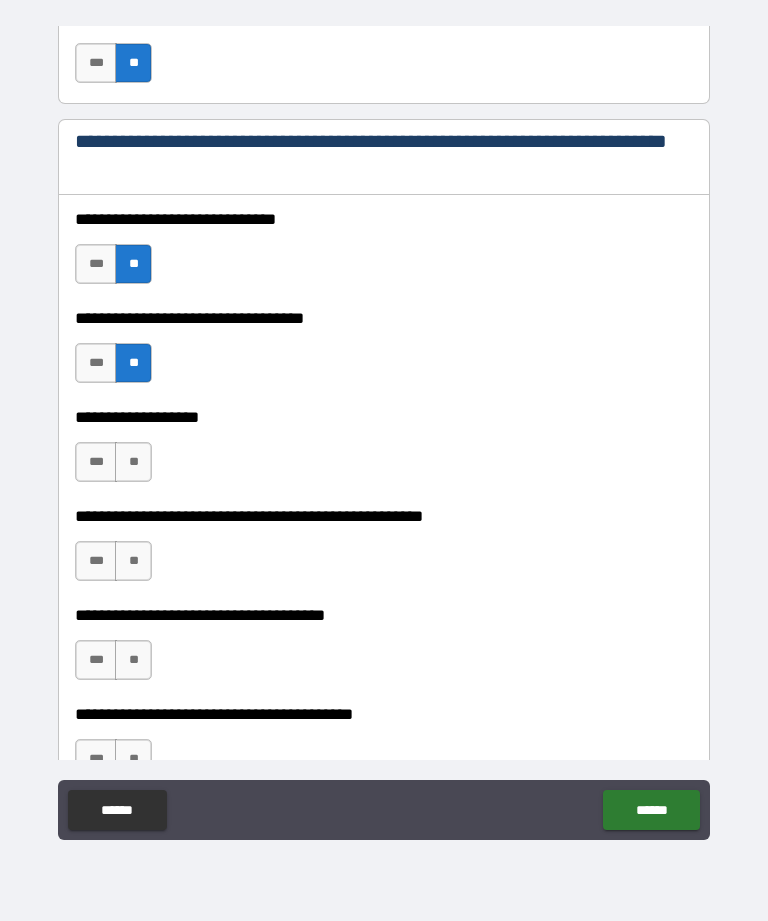 click on "**" at bounding box center [133, 462] 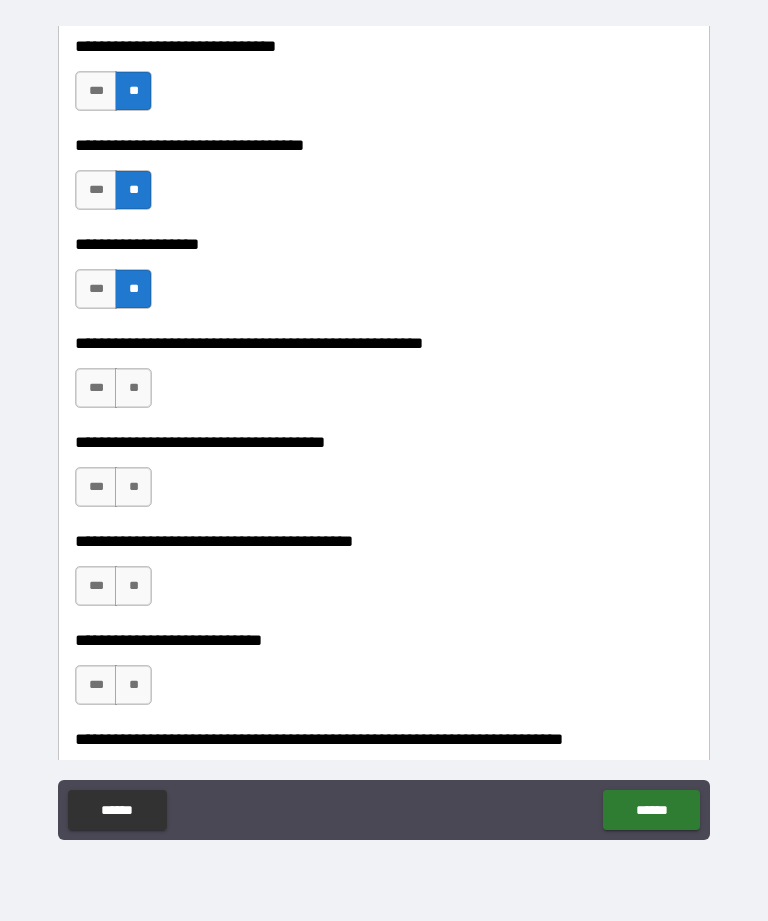 scroll, scrollTop: 5647, scrollLeft: 0, axis: vertical 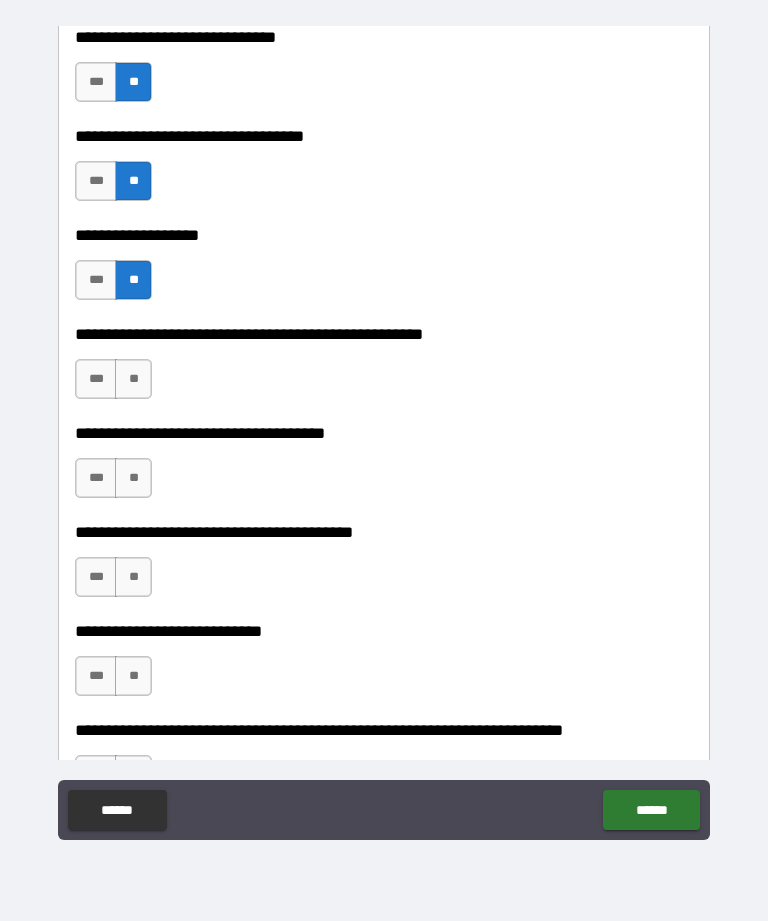 click on "**" at bounding box center (133, 379) 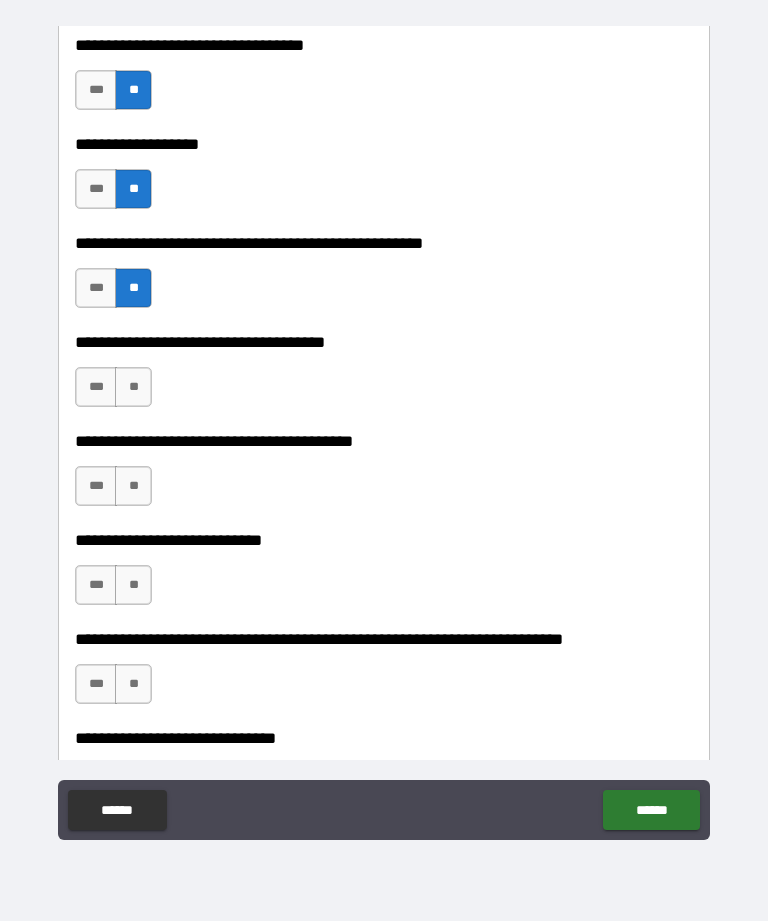 scroll, scrollTop: 5744, scrollLeft: 0, axis: vertical 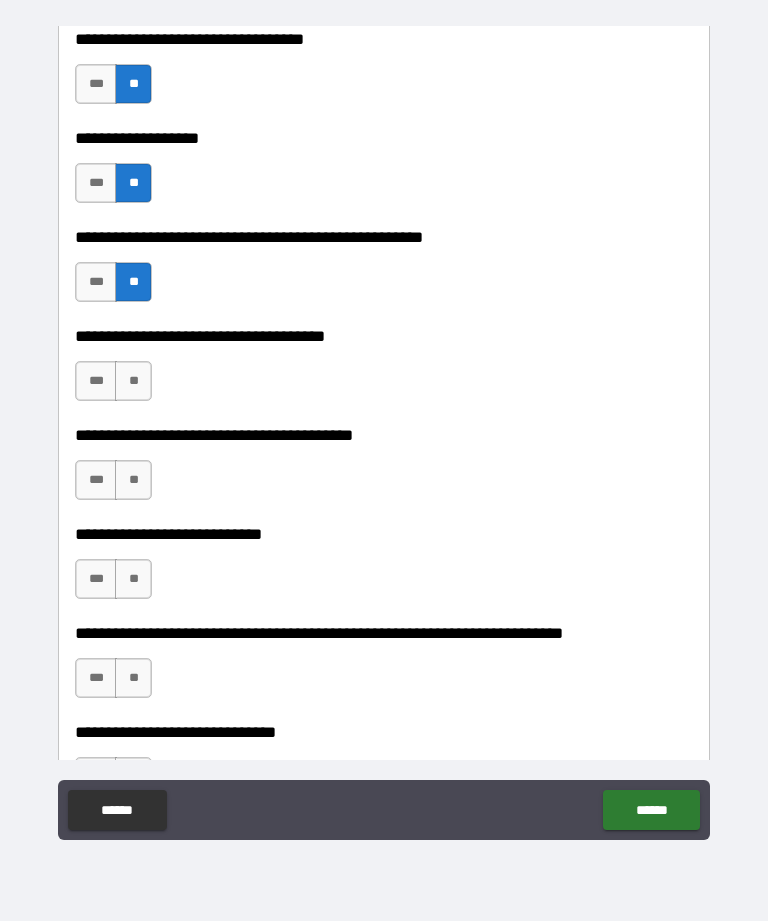 click on "**" at bounding box center [133, 381] 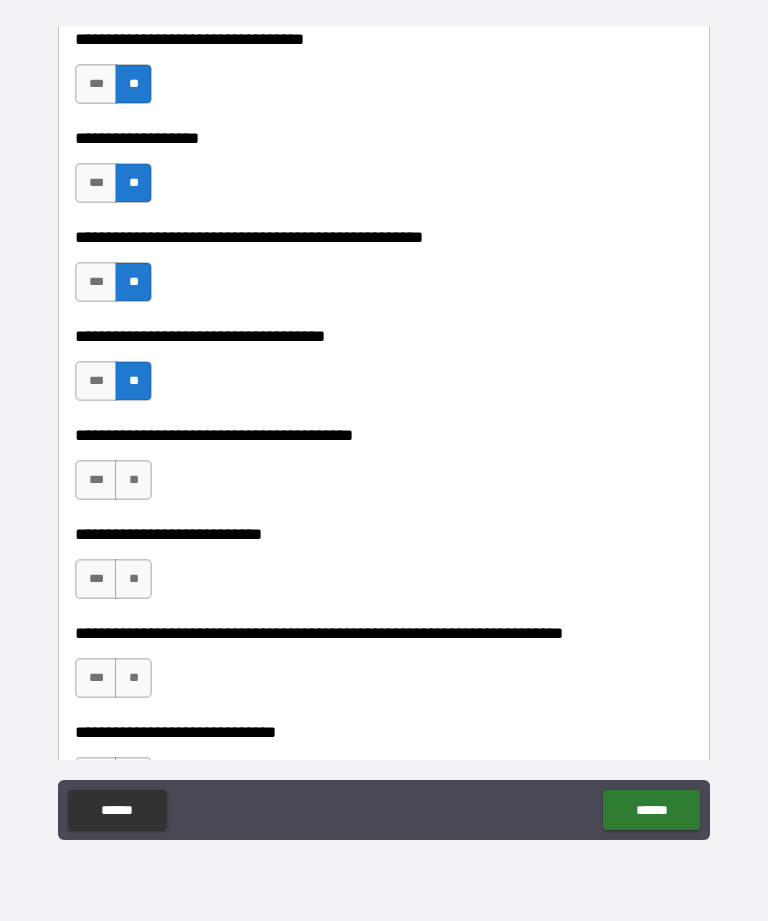 click on "**" at bounding box center [133, 480] 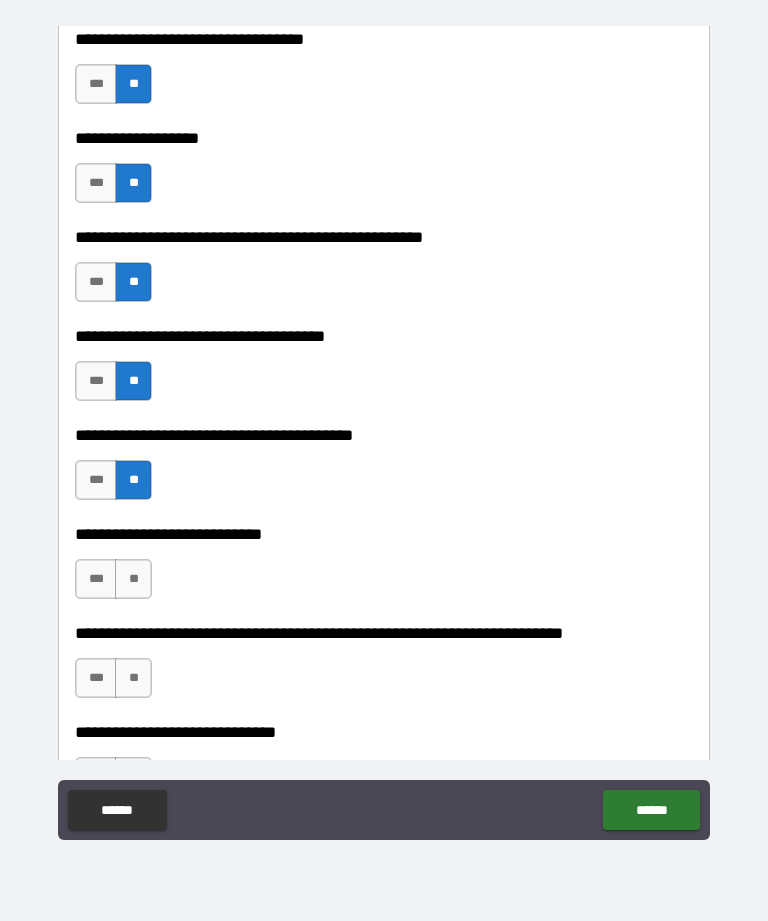 click on "**" at bounding box center (133, 579) 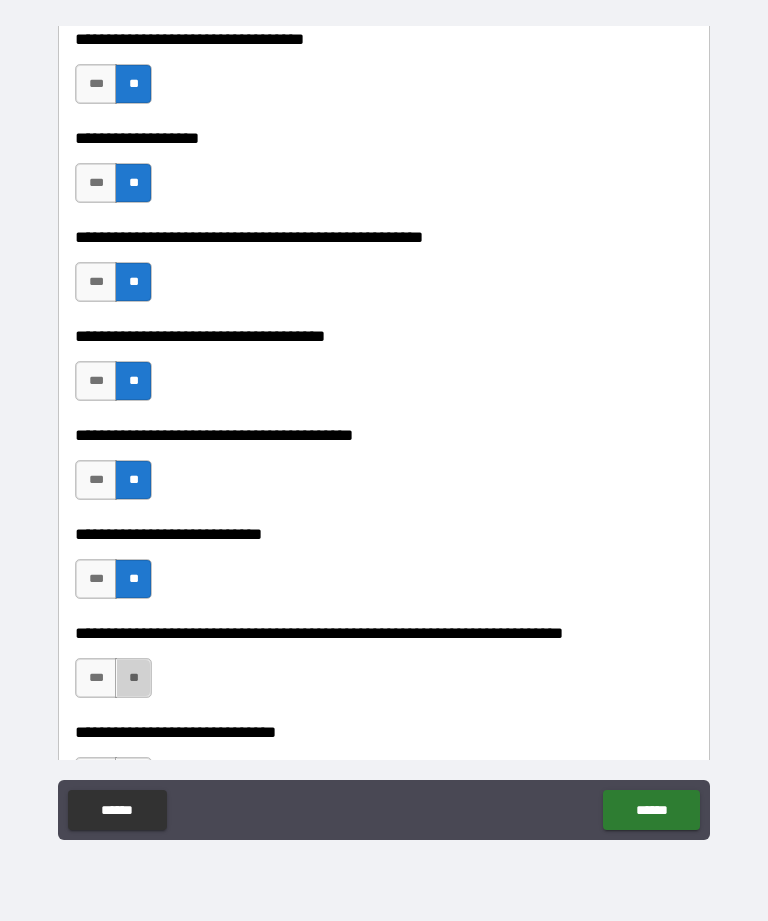click on "**" at bounding box center (133, 678) 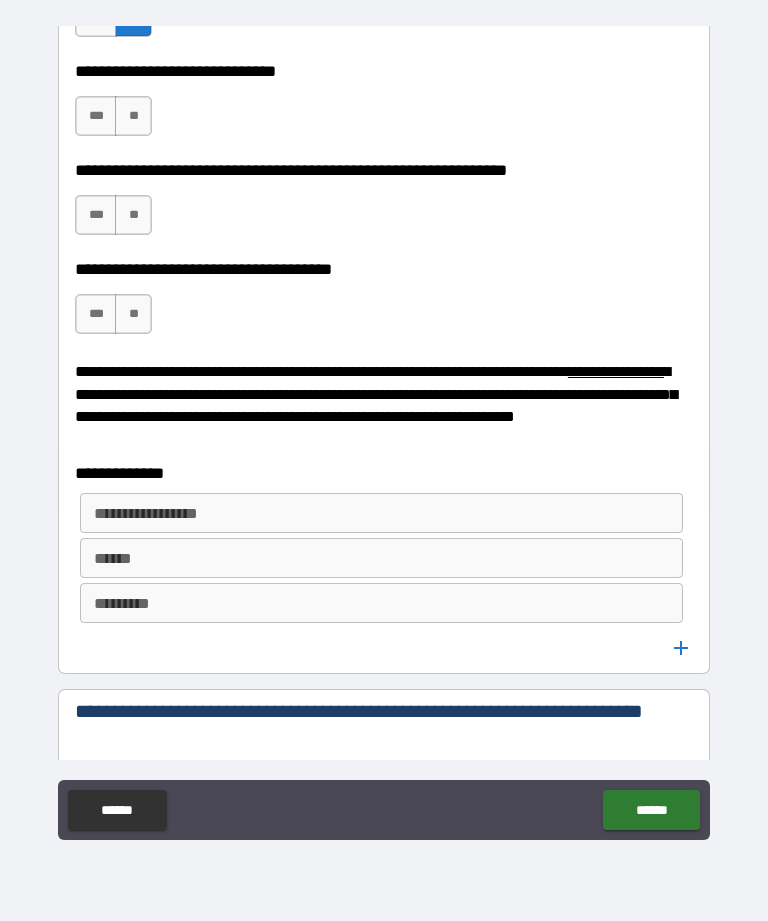 scroll, scrollTop: 6406, scrollLeft: 0, axis: vertical 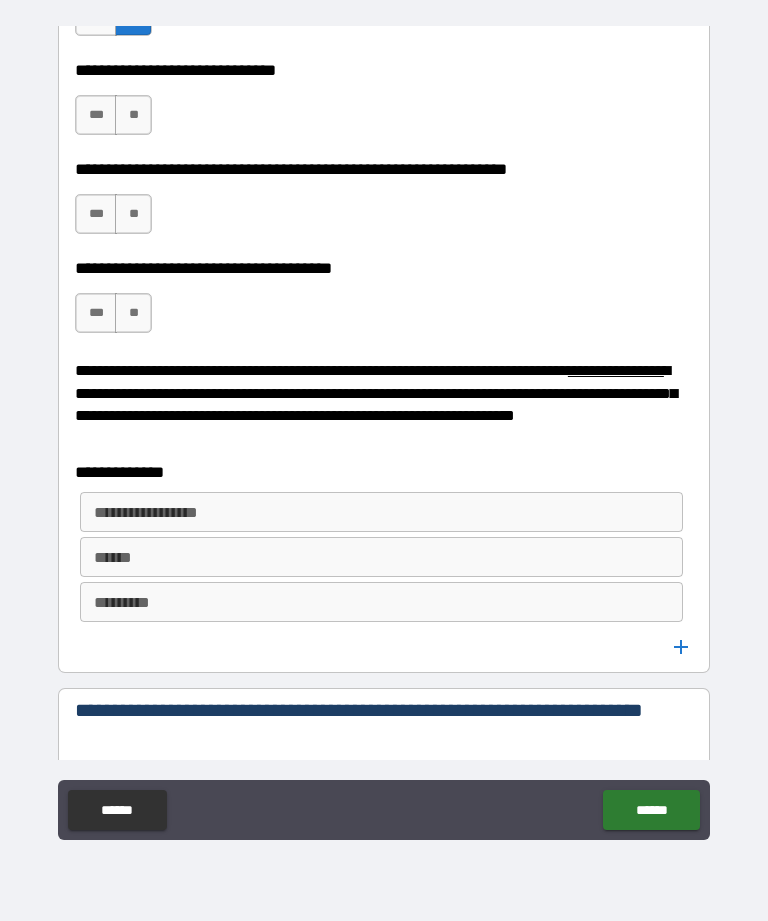 click on "**" at bounding box center (133, 115) 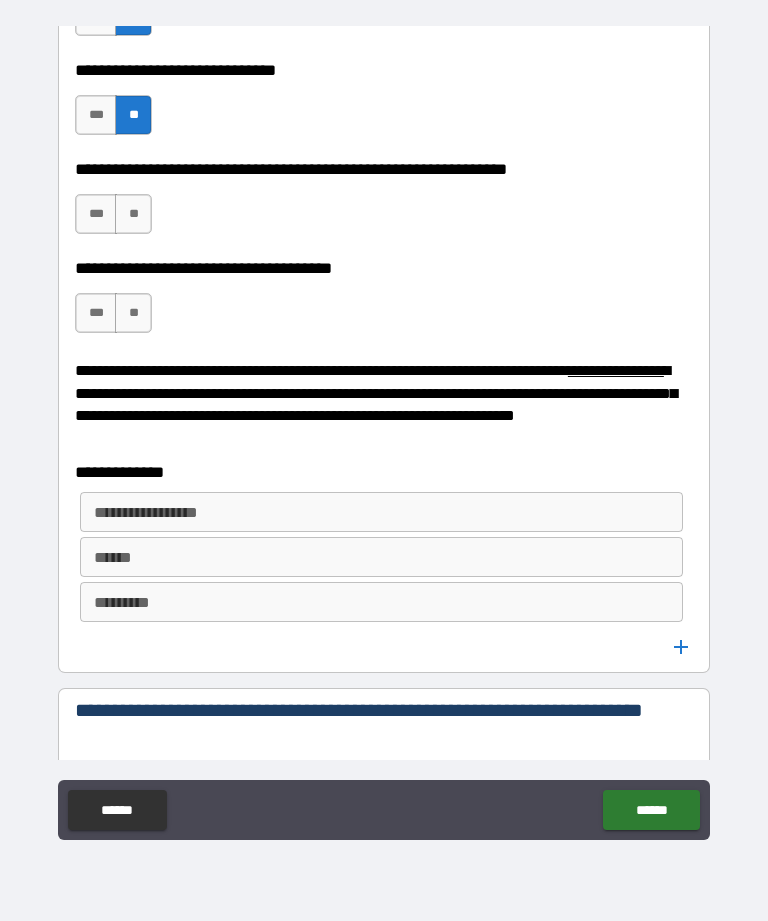 click on "**" at bounding box center (133, 214) 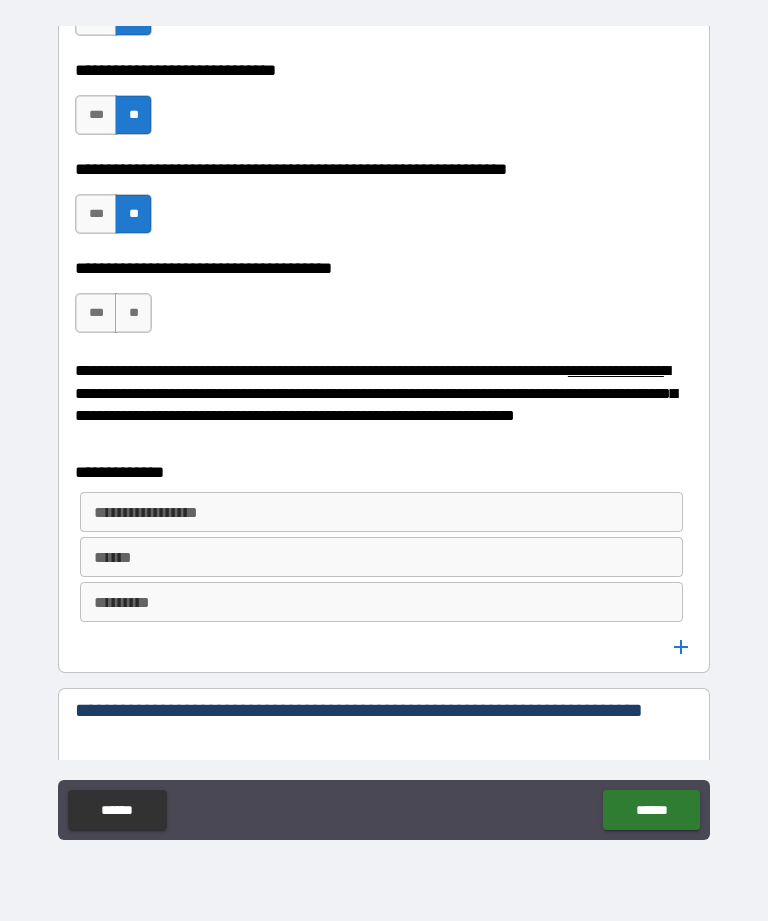 click on "**" at bounding box center (133, 313) 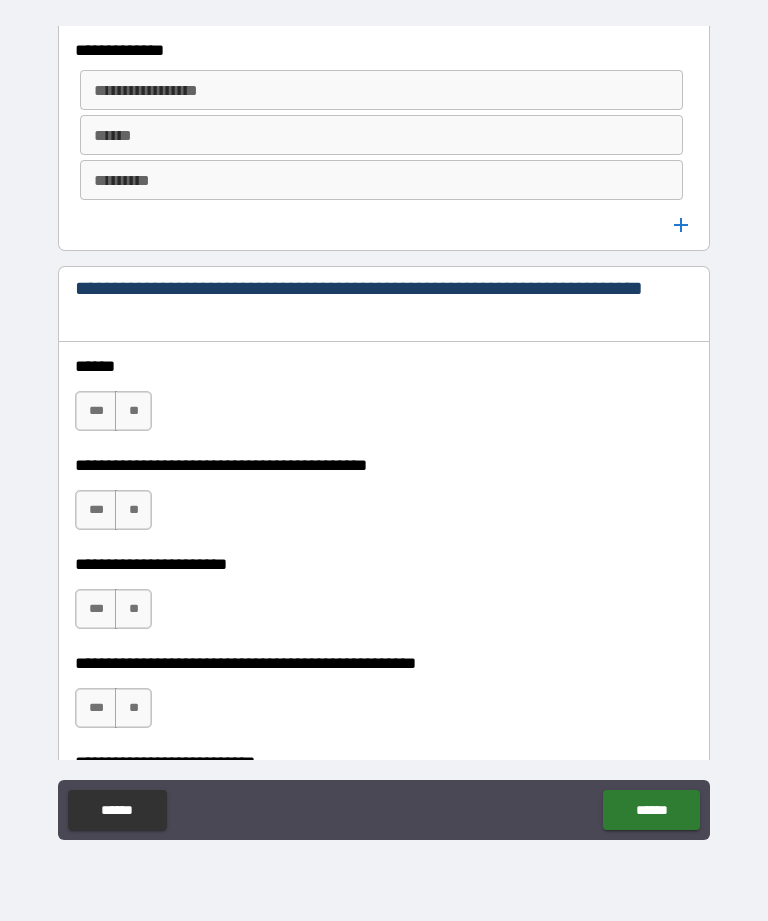 scroll, scrollTop: 6849, scrollLeft: 0, axis: vertical 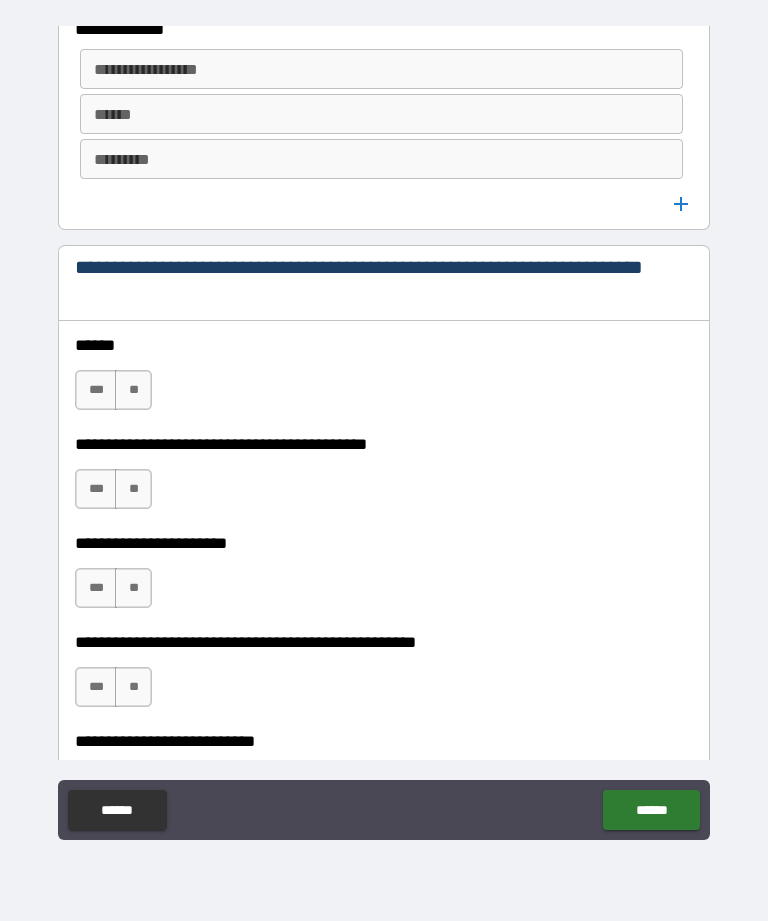 click on "**" at bounding box center (133, 390) 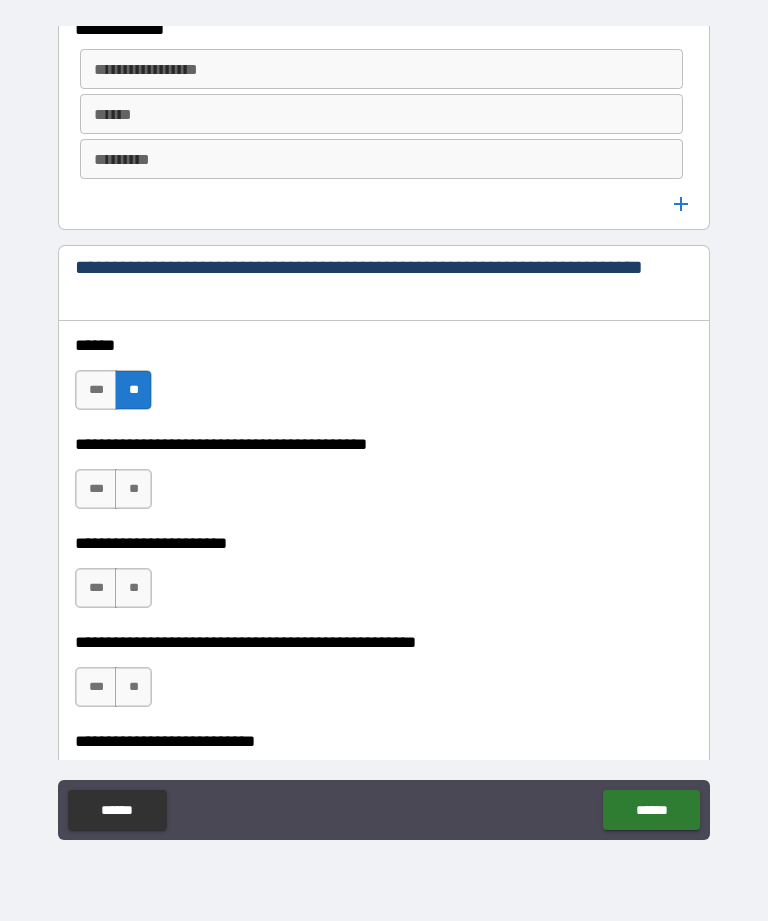 click on "**" at bounding box center (133, 489) 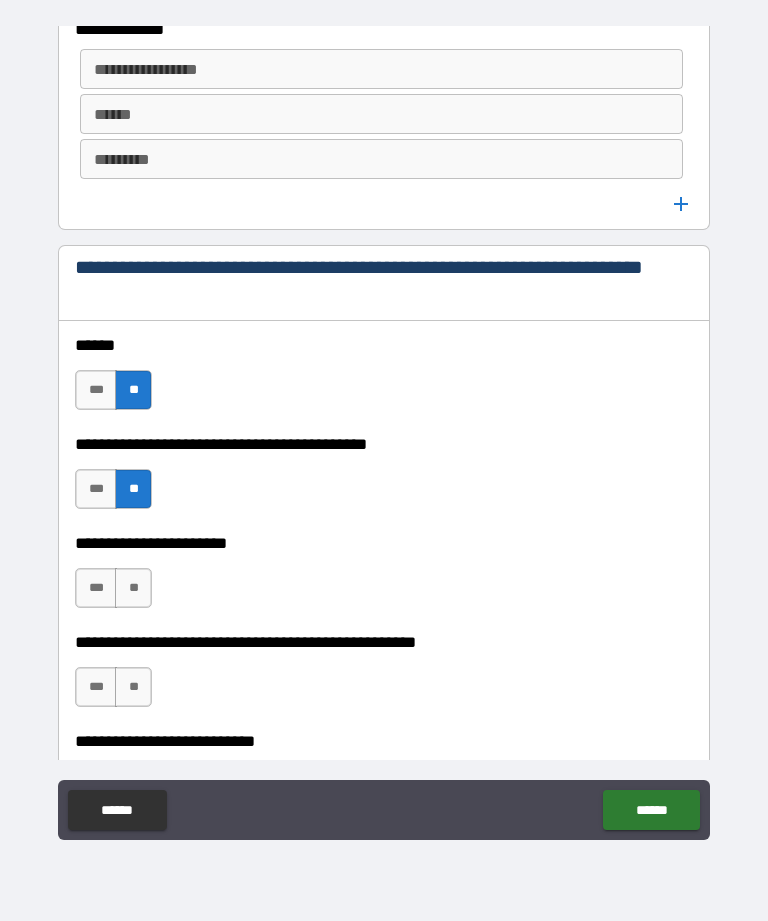 click on "**" at bounding box center (133, 588) 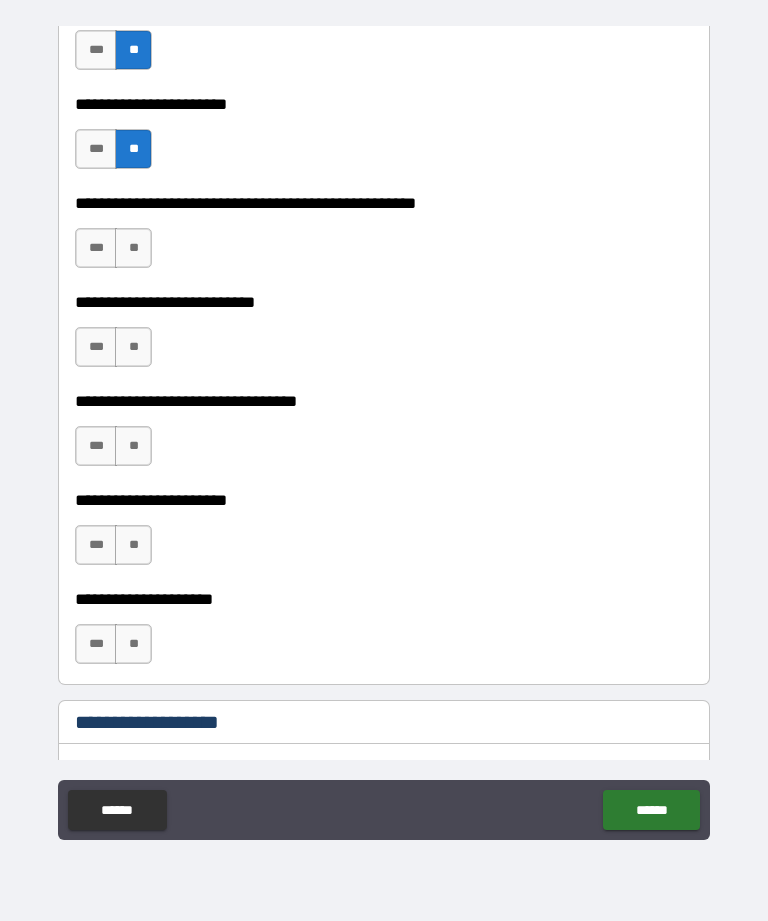 scroll, scrollTop: 7296, scrollLeft: 0, axis: vertical 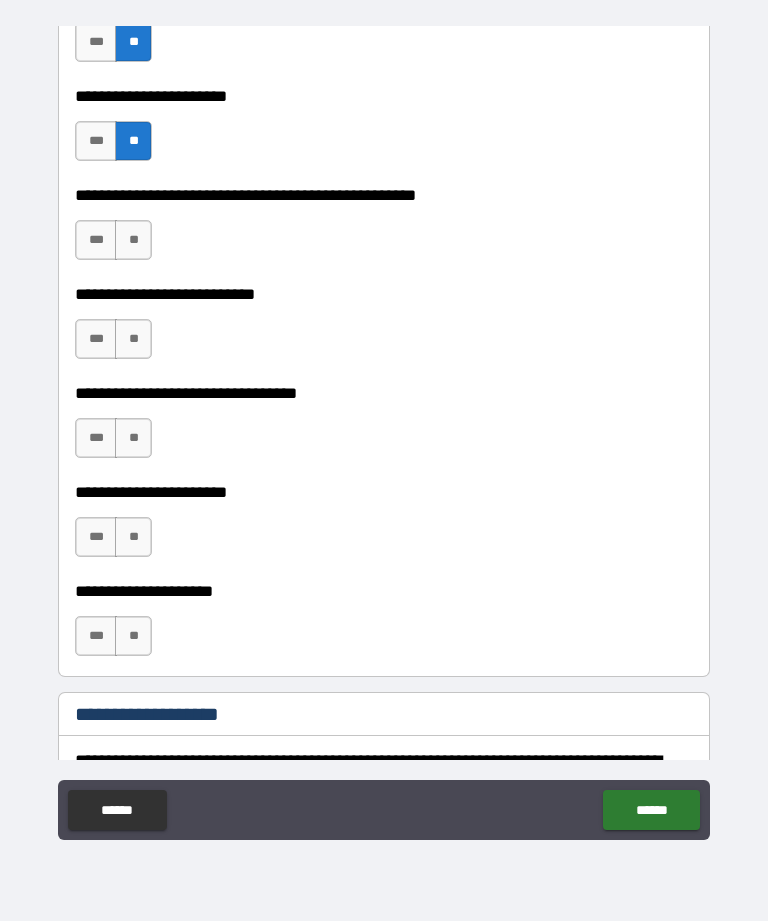 click on "**" at bounding box center (133, 240) 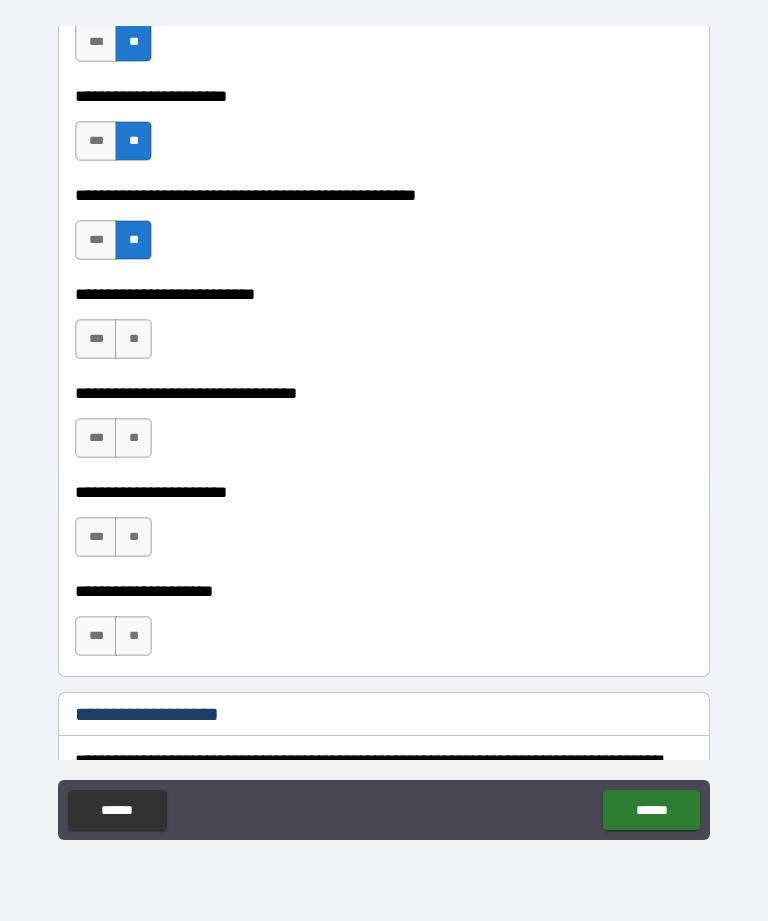 click on "**" at bounding box center [133, 339] 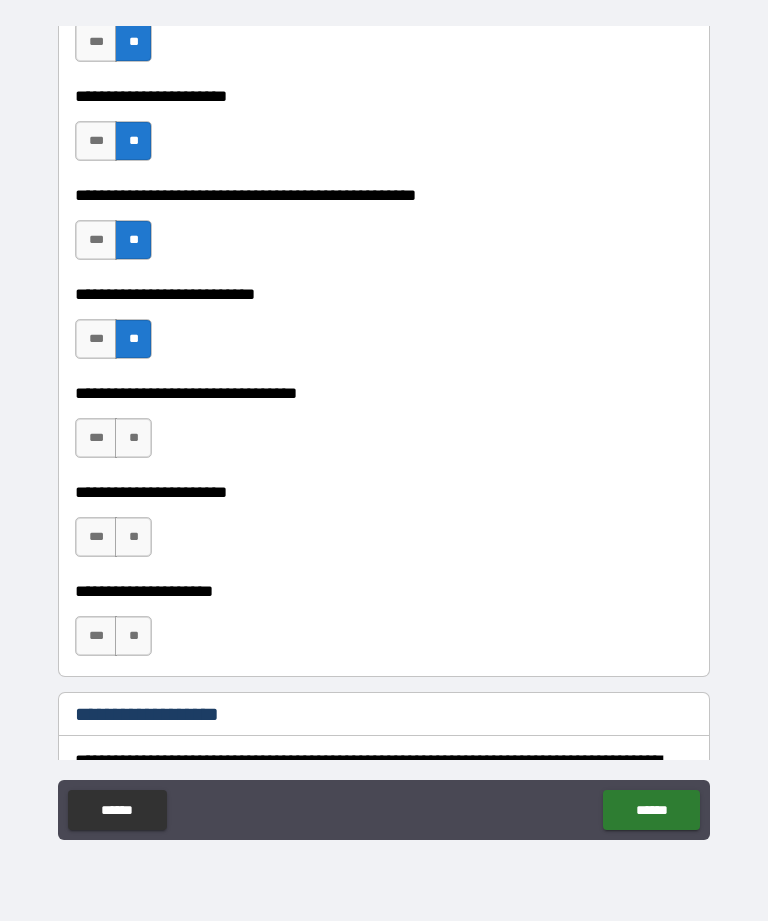 click on "**" at bounding box center (133, 438) 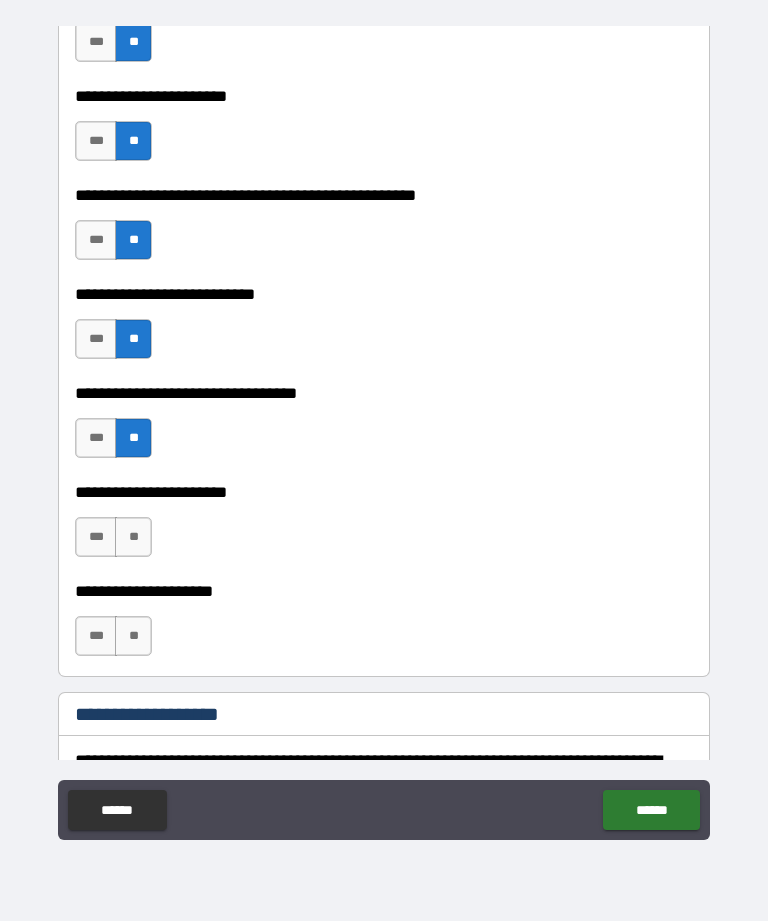 click on "**" at bounding box center (133, 537) 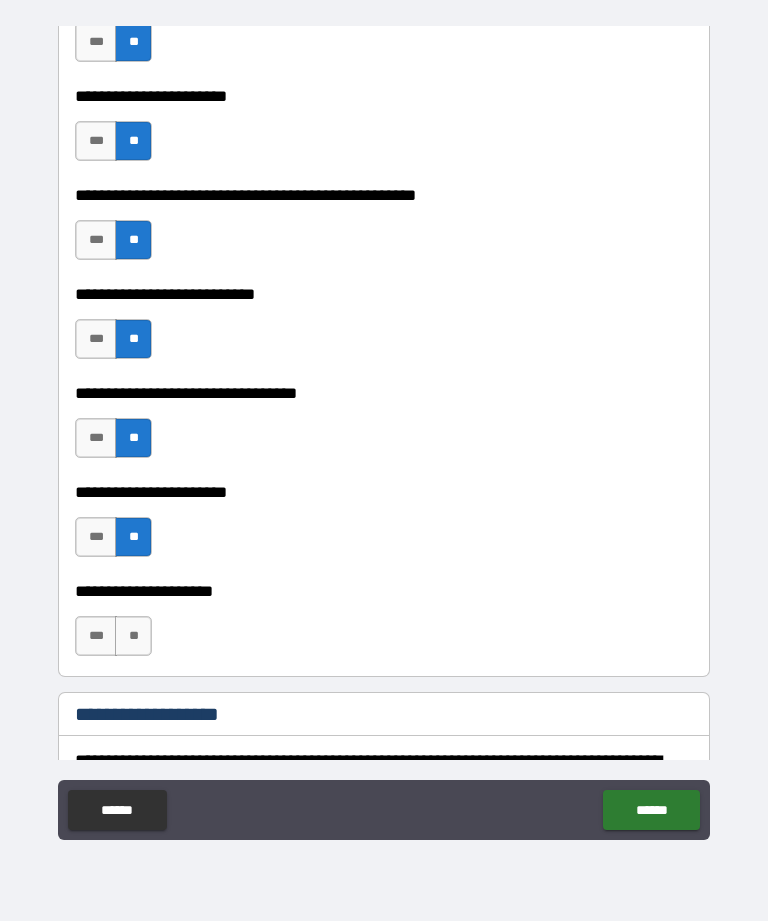 click on "**" at bounding box center [133, 636] 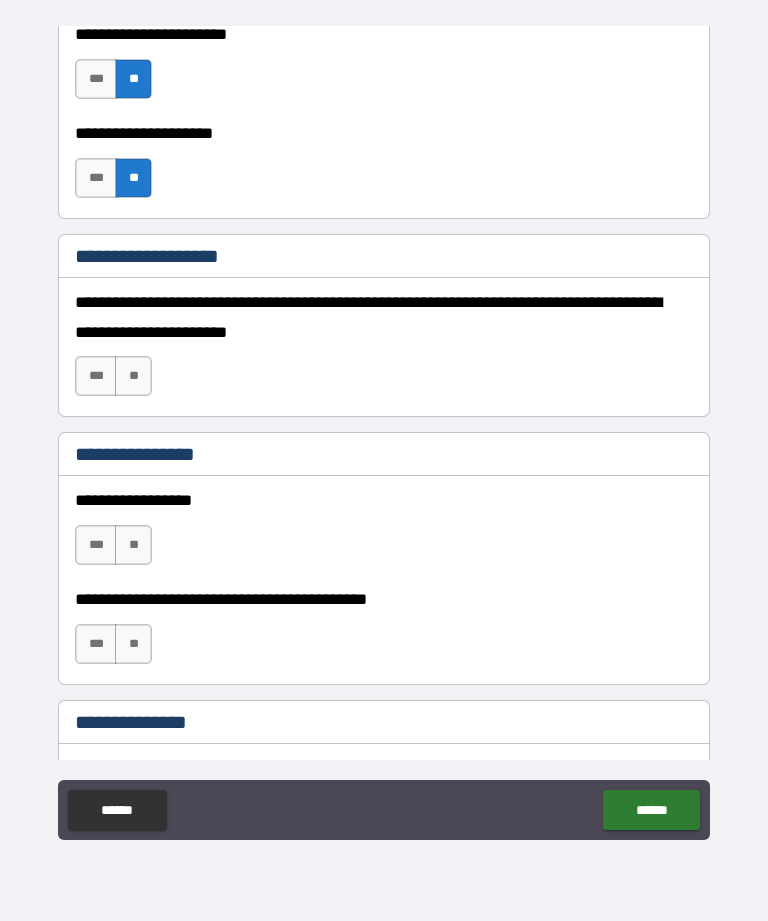 scroll, scrollTop: 7755, scrollLeft: 0, axis: vertical 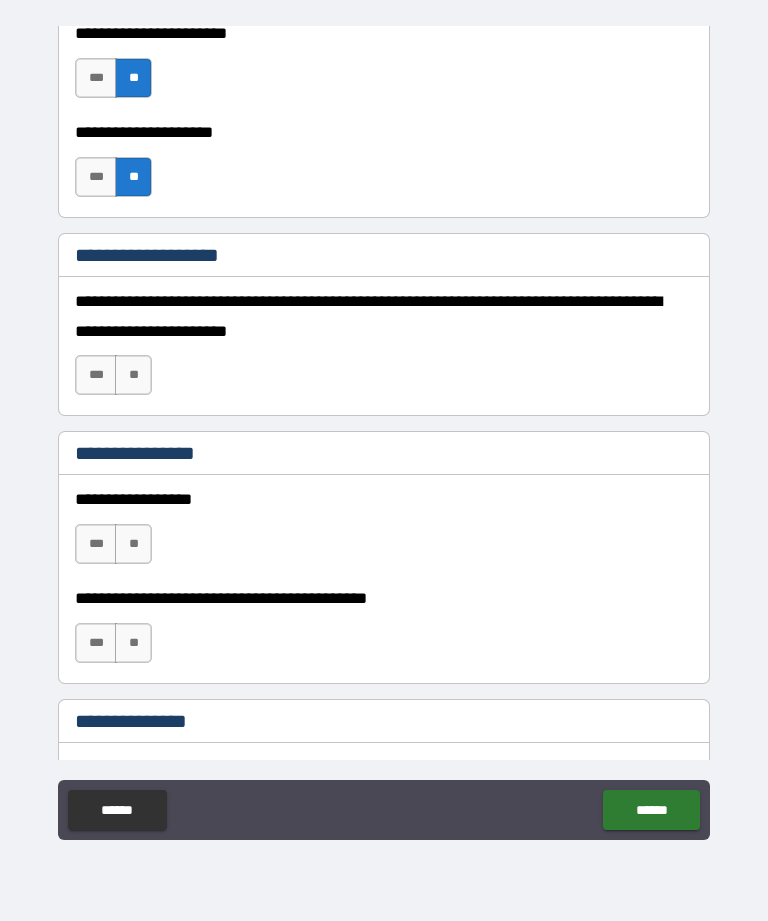 click on "**" at bounding box center (133, 375) 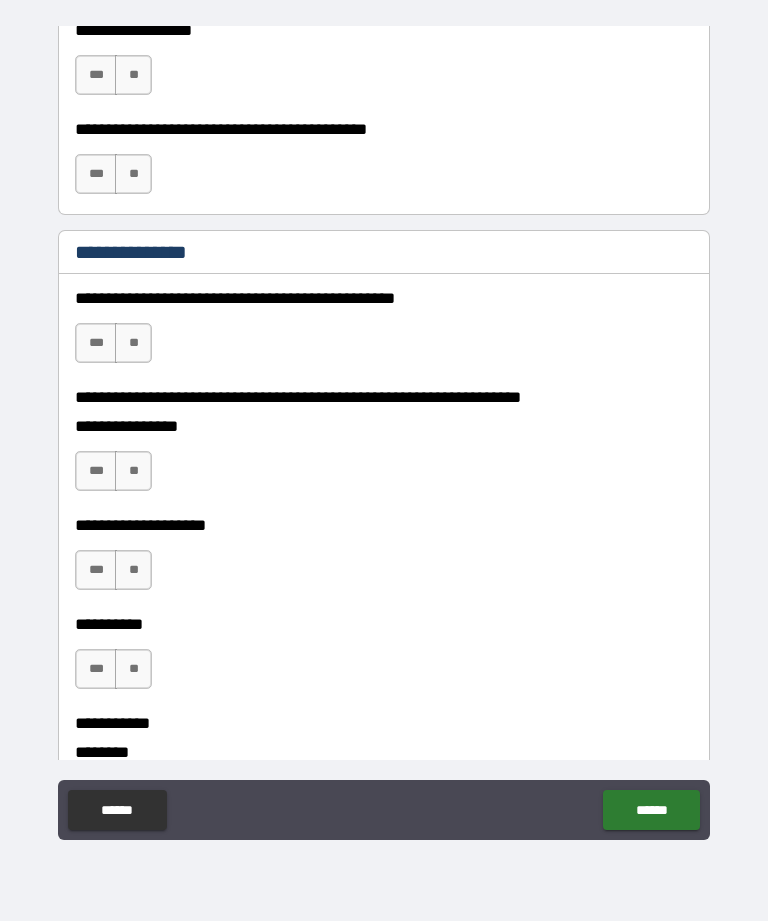 scroll, scrollTop: 8228, scrollLeft: 0, axis: vertical 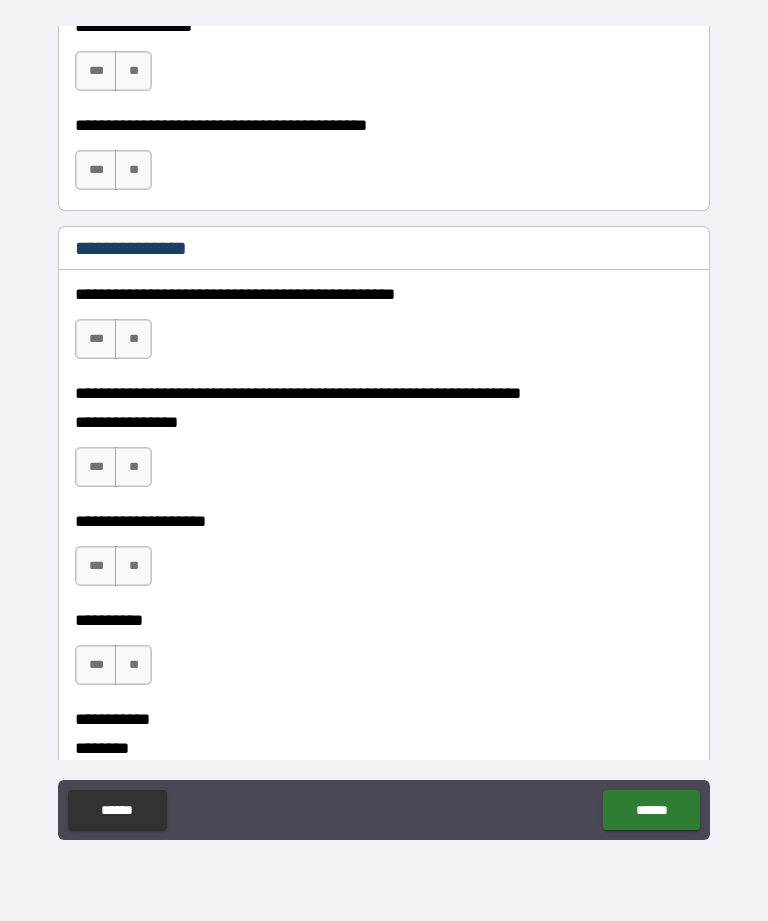 click on "**" at bounding box center (133, 339) 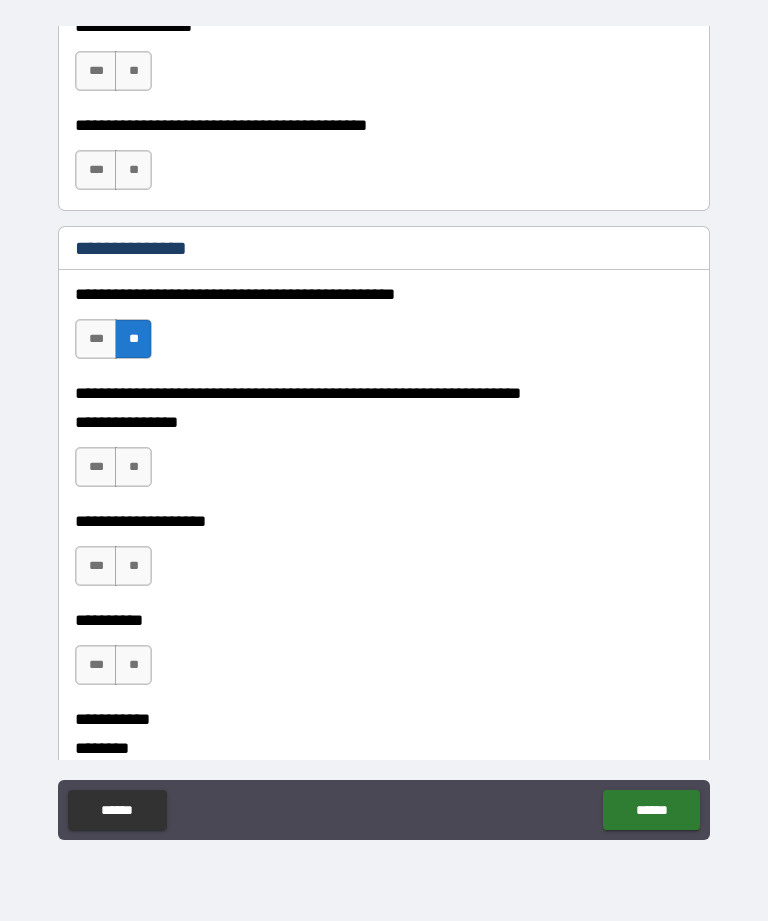 click on "**" at bounding box center [133, 467] 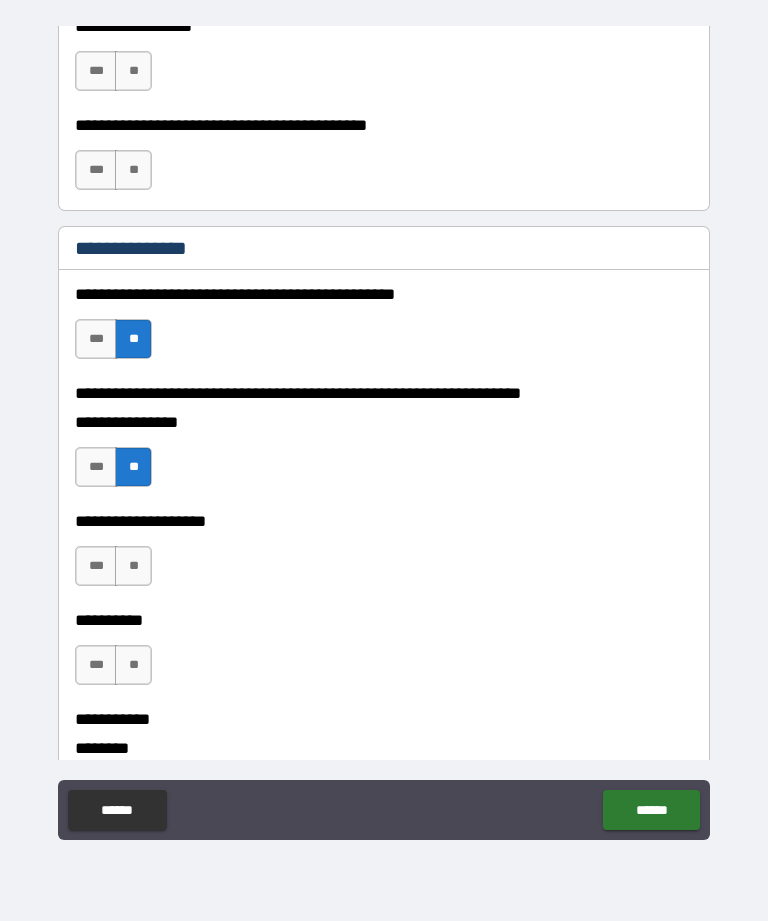 click on "**" at bounding box center [133, 566] 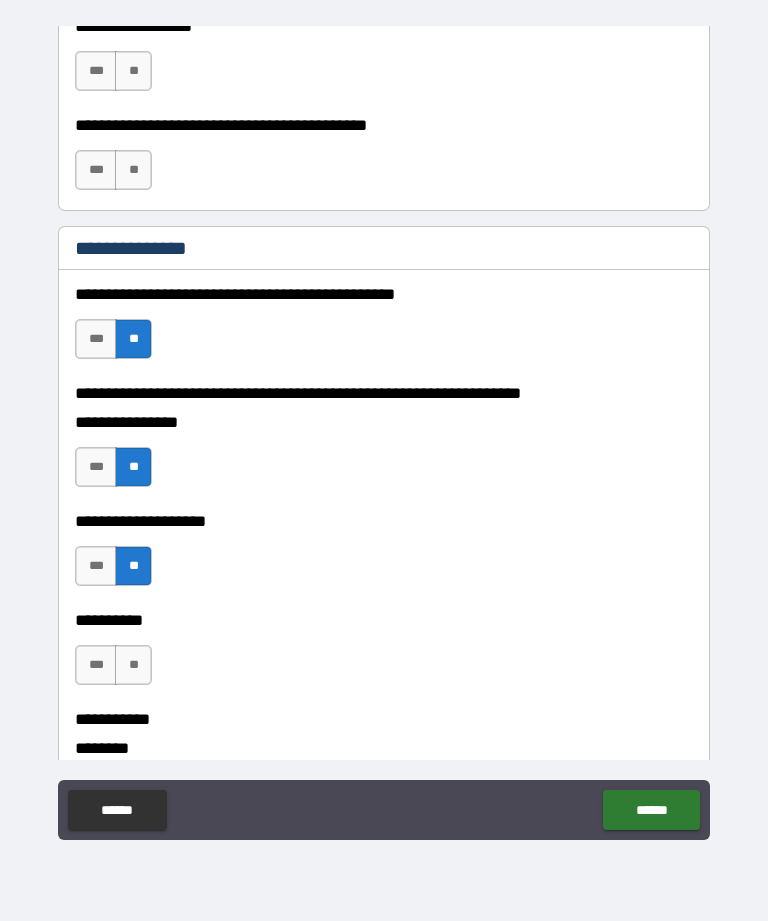 click on "**" at bounding box center (133, 665) 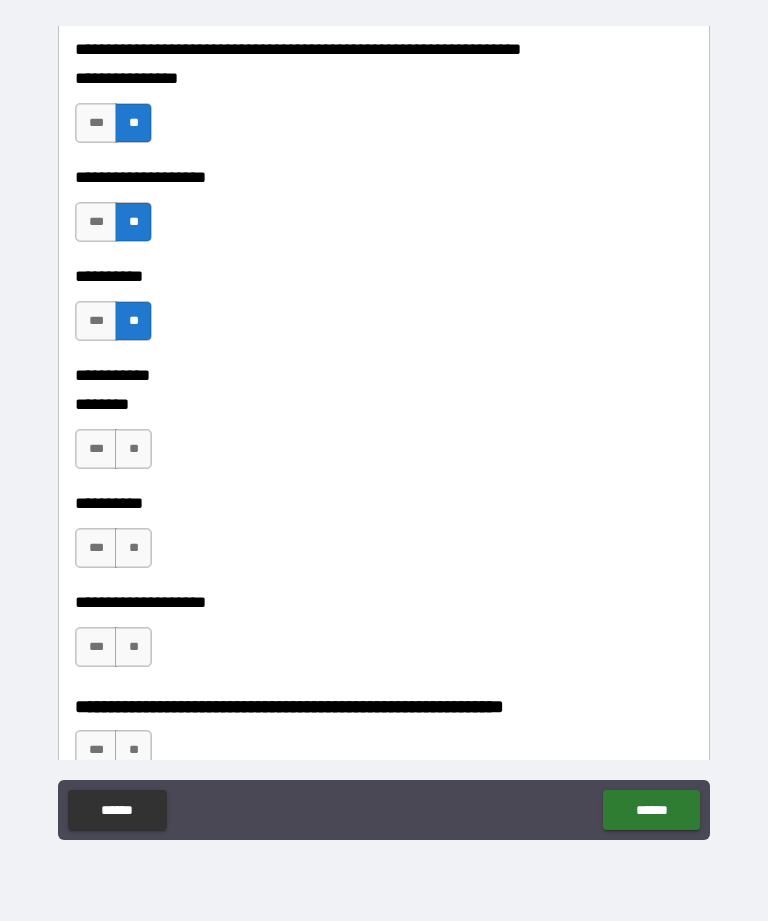 scroll, scrollTop: 8579, scrollLeft: 0, axis: vertical 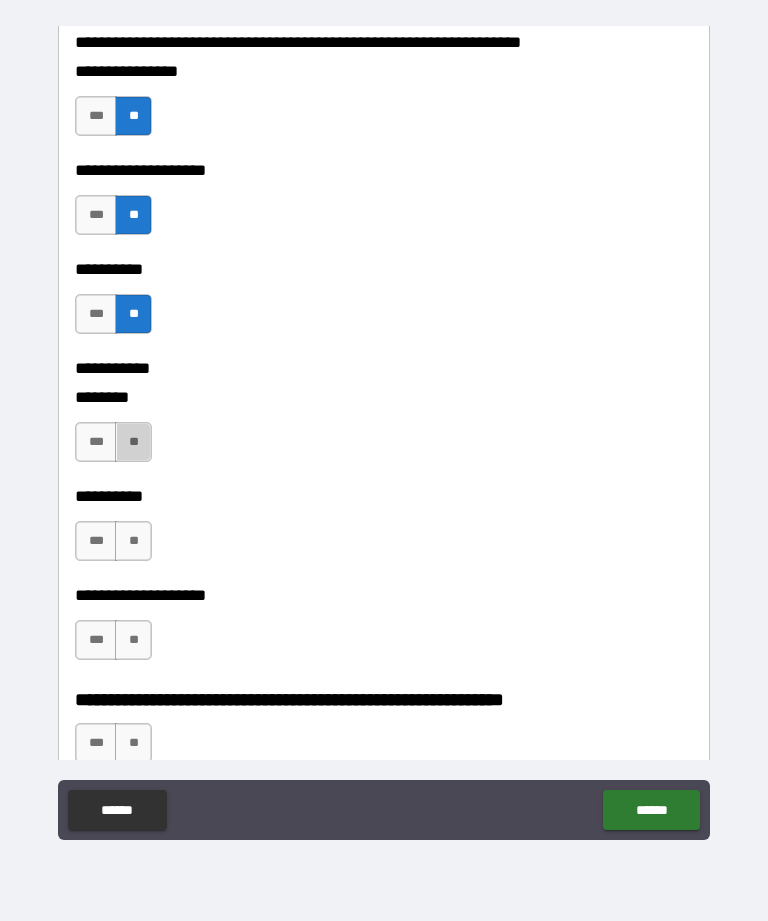 click on "**" at bounding box center [133, 442] 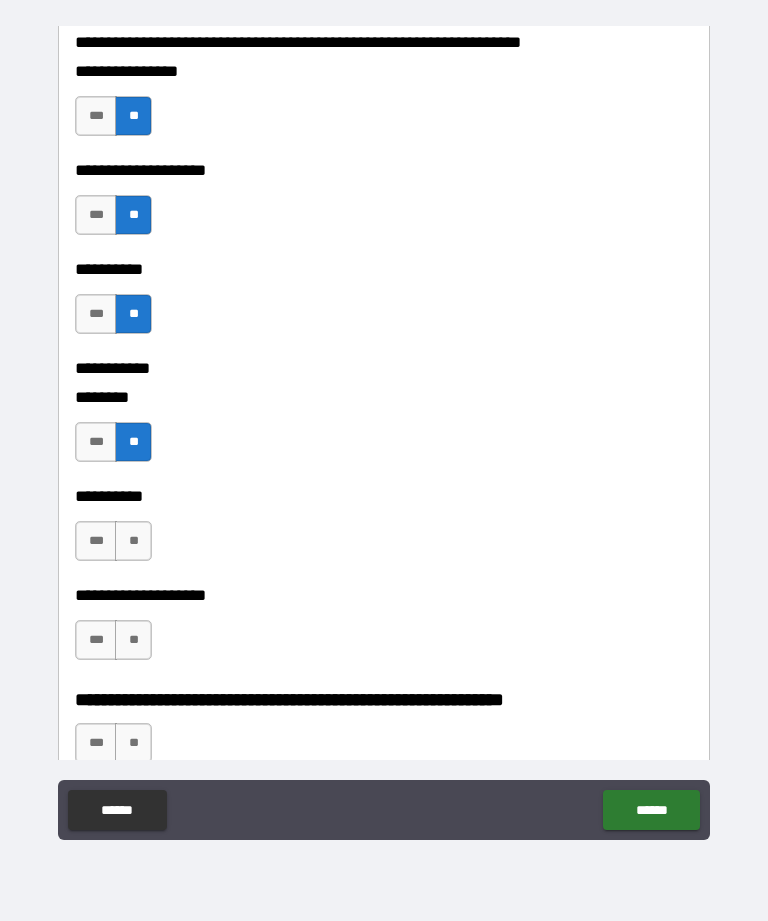 click on "**" at bounding box center (133, 541) 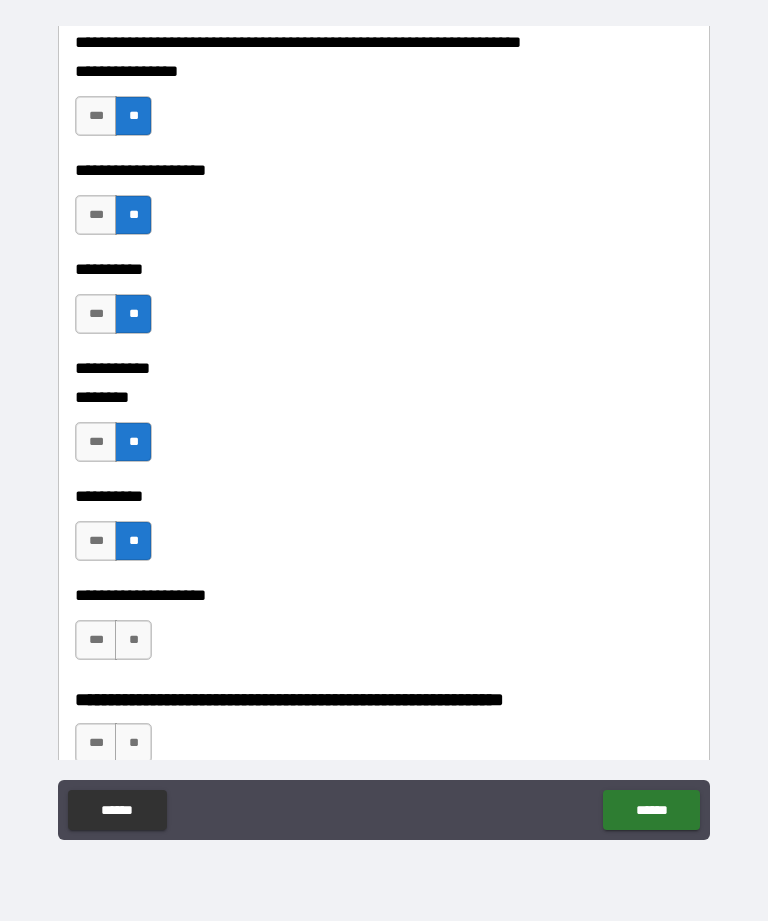click on "**" at bounding box center (133, 640) 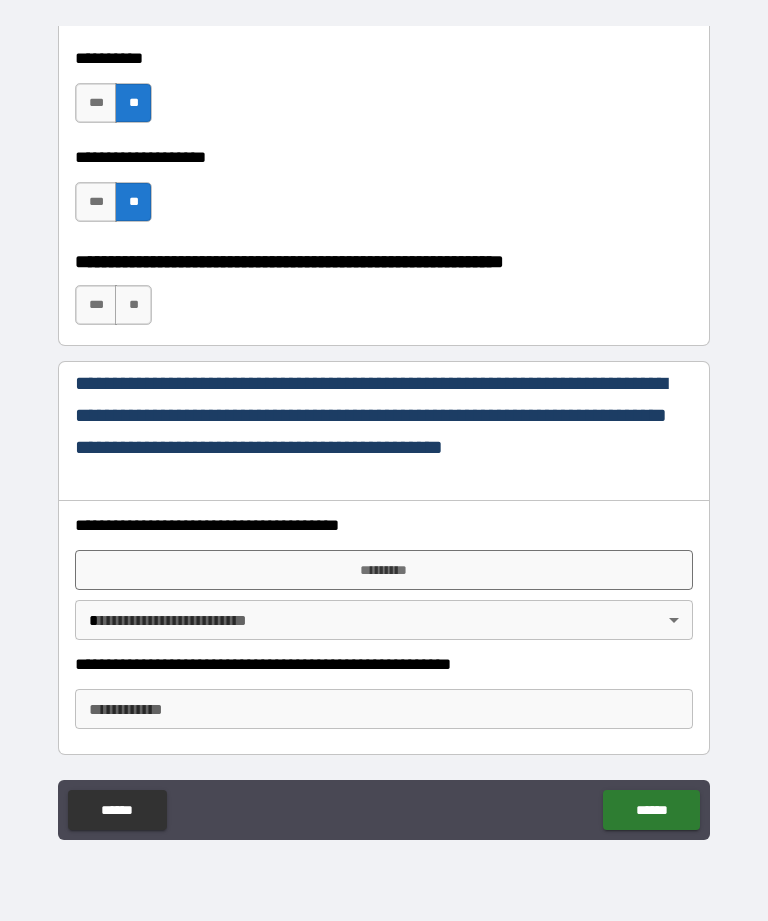 scroll, scrollTop: 9062, scrollLeft: 0, axis: vertical 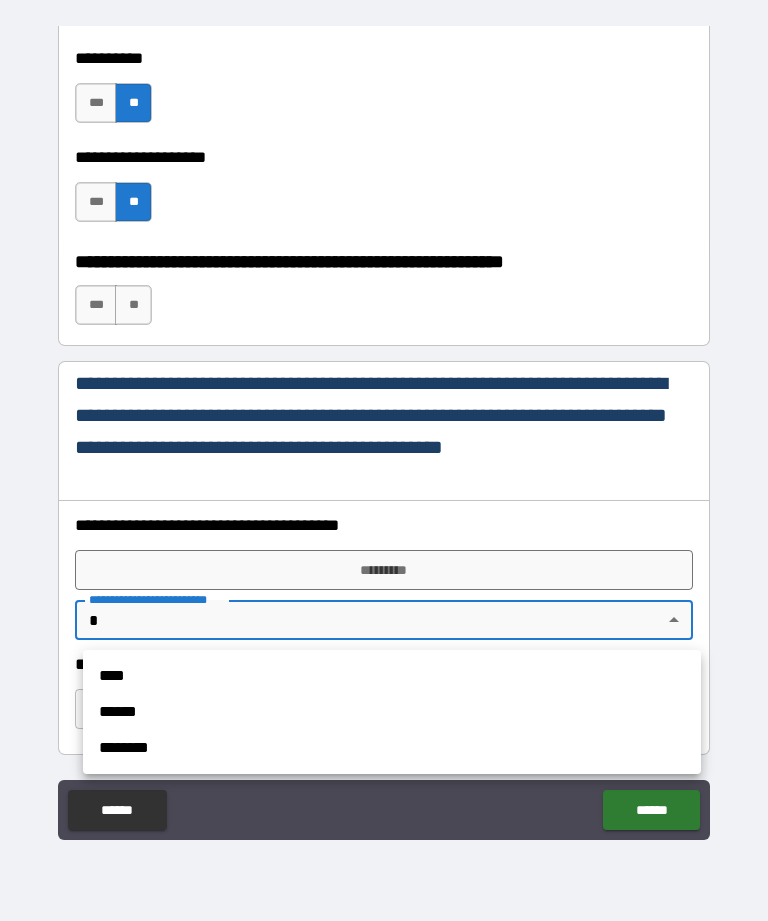 click on "******" at bounding box center [392, 712] 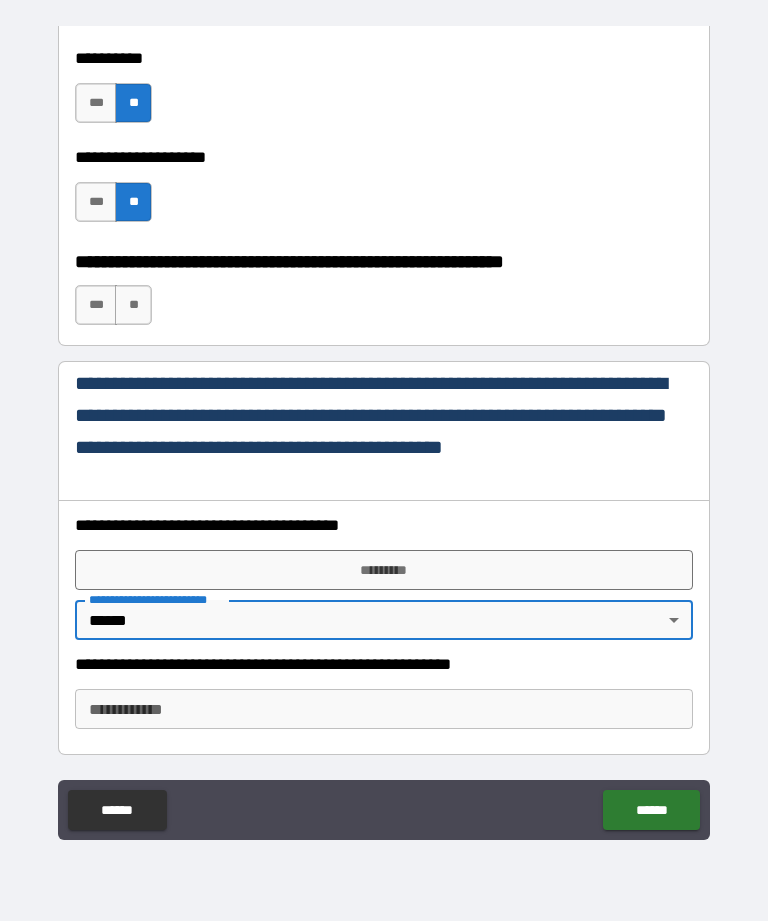 type on "******" 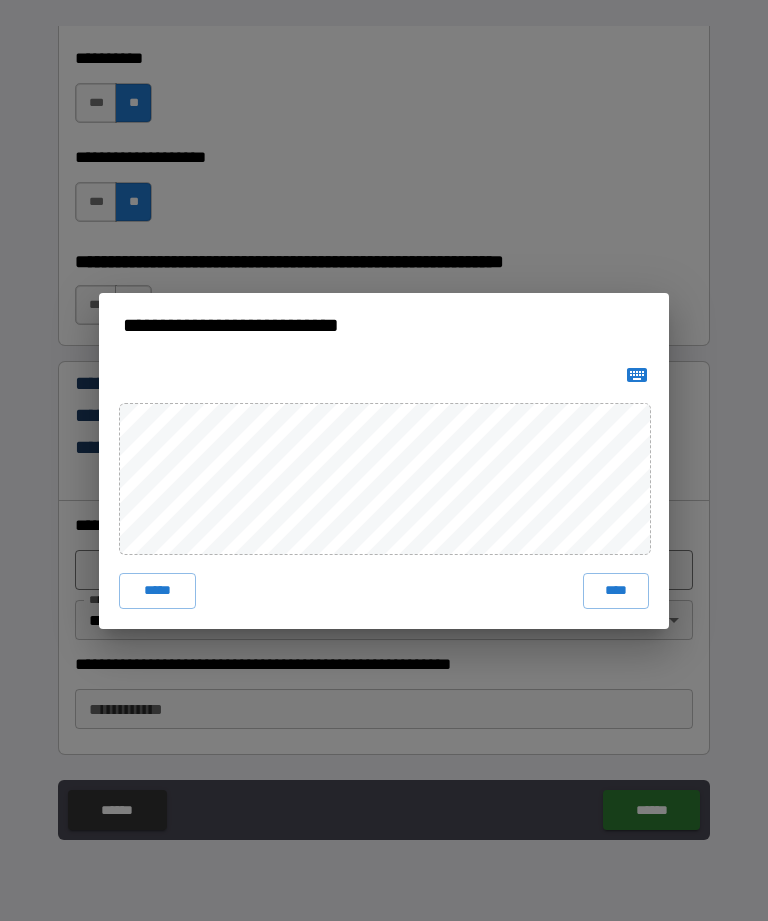 click on "*****" at bounding box center [157, 591] 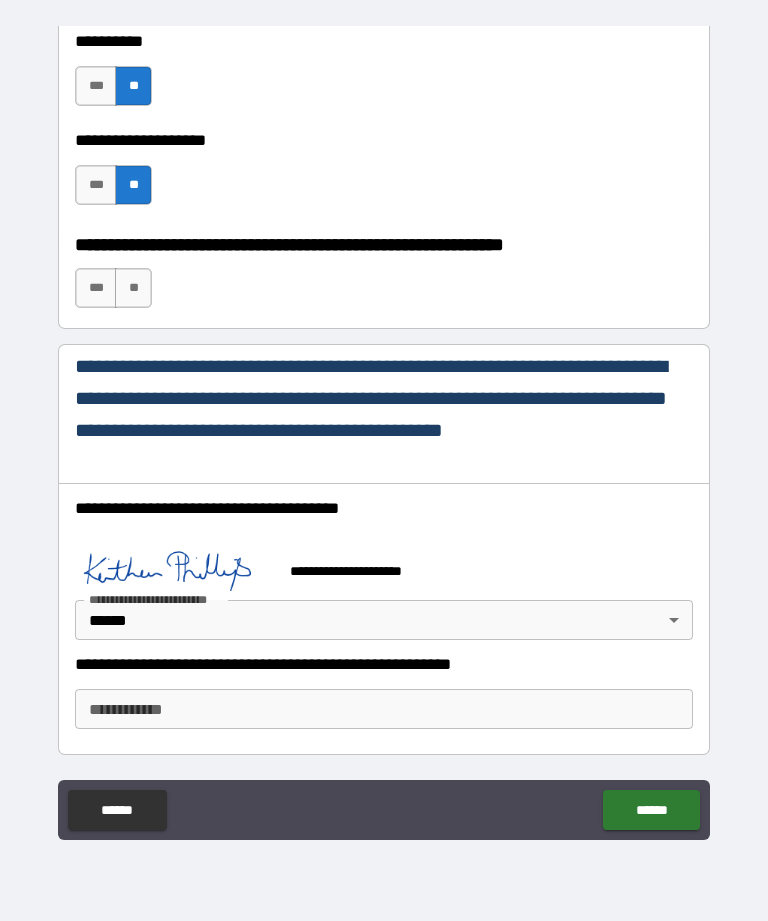 click on "**********" at bounding box center (384, 709) 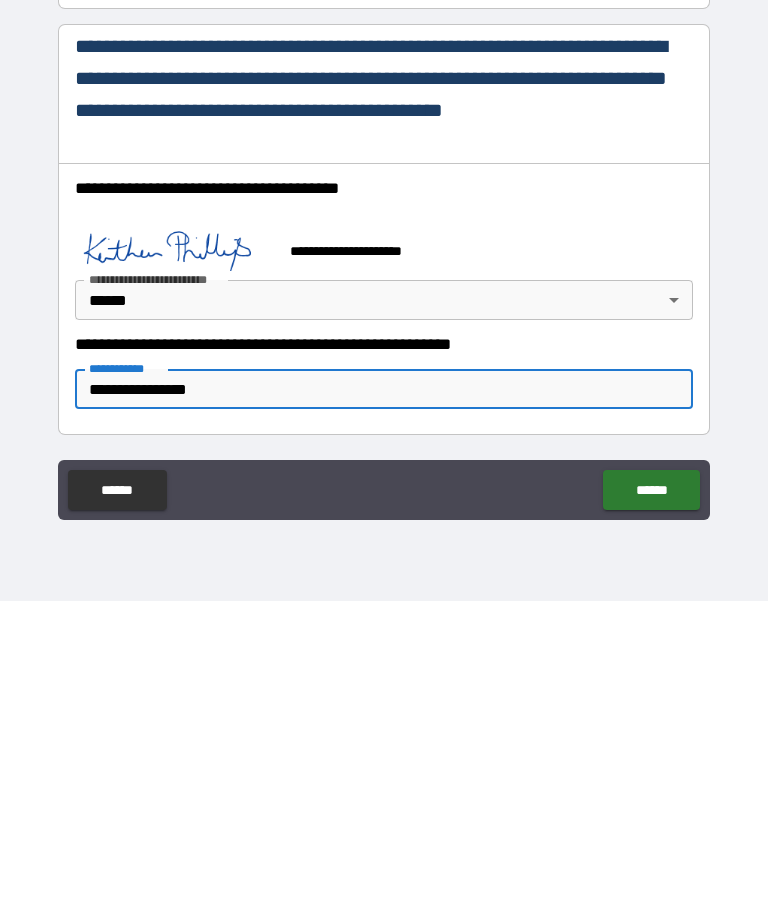 type on "**********" 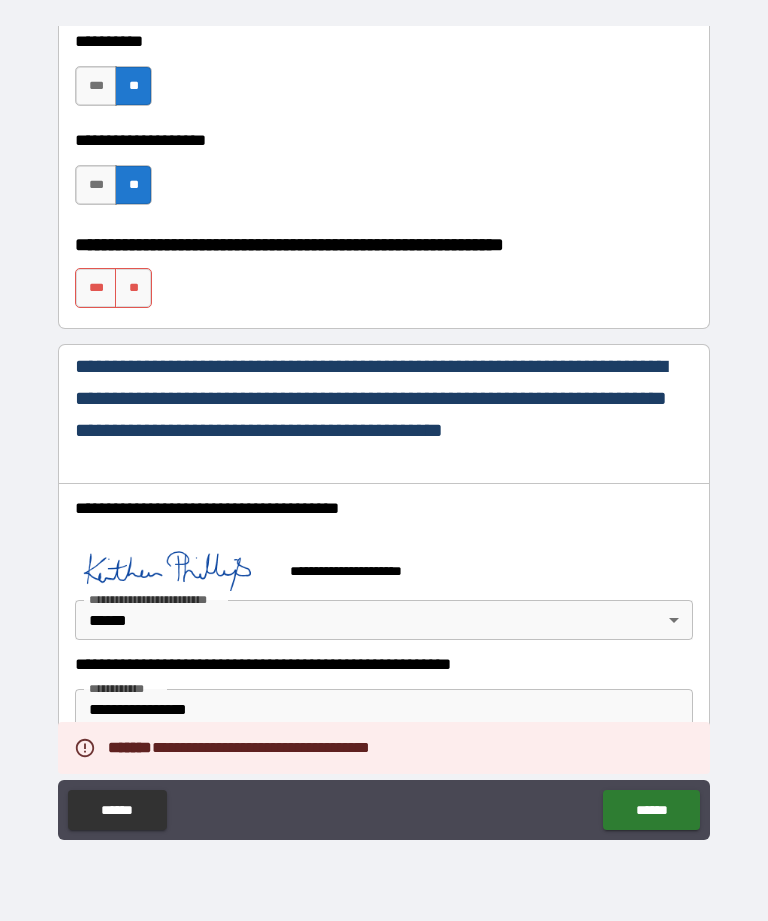 click on "**" at bounding box center (133, 288) 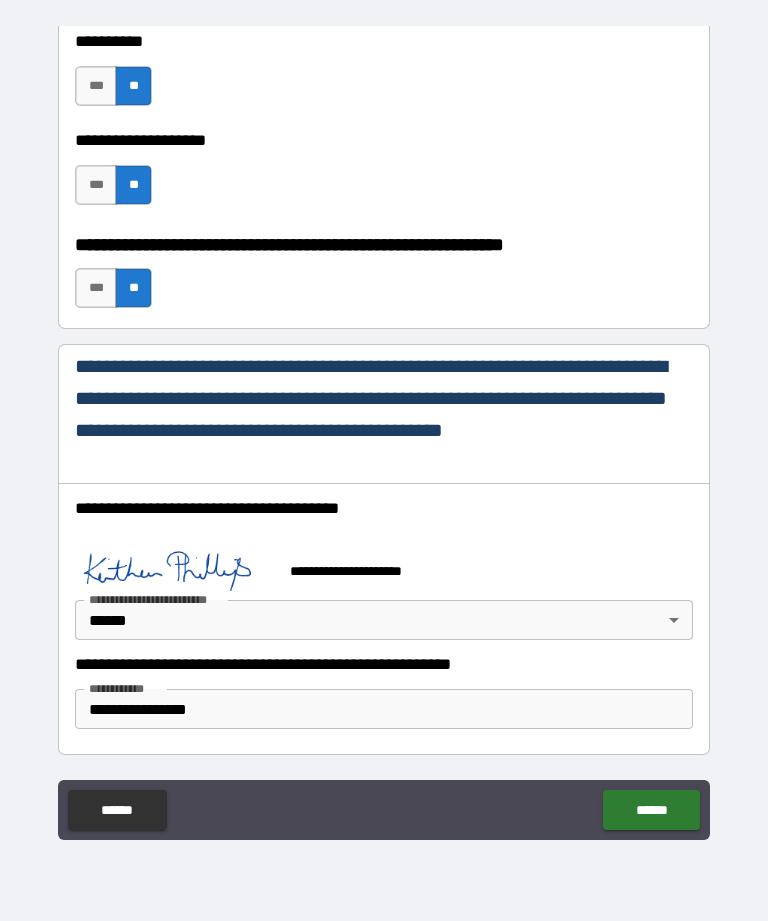 click on "******" at bounding box center [651, 810] 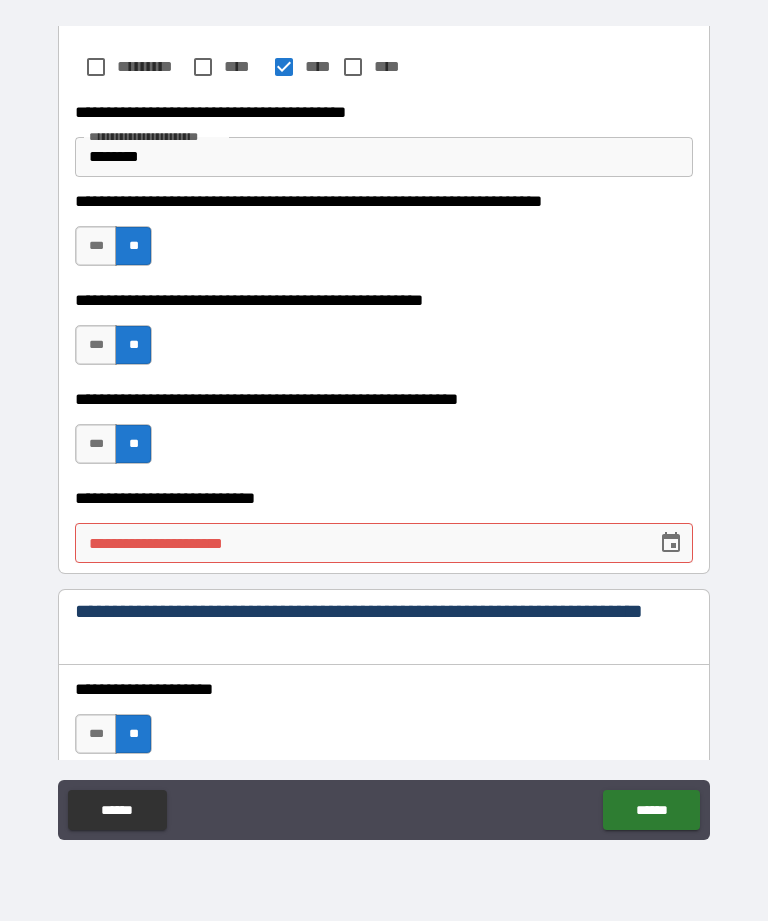 scroll, scrollTop: 475, scrollLeft: 0, axis: vertical 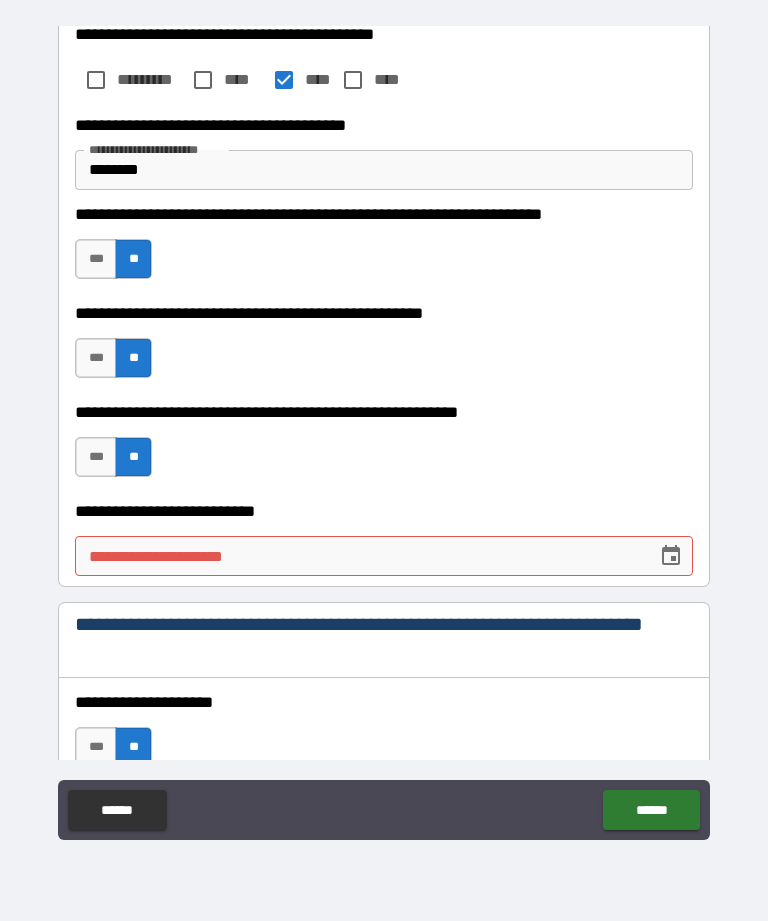 click 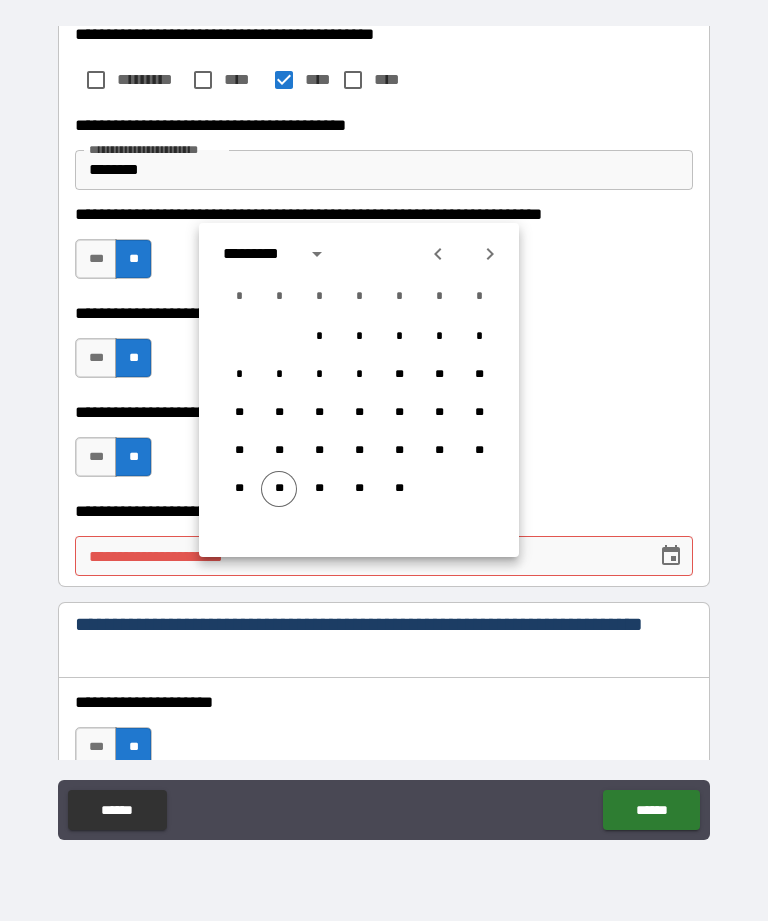 click on "******" at bounding box center (651, 810) 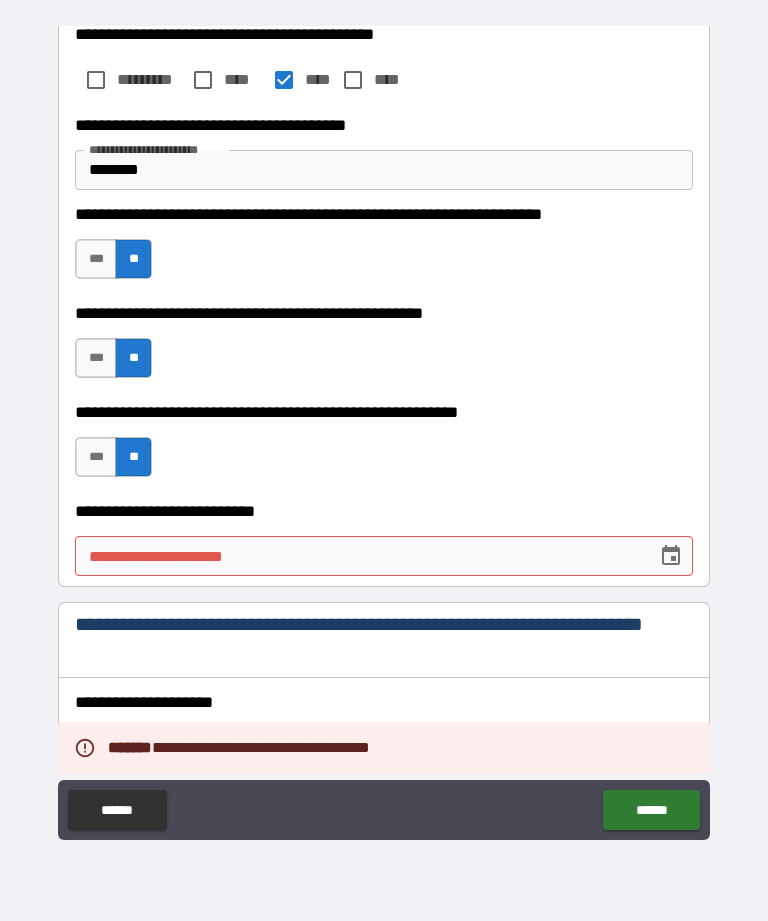 click 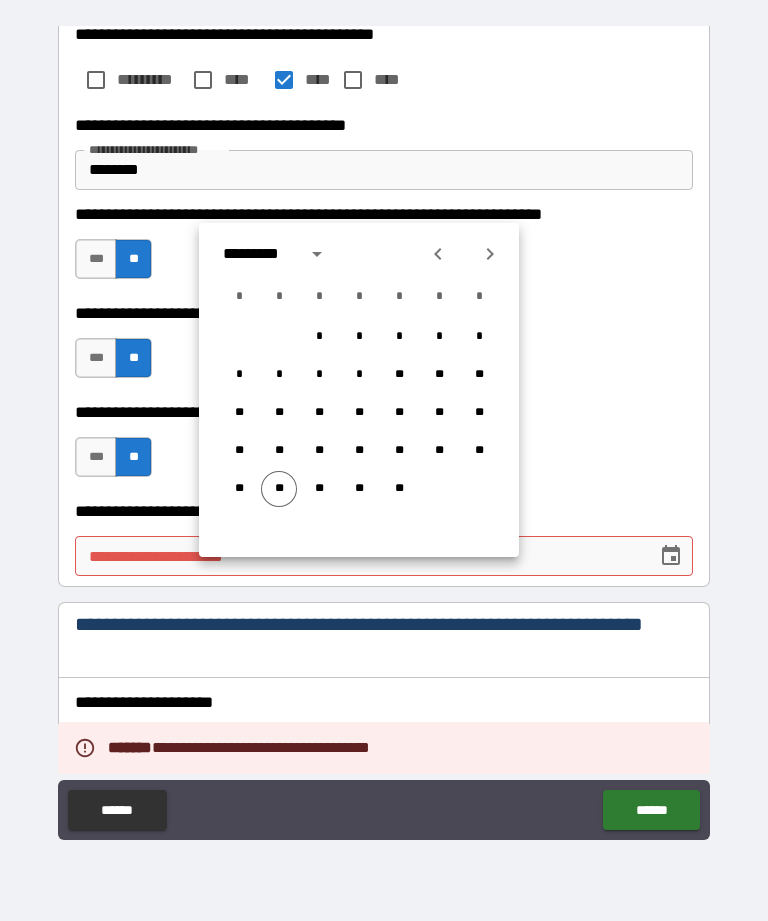 click 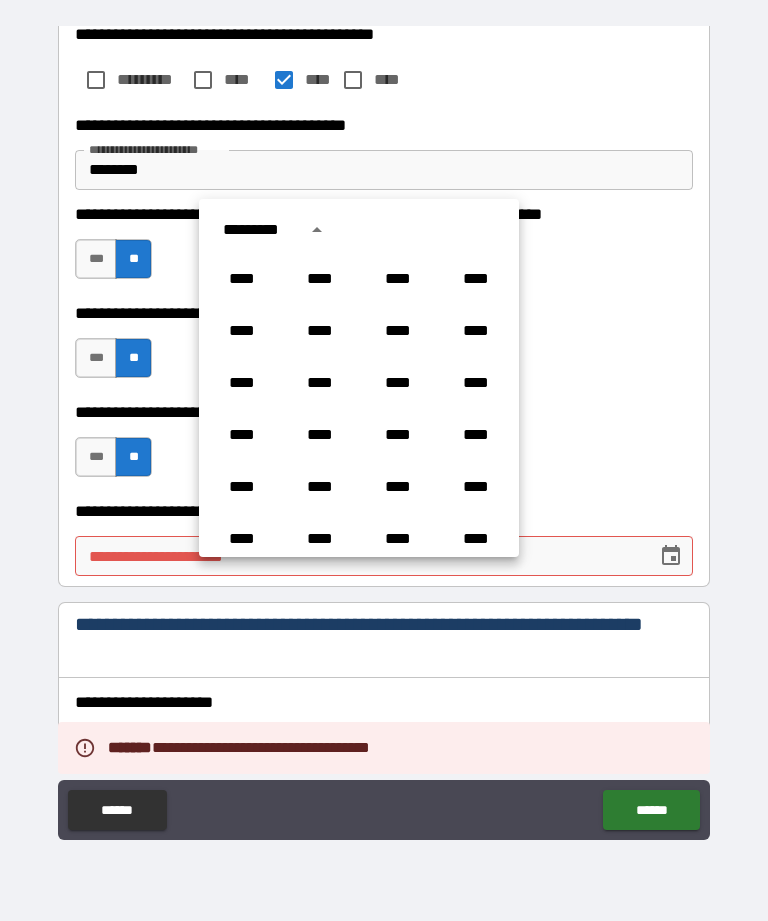 scroll, scrollTop: 1486, scrollLeft: 0, axis: vertical 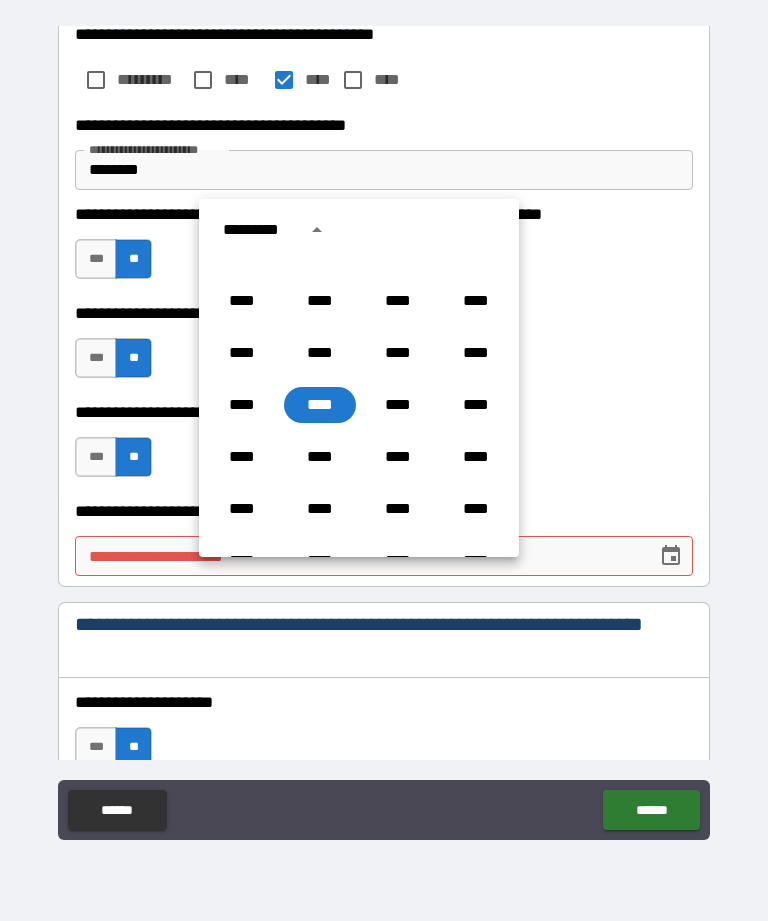 click on "****" at bounding box center [398, 353] 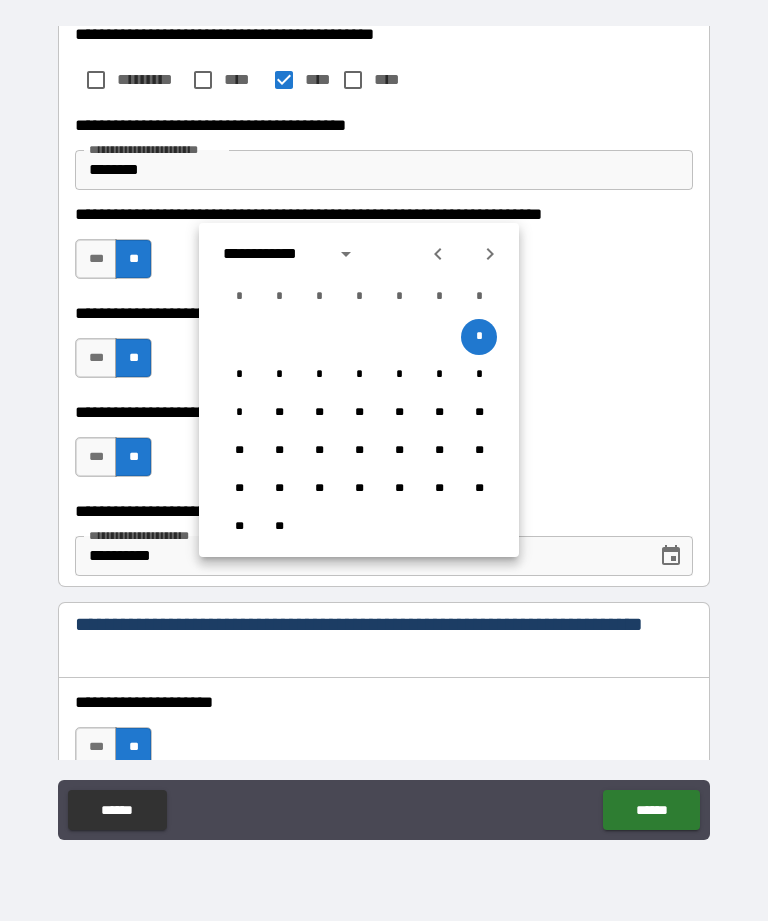 click on "**" at bounding box center (359, 413) 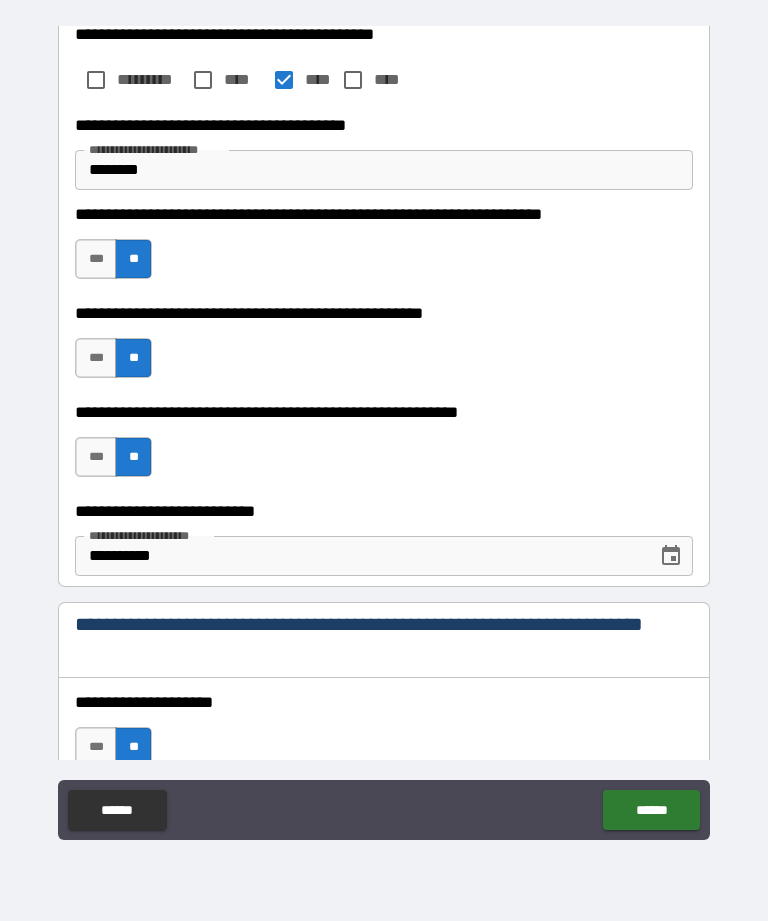 type on "**********" 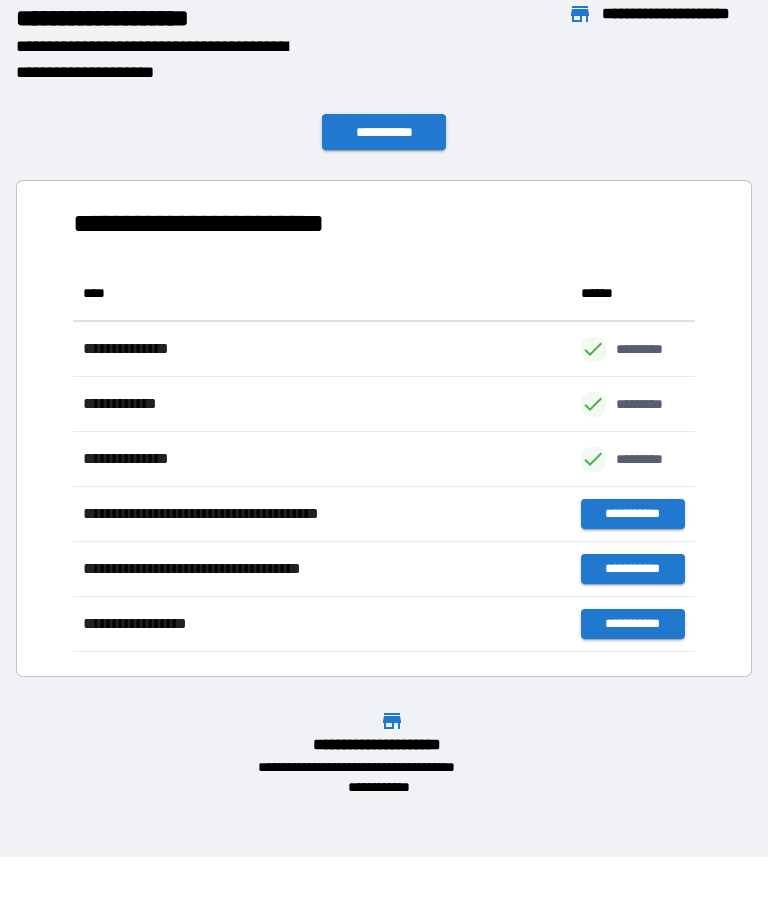 scroll, scrollTop: 1, scrollLeft: 1, axis: both 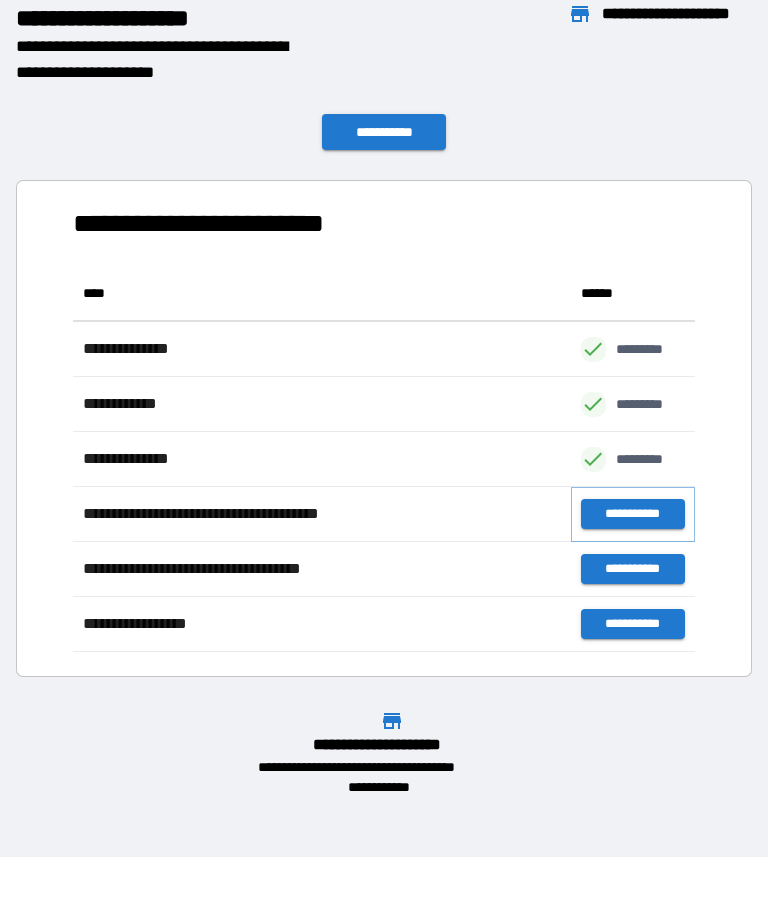 click on "**********" at bounding box center (633, 514) 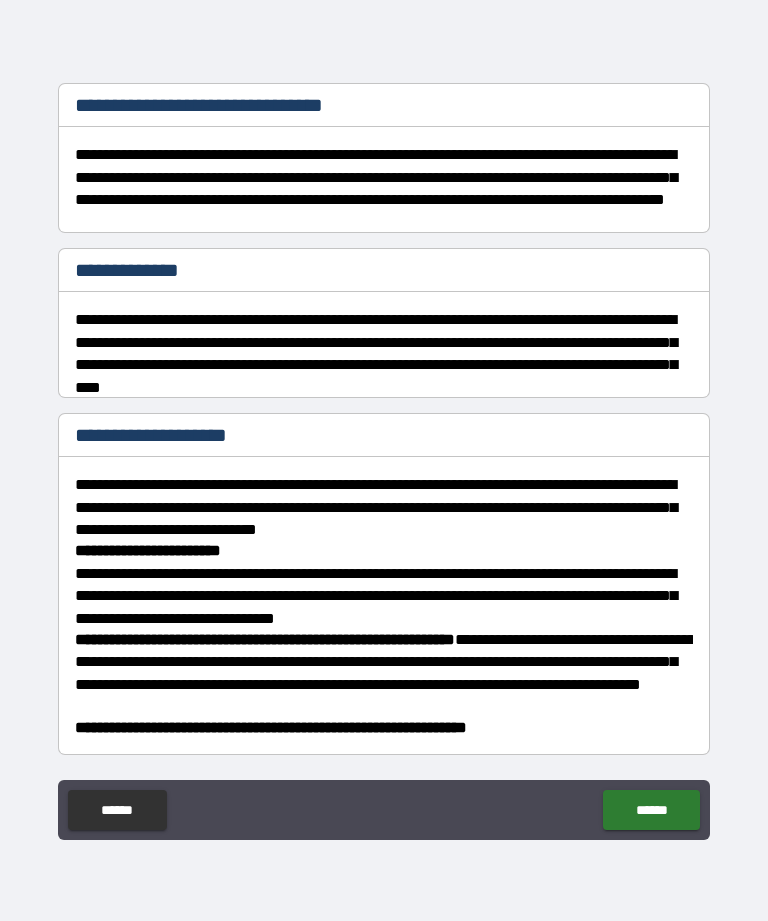 scroll, scrollTop: 244, scrollLeft: 0, axis: vertical 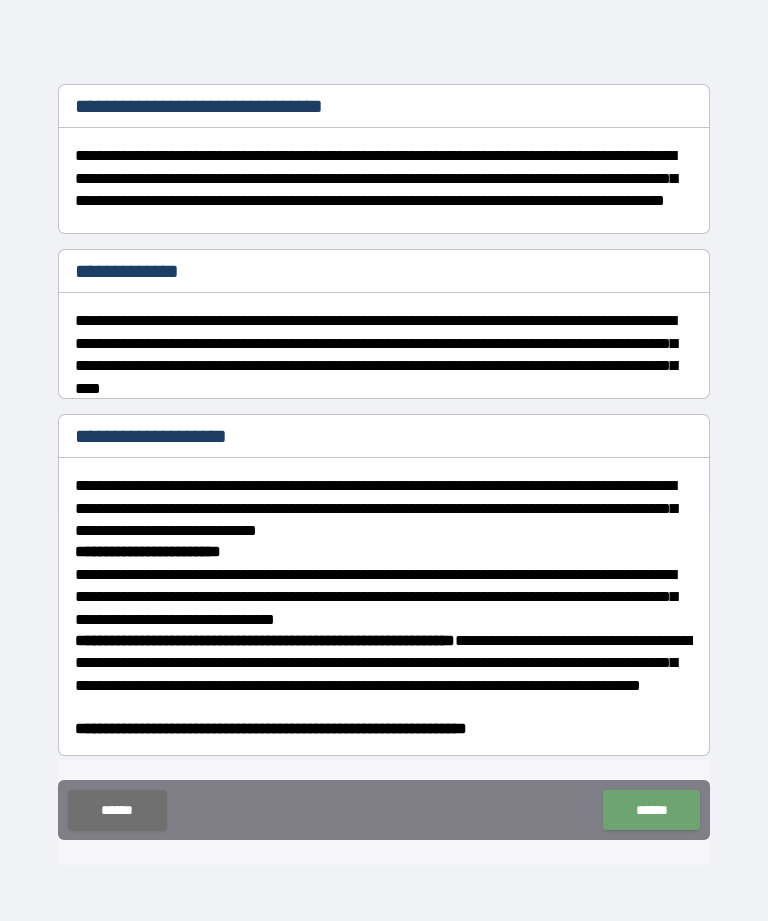 click on "******" at bounding box center [651, 810] 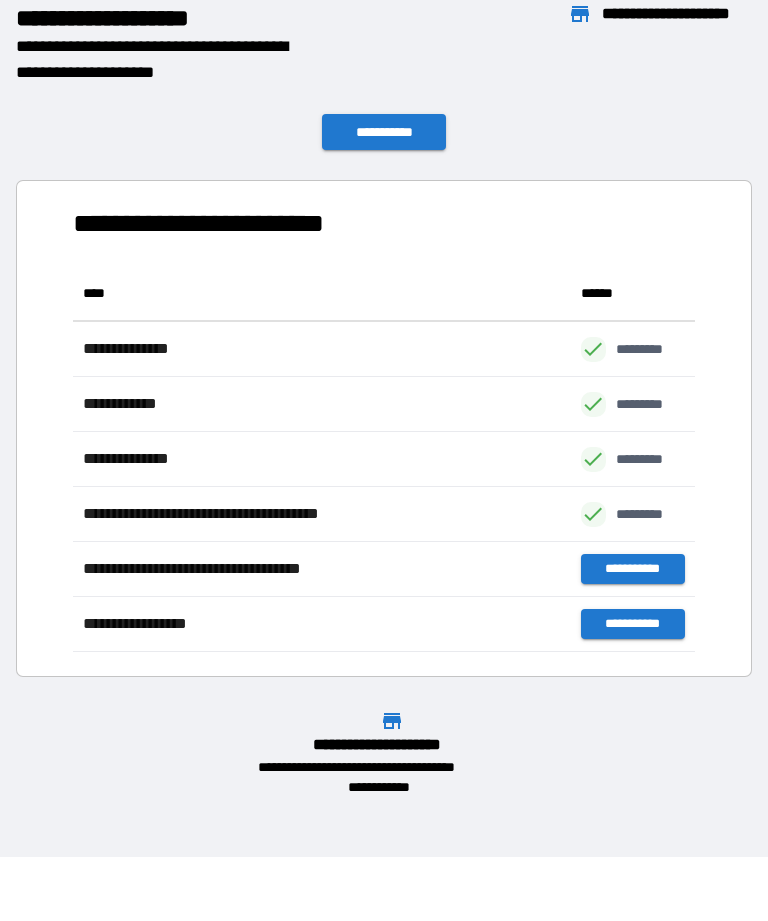 scroll, scrollTop: 1, scrollLeft: 1, axis: both 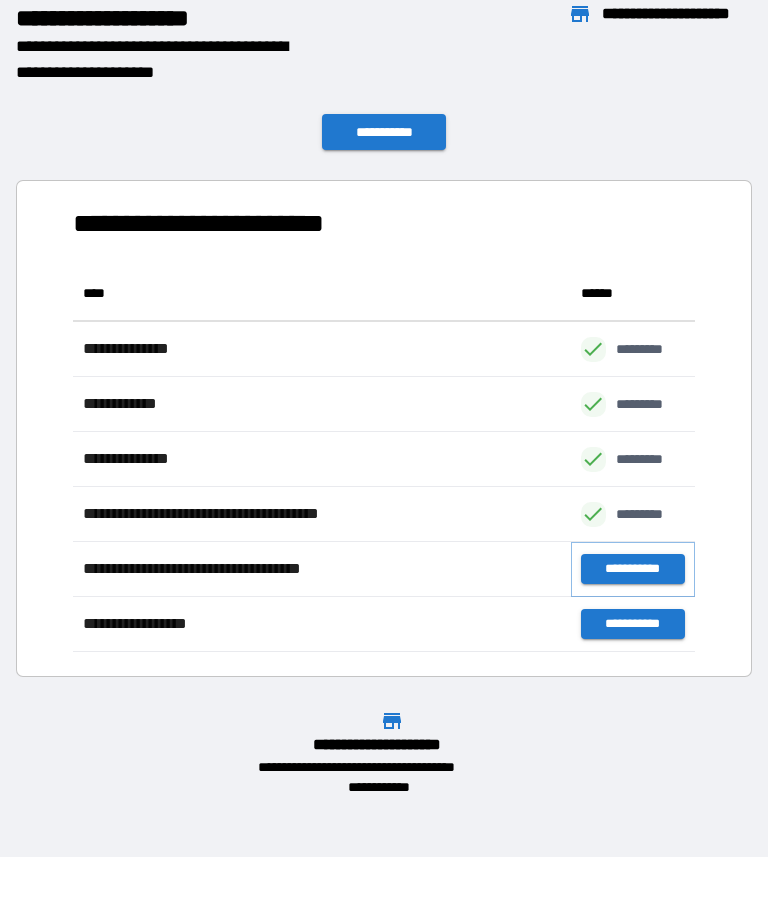 click on "**********" at bounding box center (633, 569) 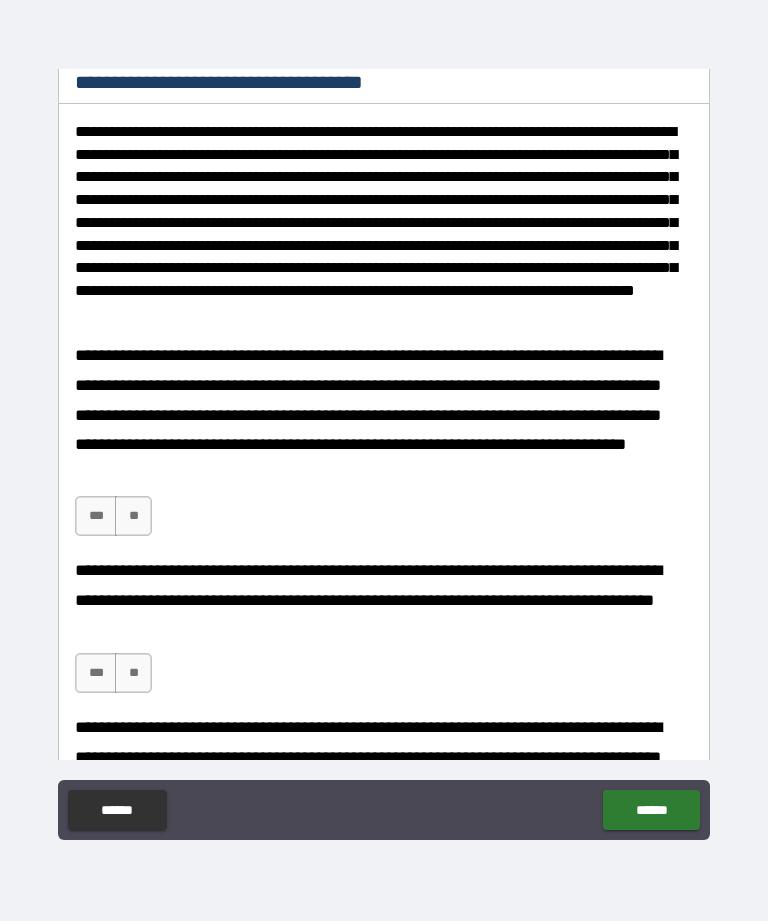 scroll, scrollTop: 267, scrollLeft: 0, axis: vertical 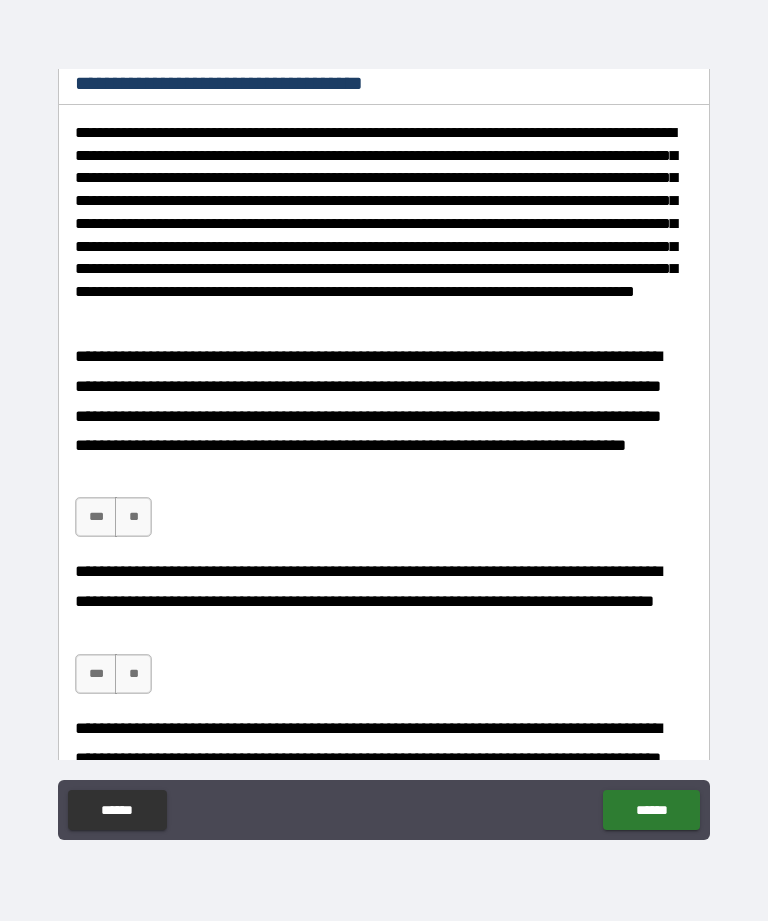 click on "***" at bounding box center (96, 517) 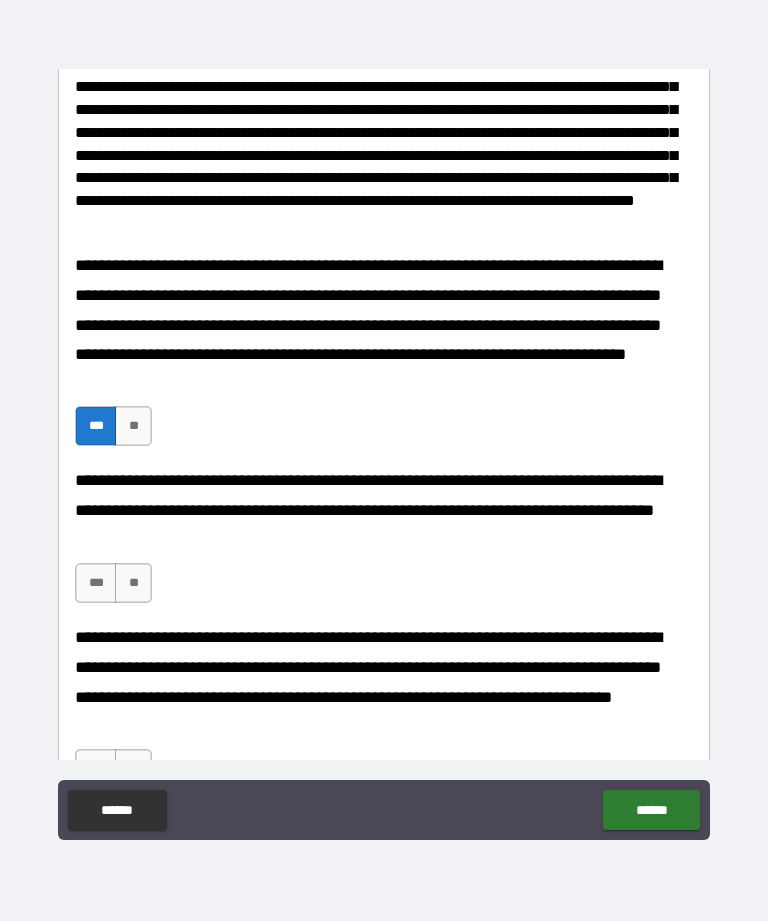 scroll, scrollTop: 367, scrollLeft: 0, axis: vertical 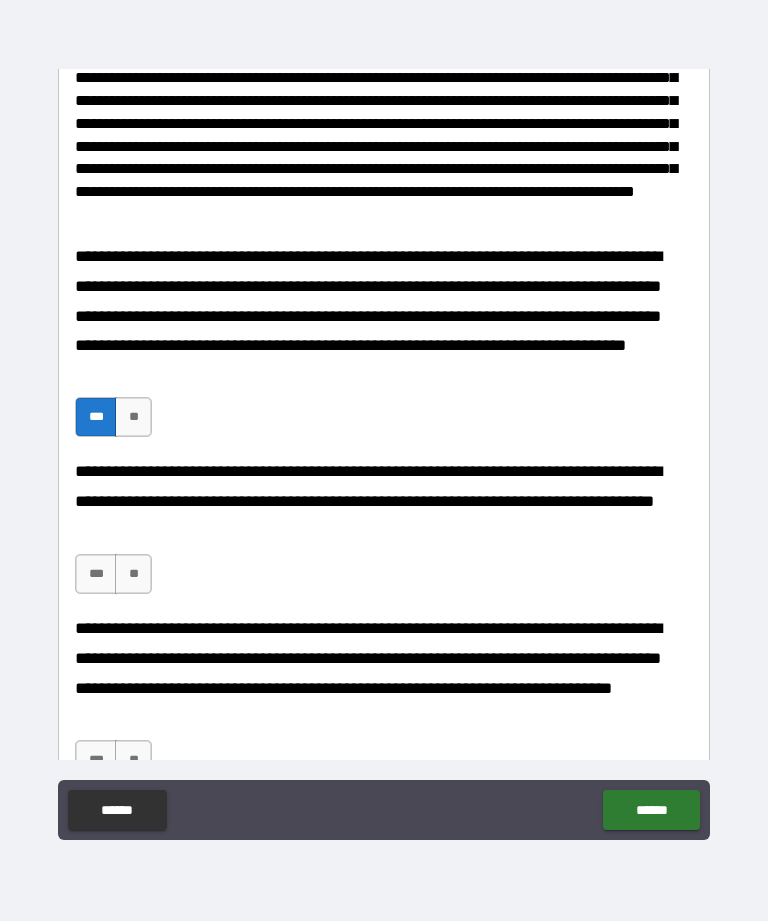 click on "***" at bounding box center (96, 574) 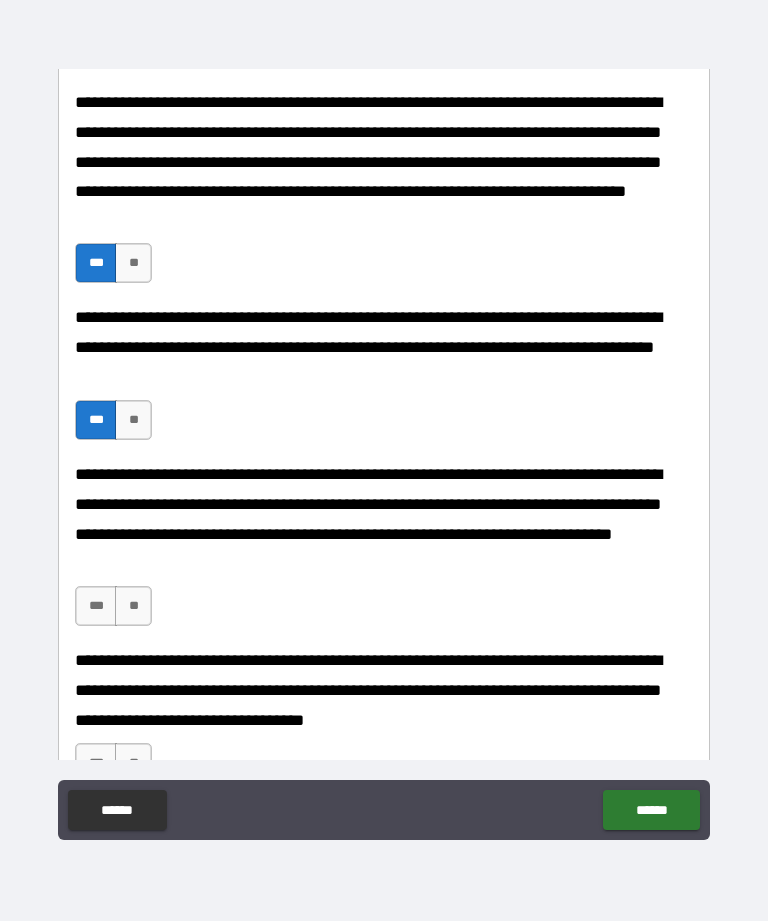 scroll, scrollTop: 536, scrollLeft: 0, axis: vertical 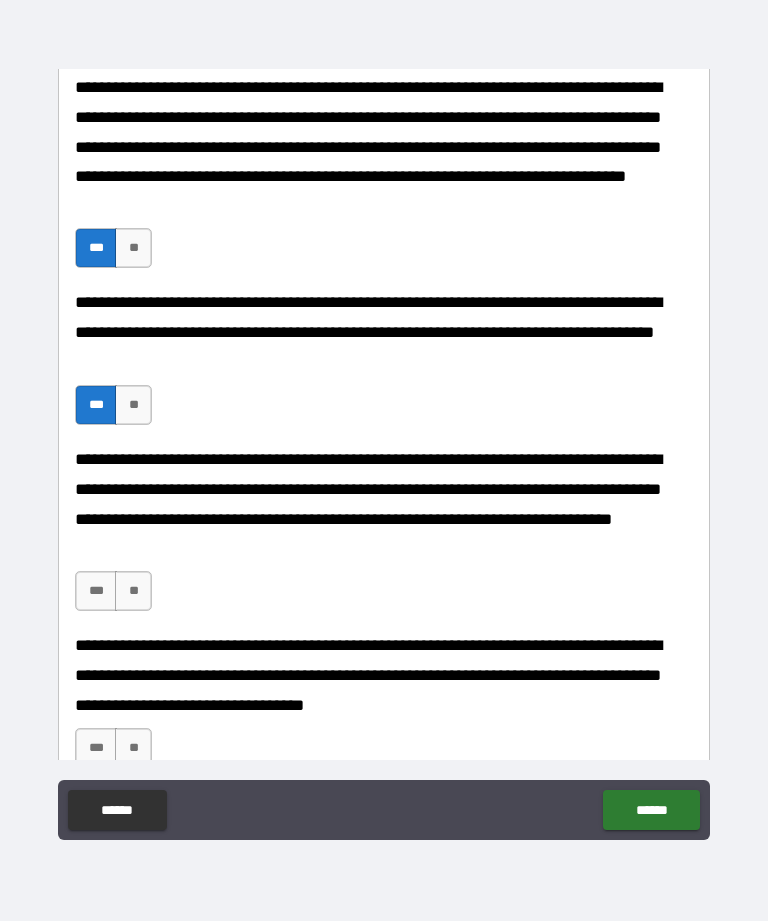 click on "***" at bounding box center (96, 591) 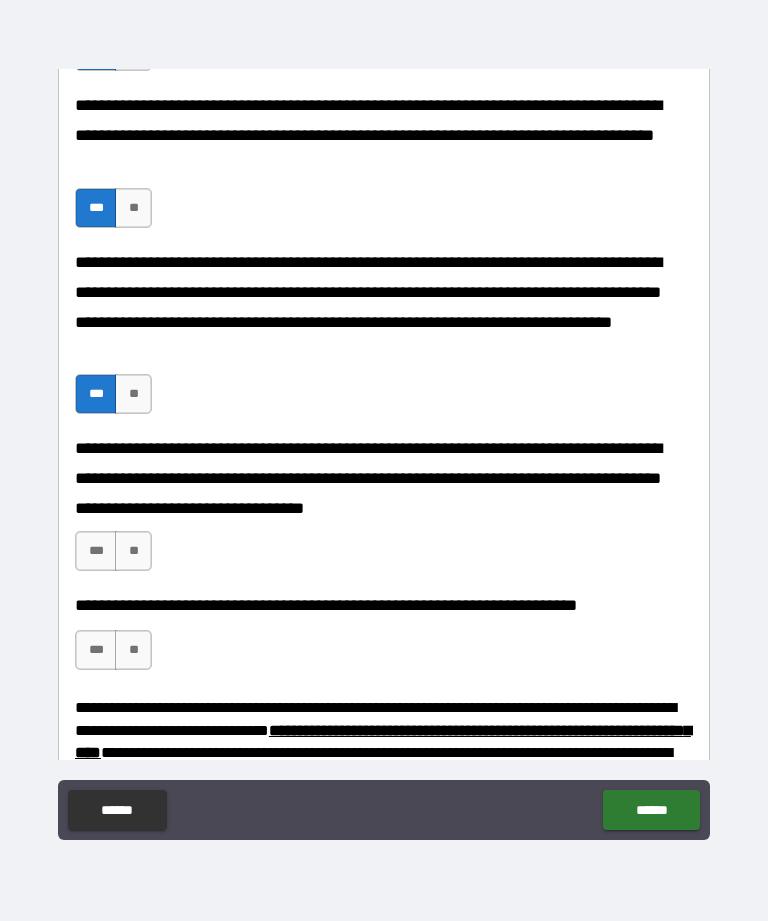 scroll, scrollTop: 753, scrollLeft: 0, axis: vertical 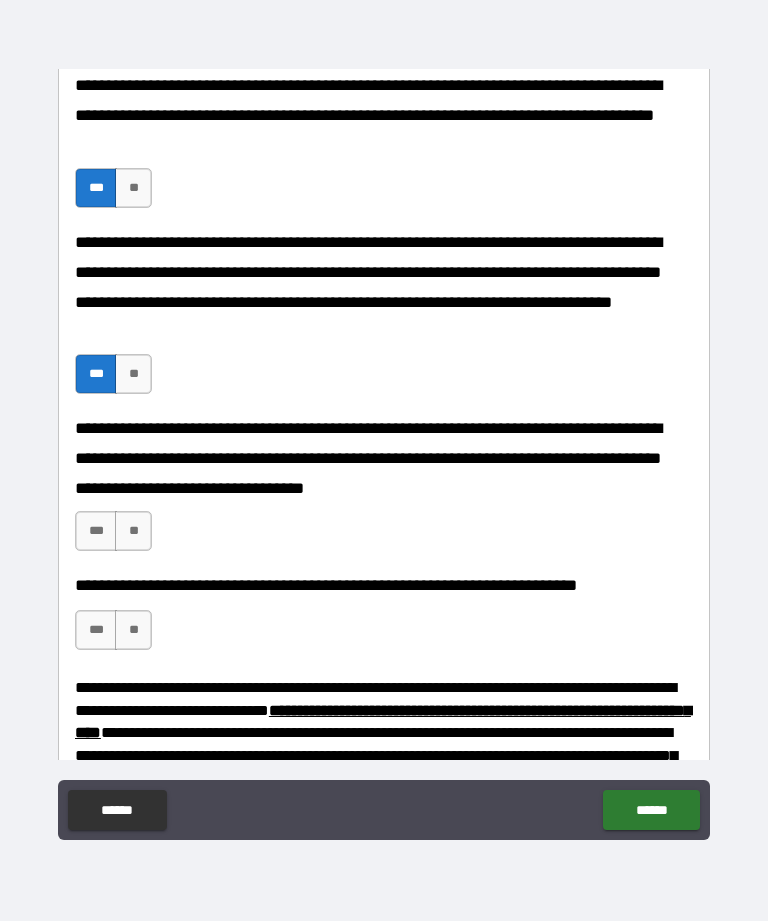 click on "***" at bounding box center (96, 531) 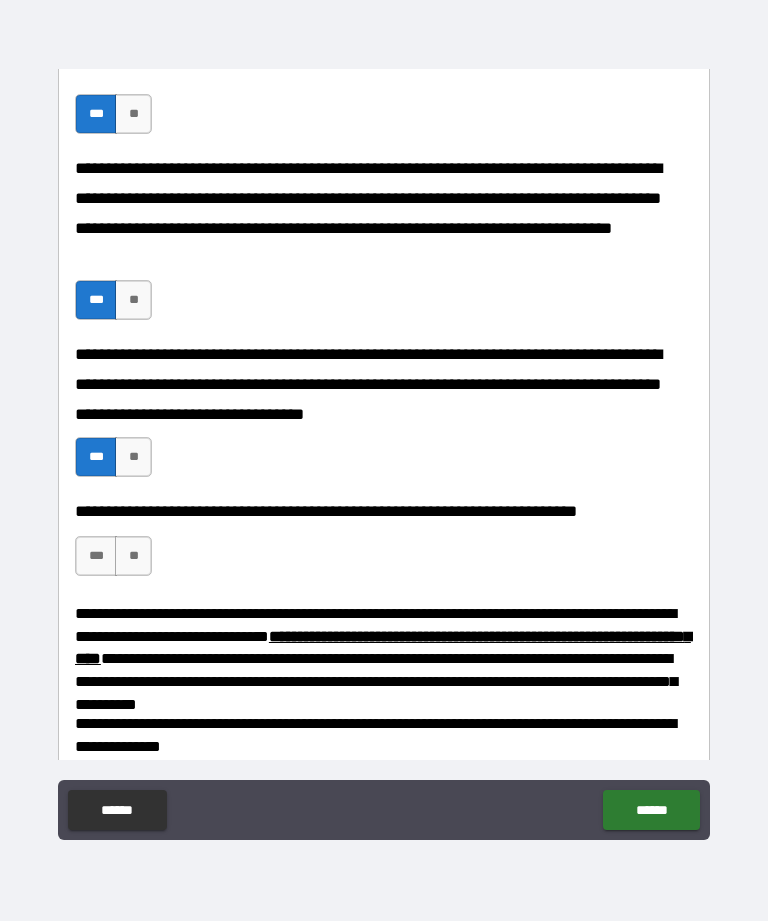 scroll, scrollTop: 834, scrollLeft: 0, axis: vertical 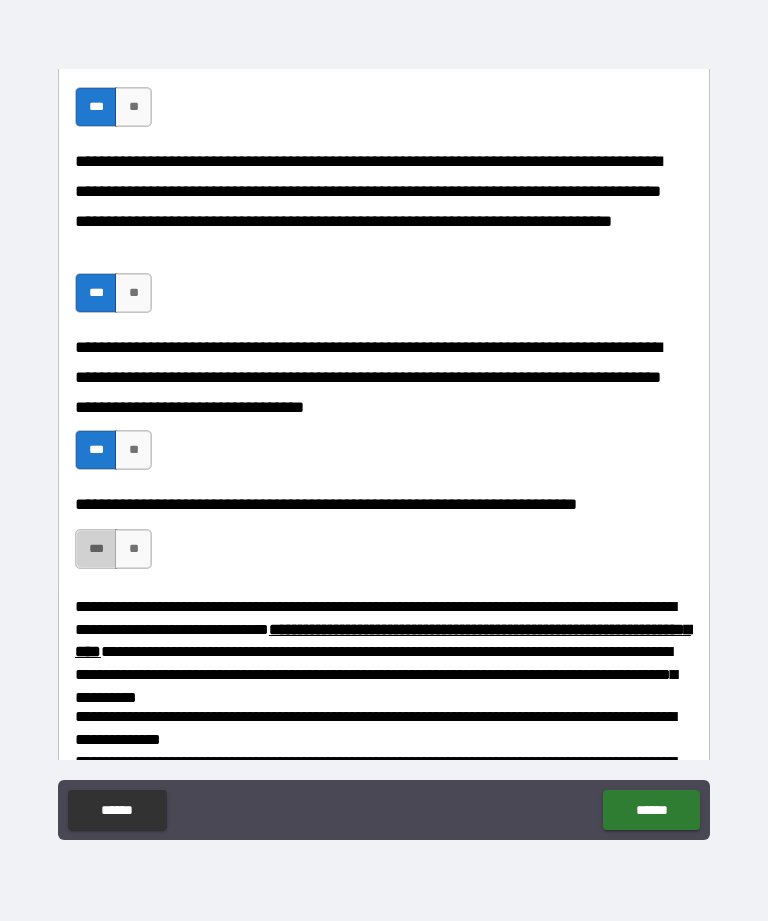 click on "***" at bounding box center (96, 549) 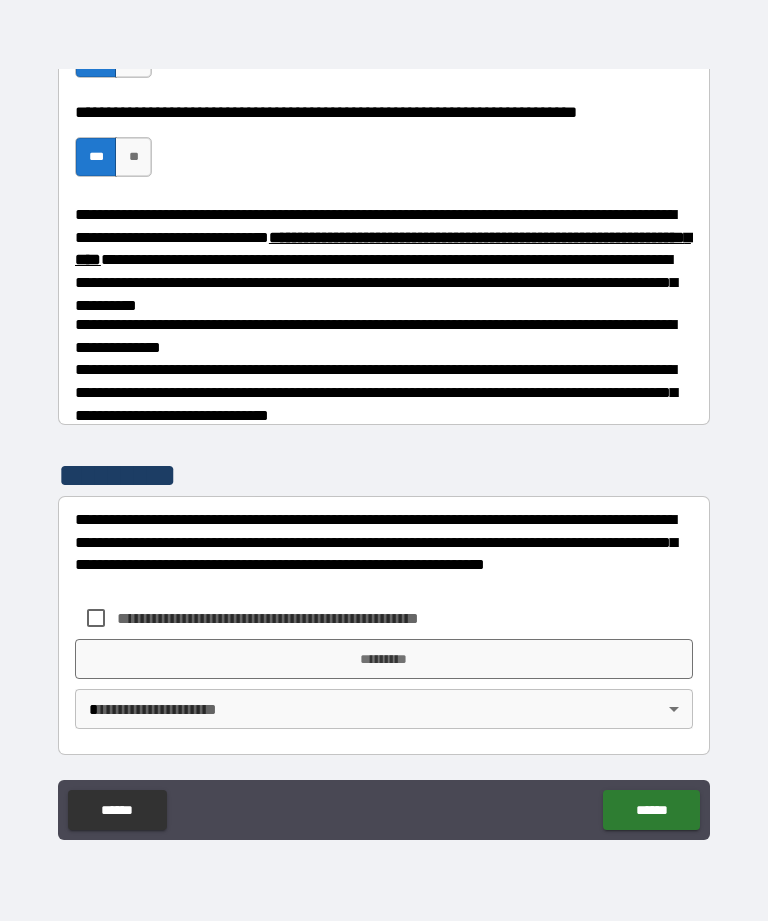 scroll, scrollTop: 1226, scrollLeft: 0, axis: vertical 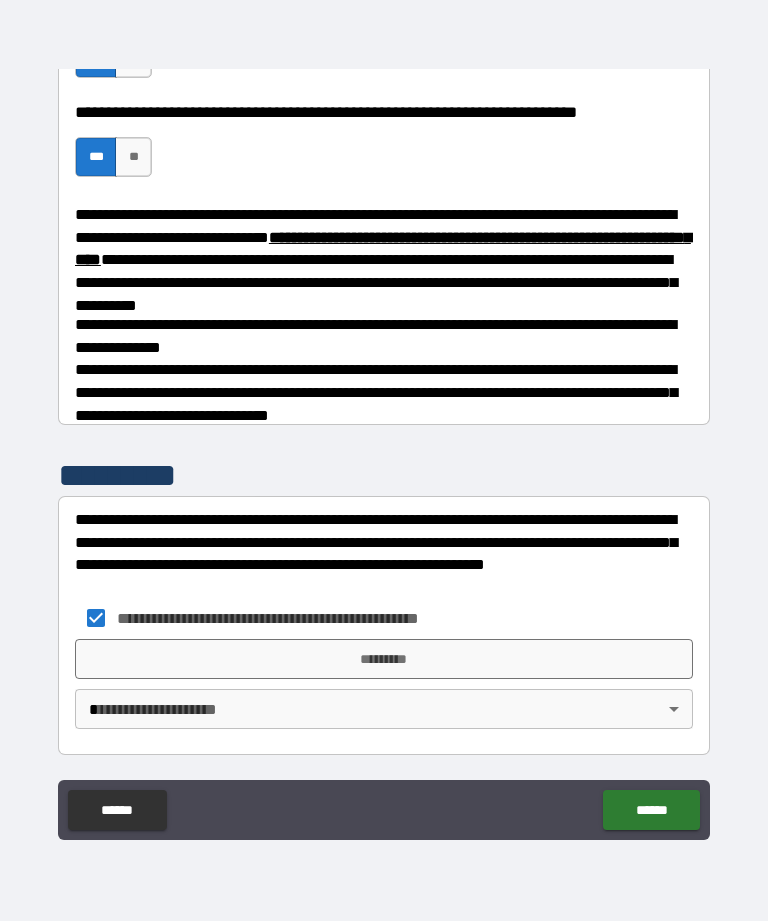 click on "**********" at bounding box center [384, 428] 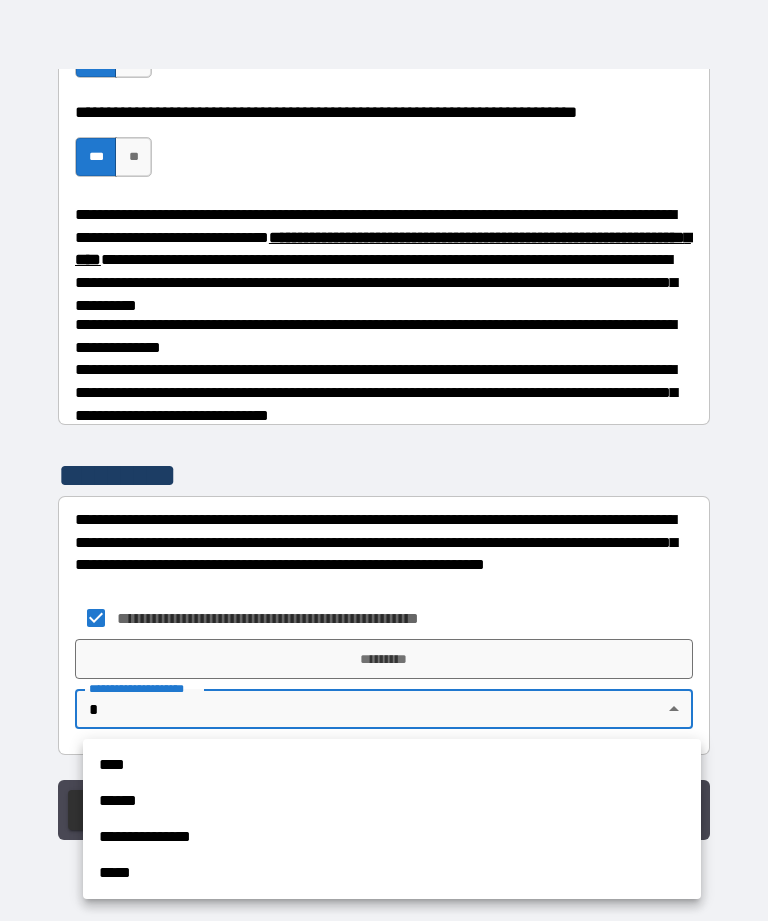 click on "**********" at bounding box center (392, 837) 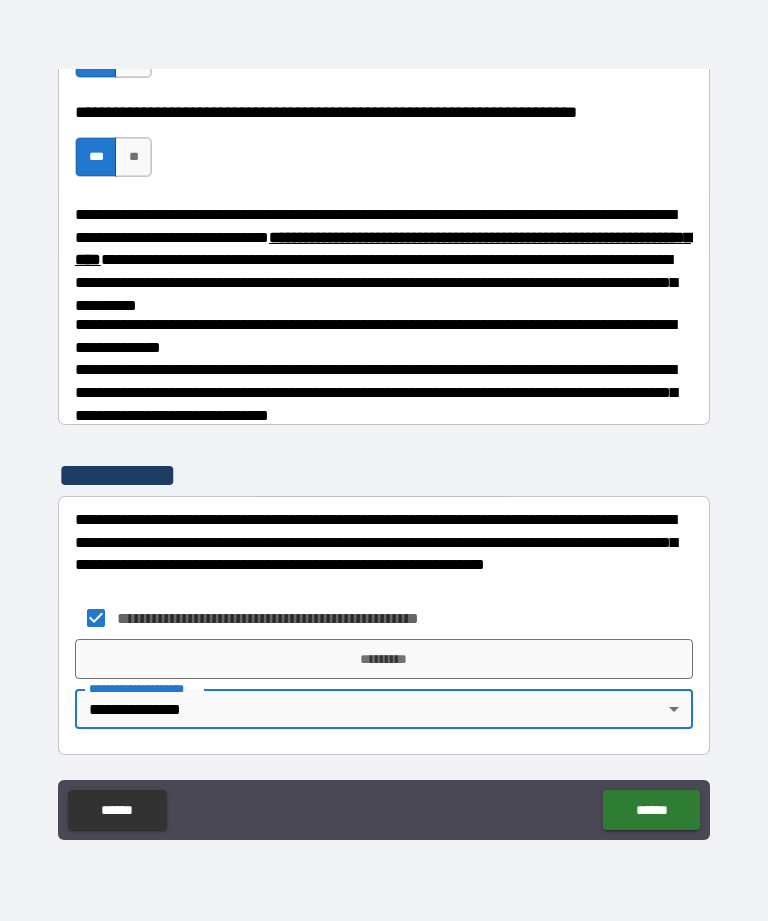 click on "*********" at bounding box center [384, 659] 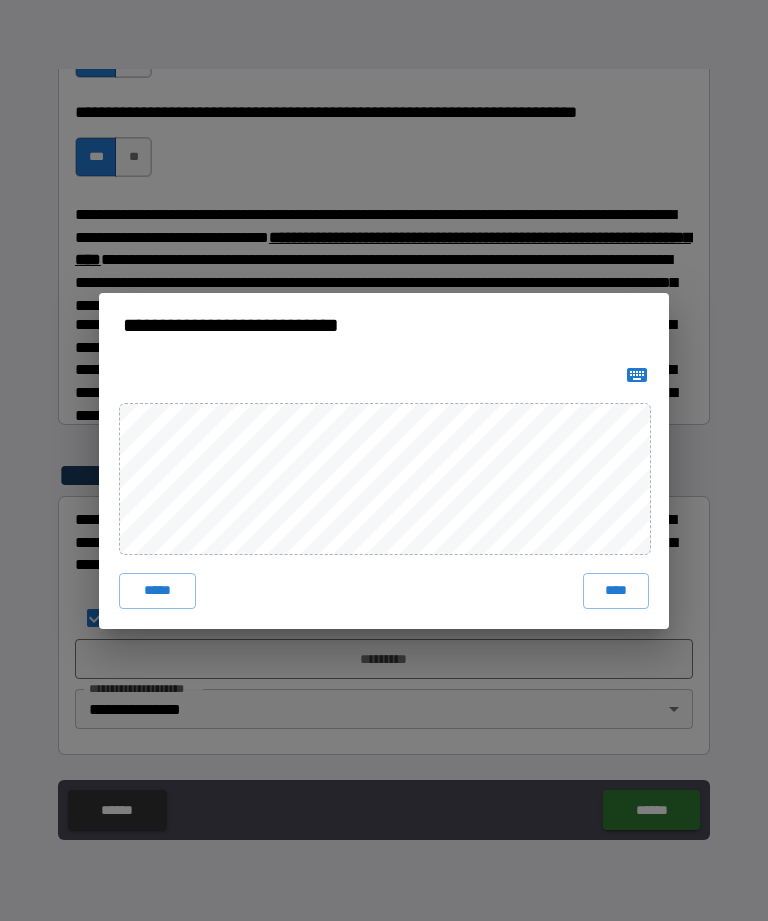 click on "****" at bounding box center (616, 591) 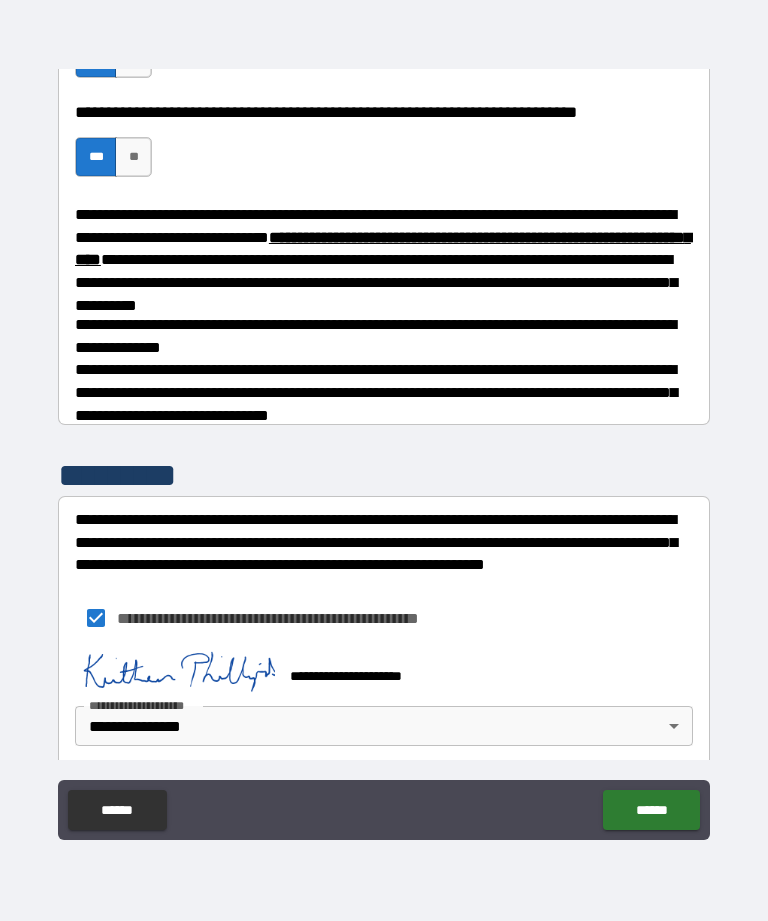 click on "******" at bounding box center [651, 810] 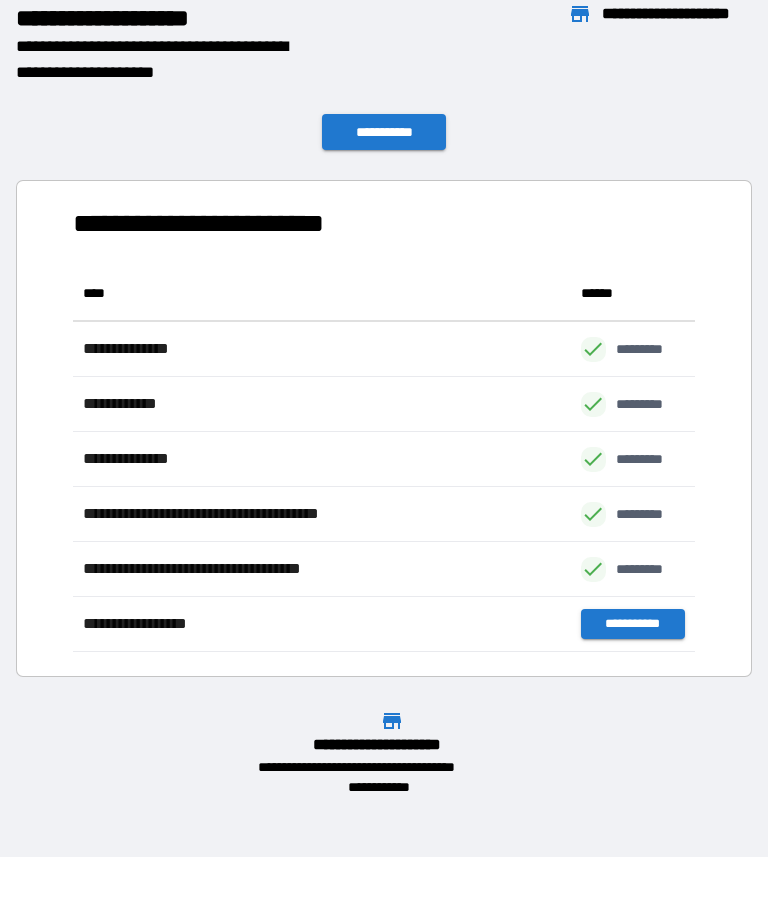 scroll, scrollTop: 386, scrollLeft: 622, axis: both 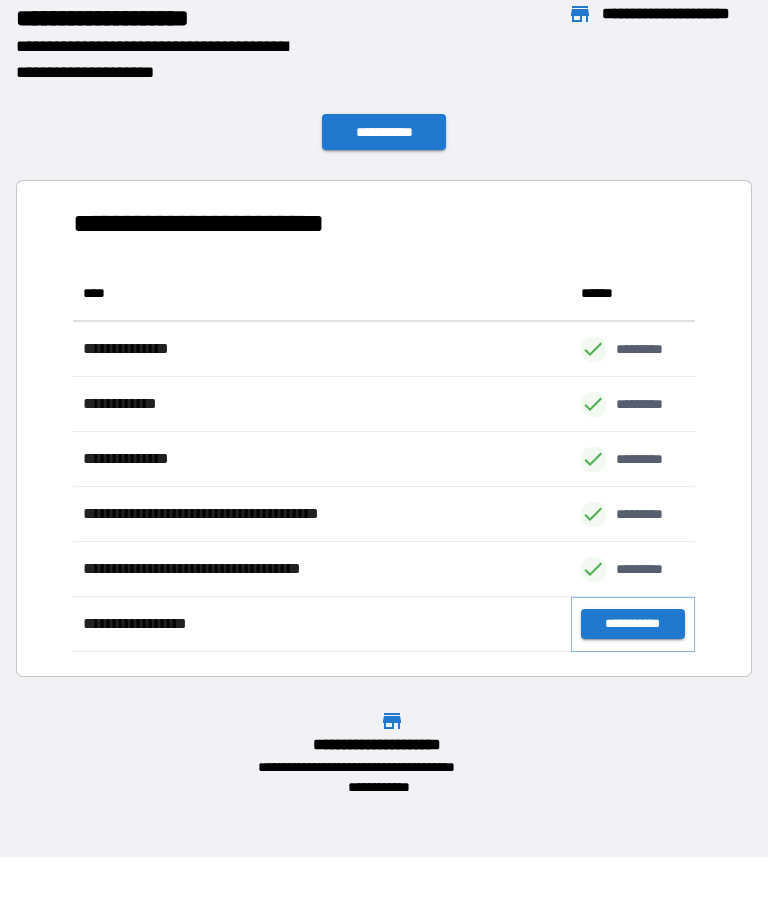click on "**********" at bounding box center (633, 624) 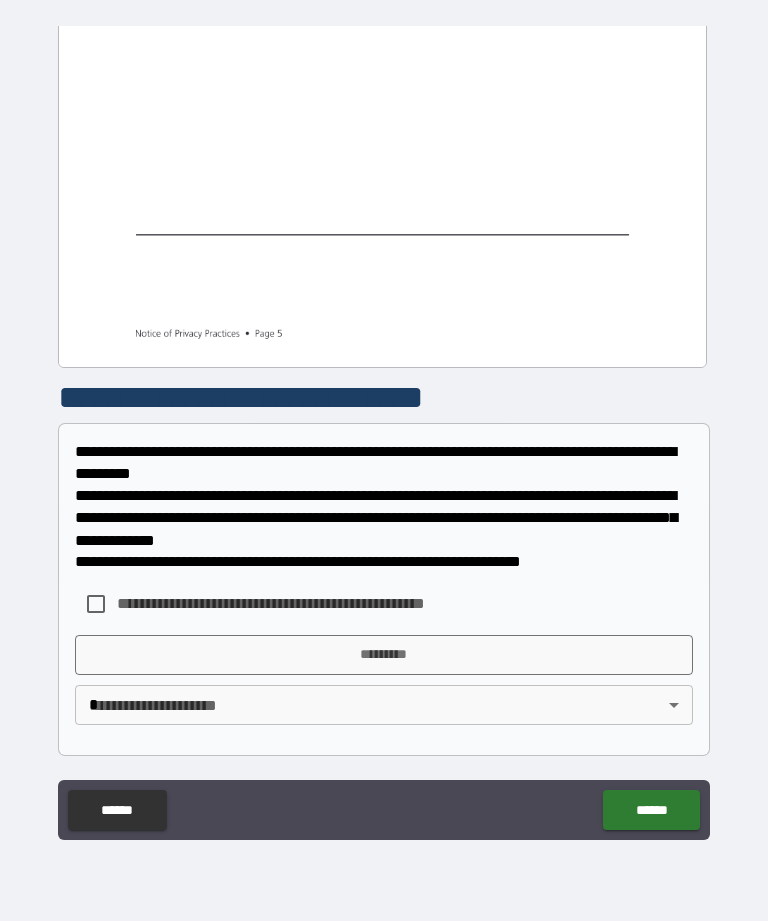 scroll, scrollTop: 4025, scrollLeft: 0, axis: vertical 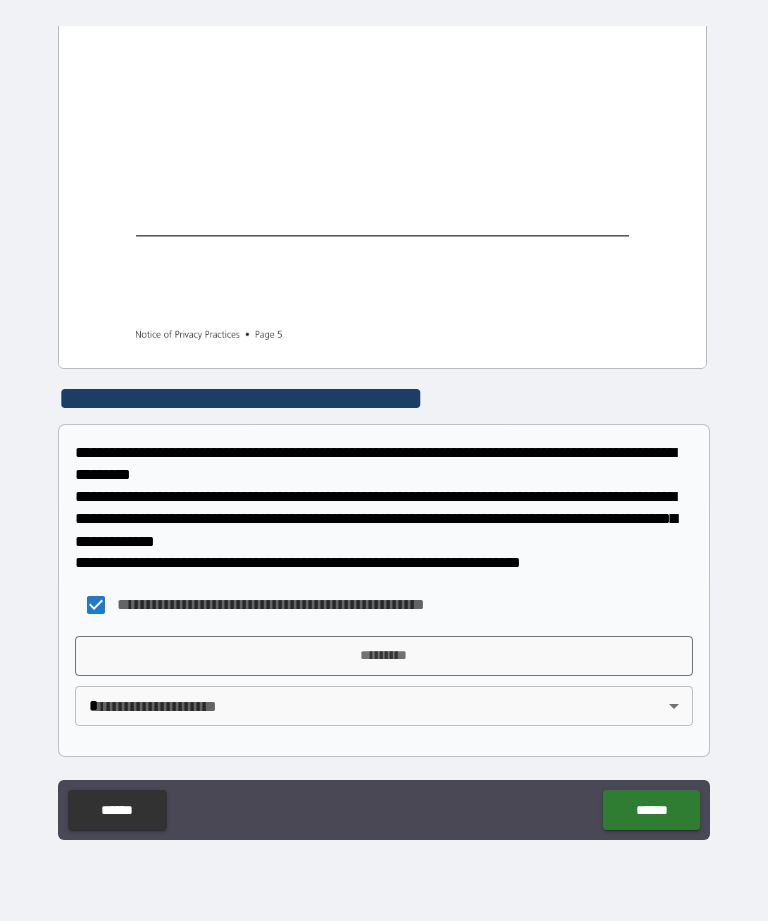 click on "**********" at bounding box center [384, 428] 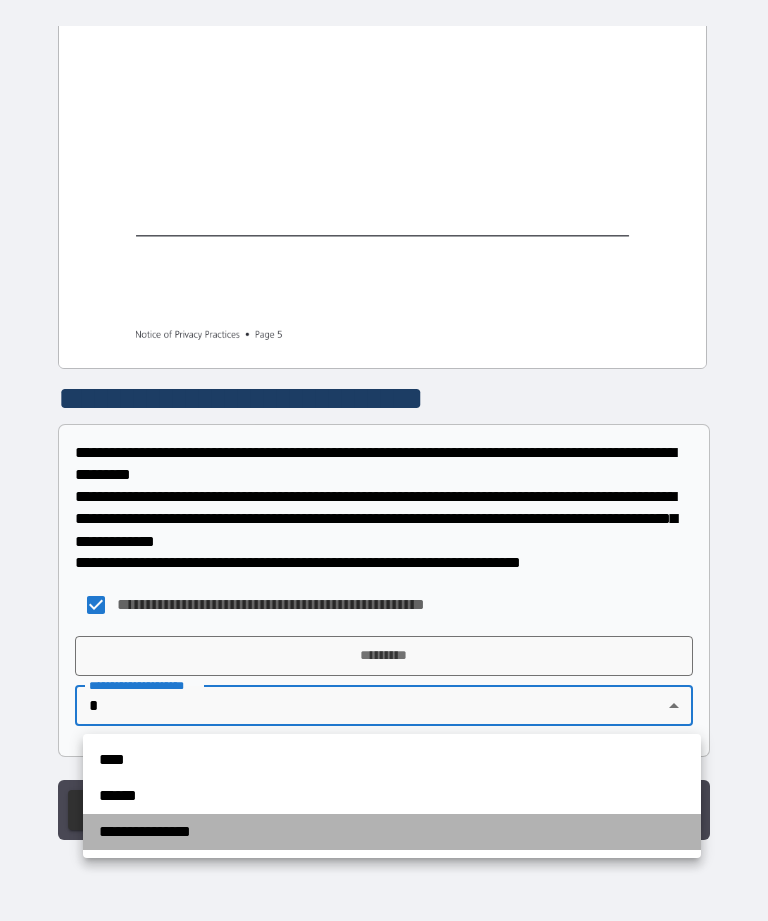 click on "**********" at bounding box center [392, 832] 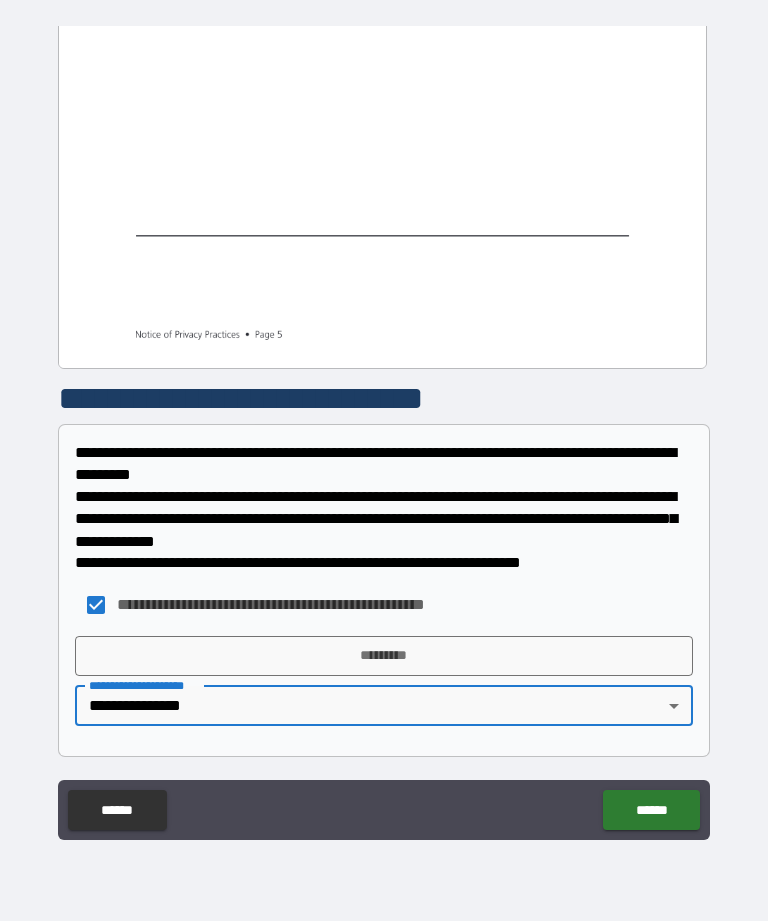 click on "*********" at bounding box center [384, 656] 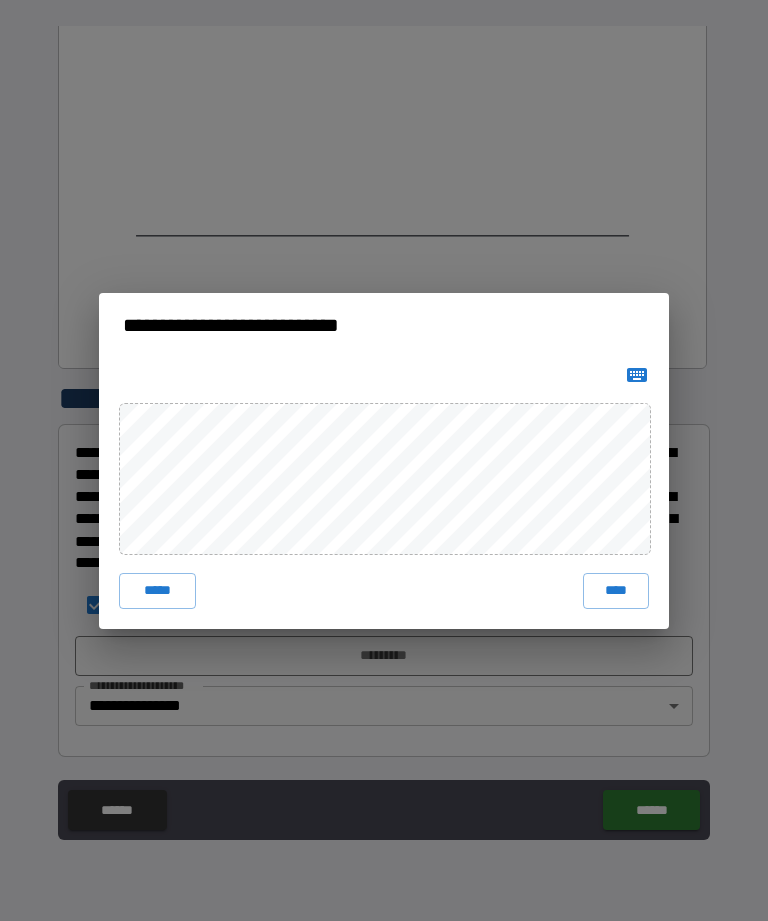 click on "****" at bounding box center (616, 591) 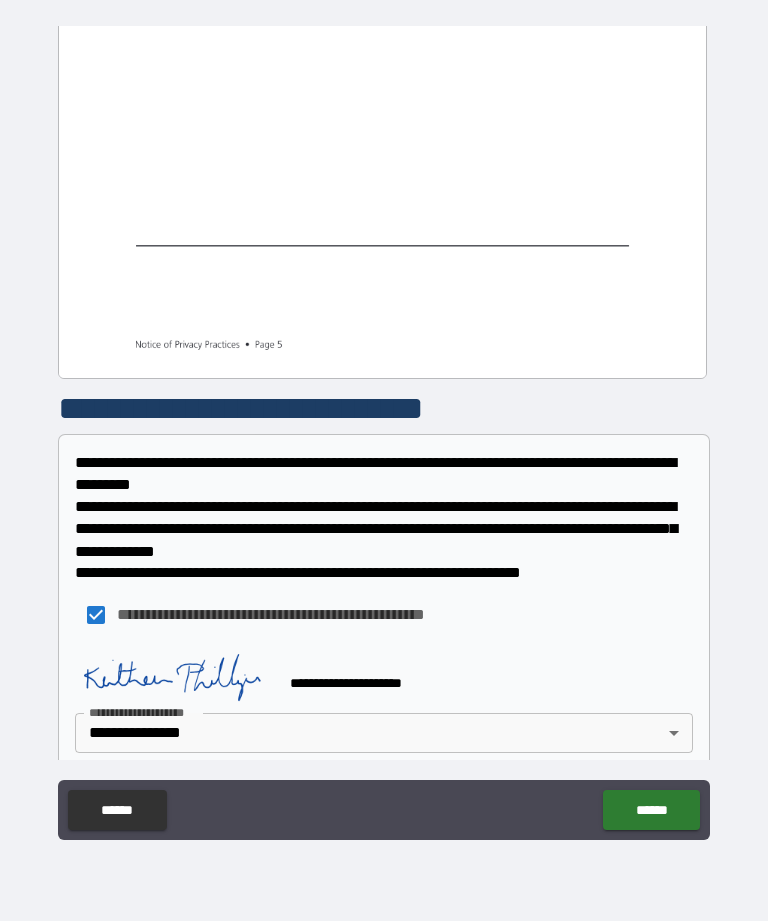 click on "******" at bounding box center (651, 810) 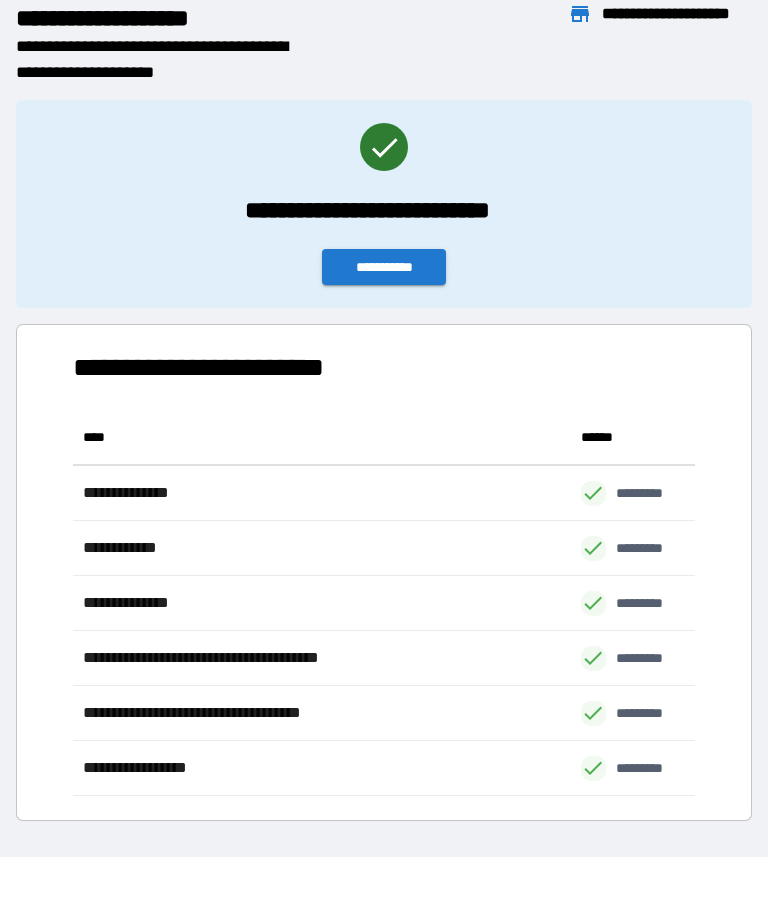 scroll, scrollTop: 386, scrollLeft: 622, axis: both 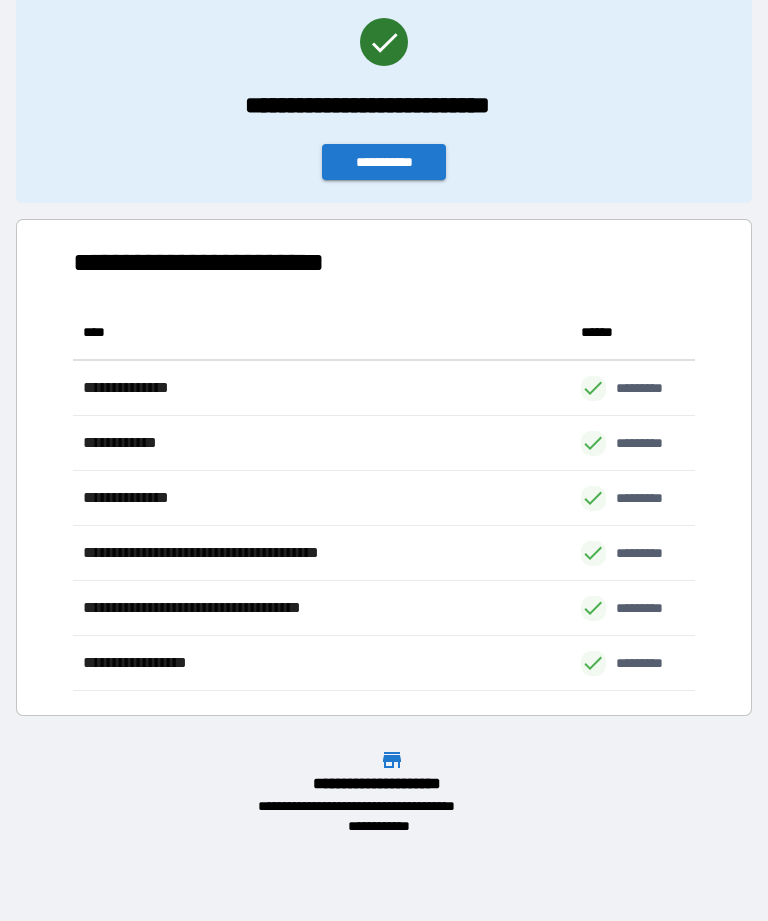 click on "**********" at bounding box center (384, 162) 